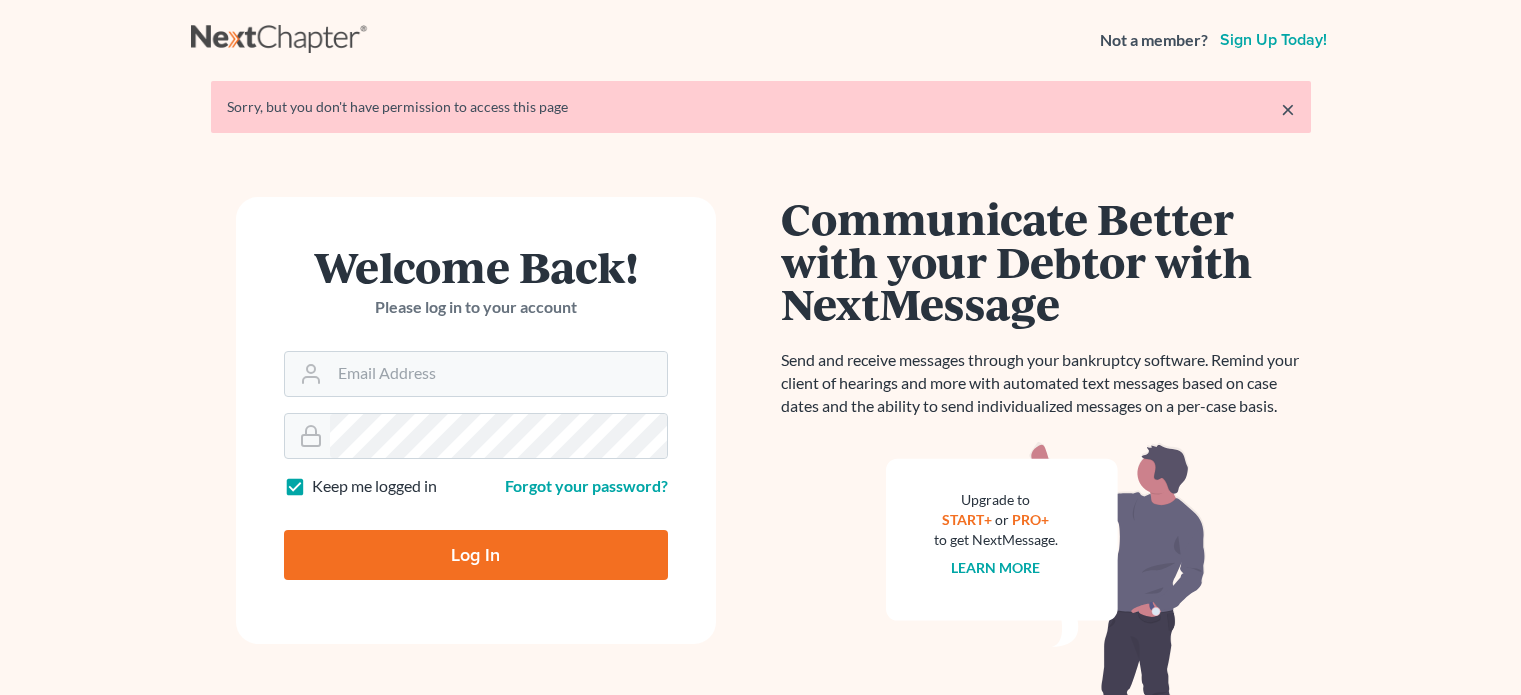 scroll, scrollTop: 0, scrollLeft: 0, axis: both 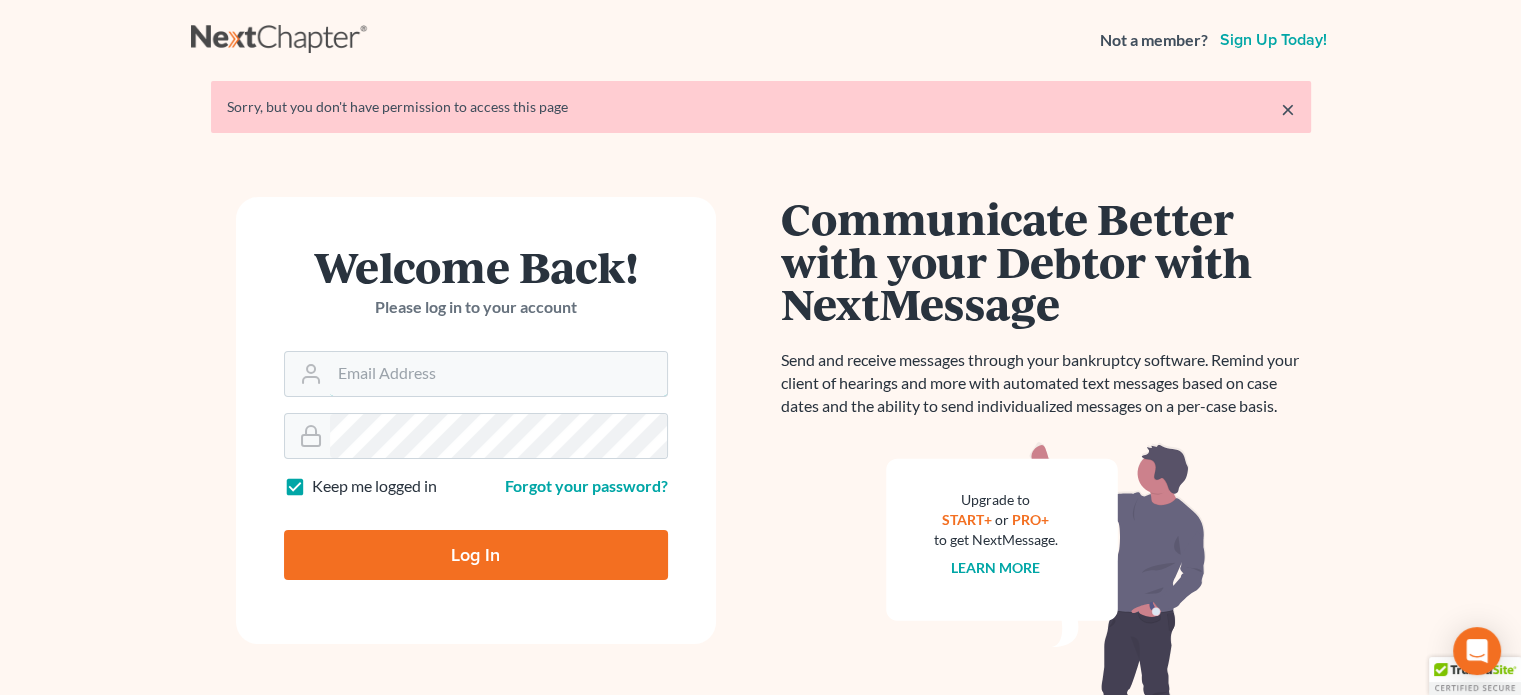 type on "[EMAIL]" 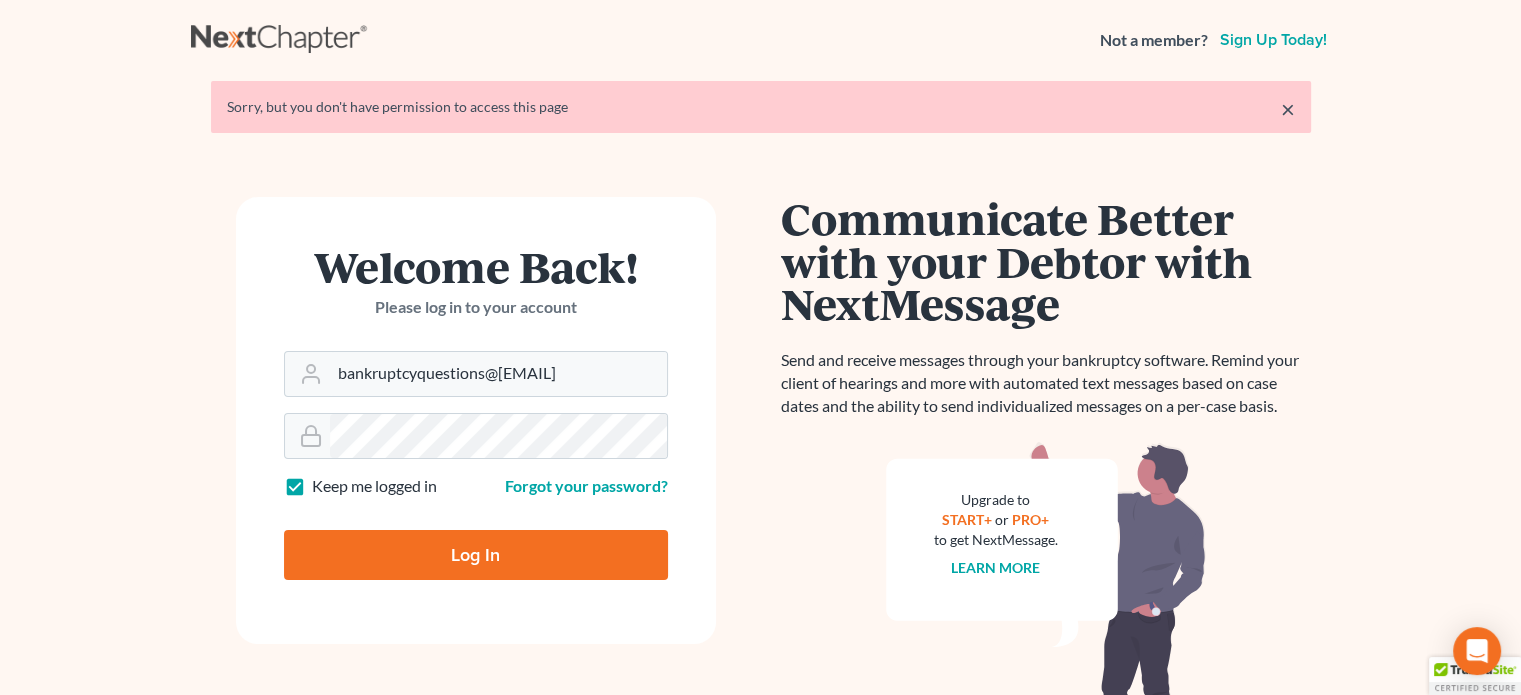 click on "×" at bounding box center (1288, 109) 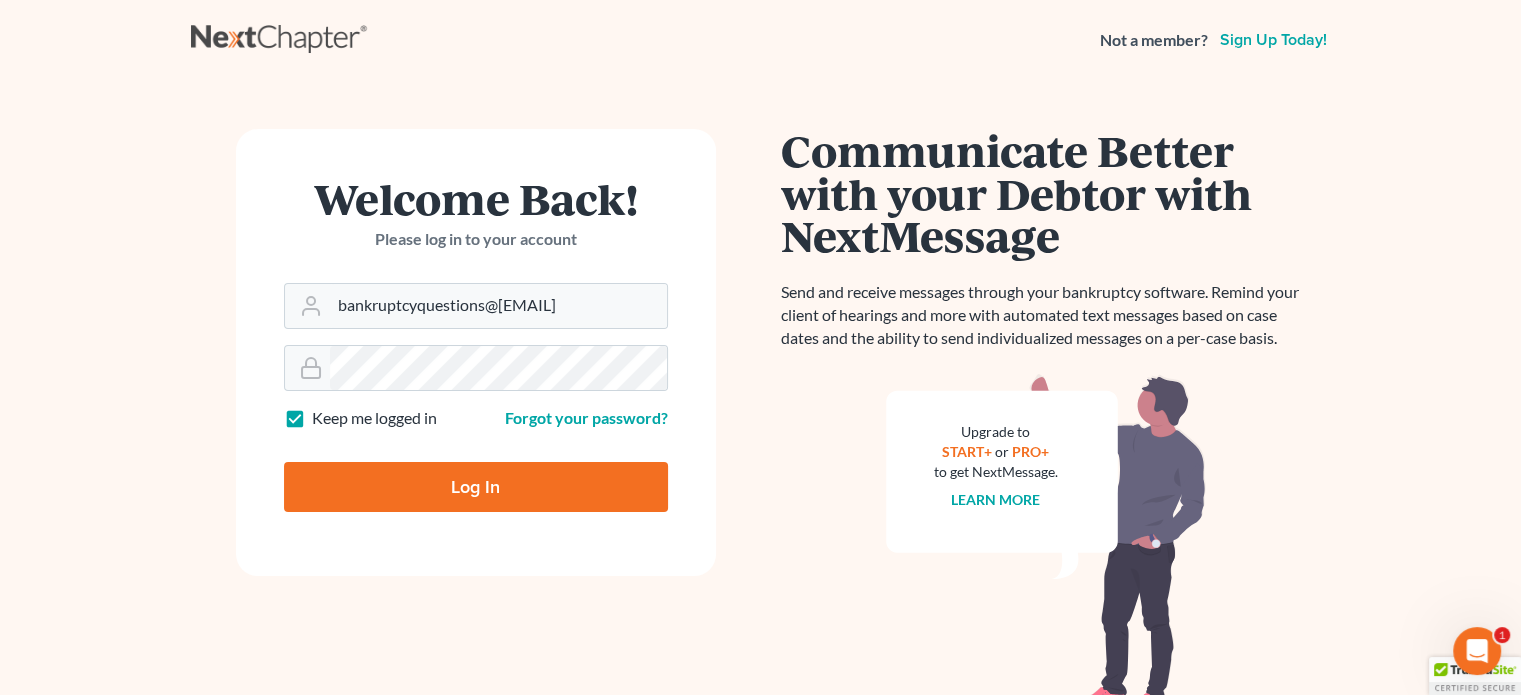 scroll, scrollTop: 0, scrollLeft: 0, axis: both 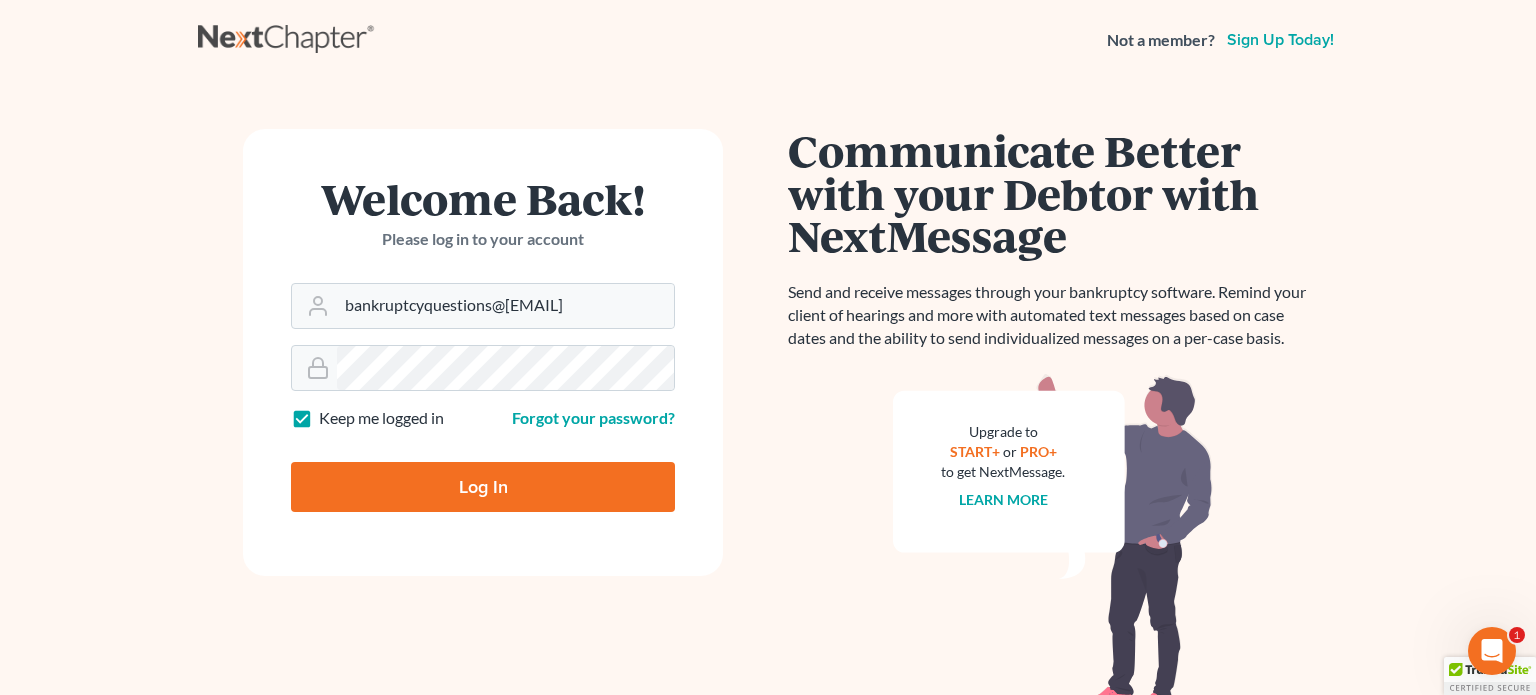 drag, startPoint x: 456, startPoint y: 479, endPoint x: 452, endPoint y: 468, distance: 11.7046995 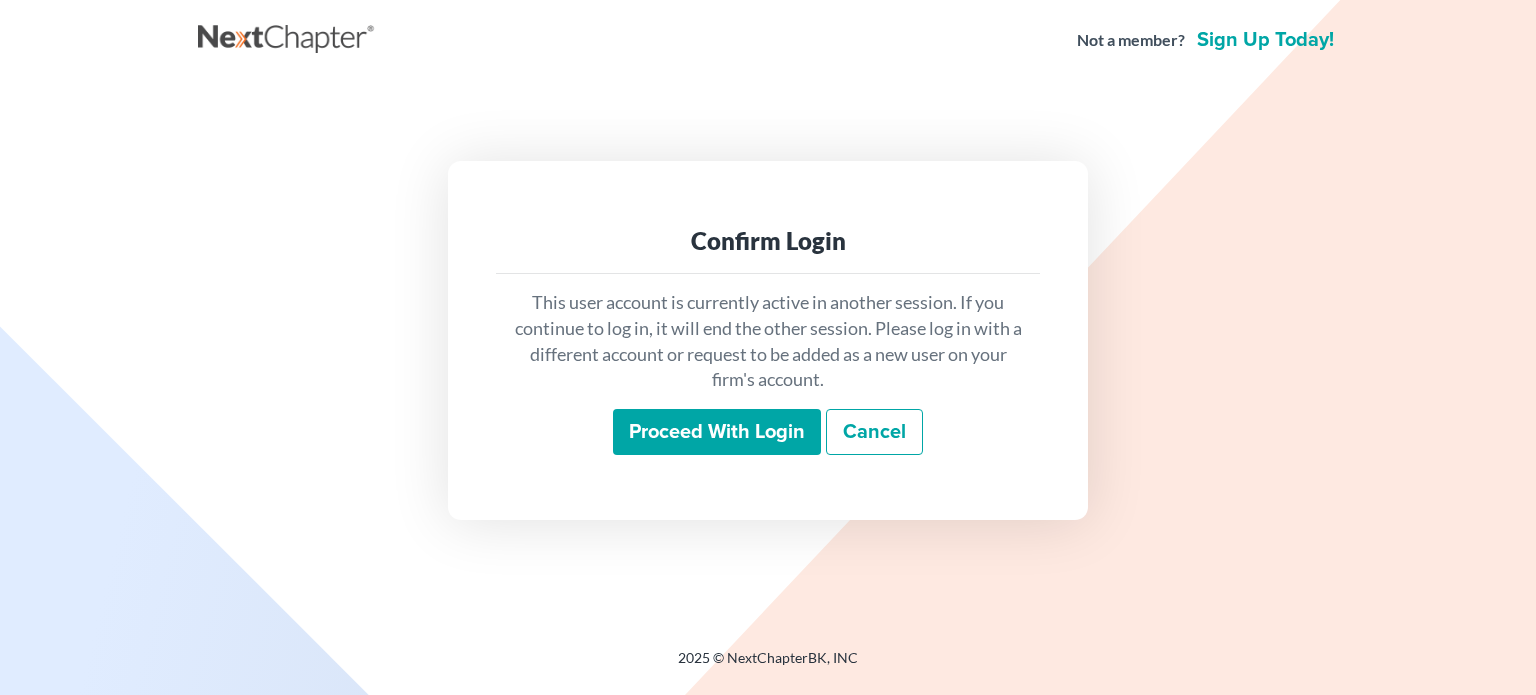 scroll, scrollTop: 0, scrollLeft: 0, axis: both 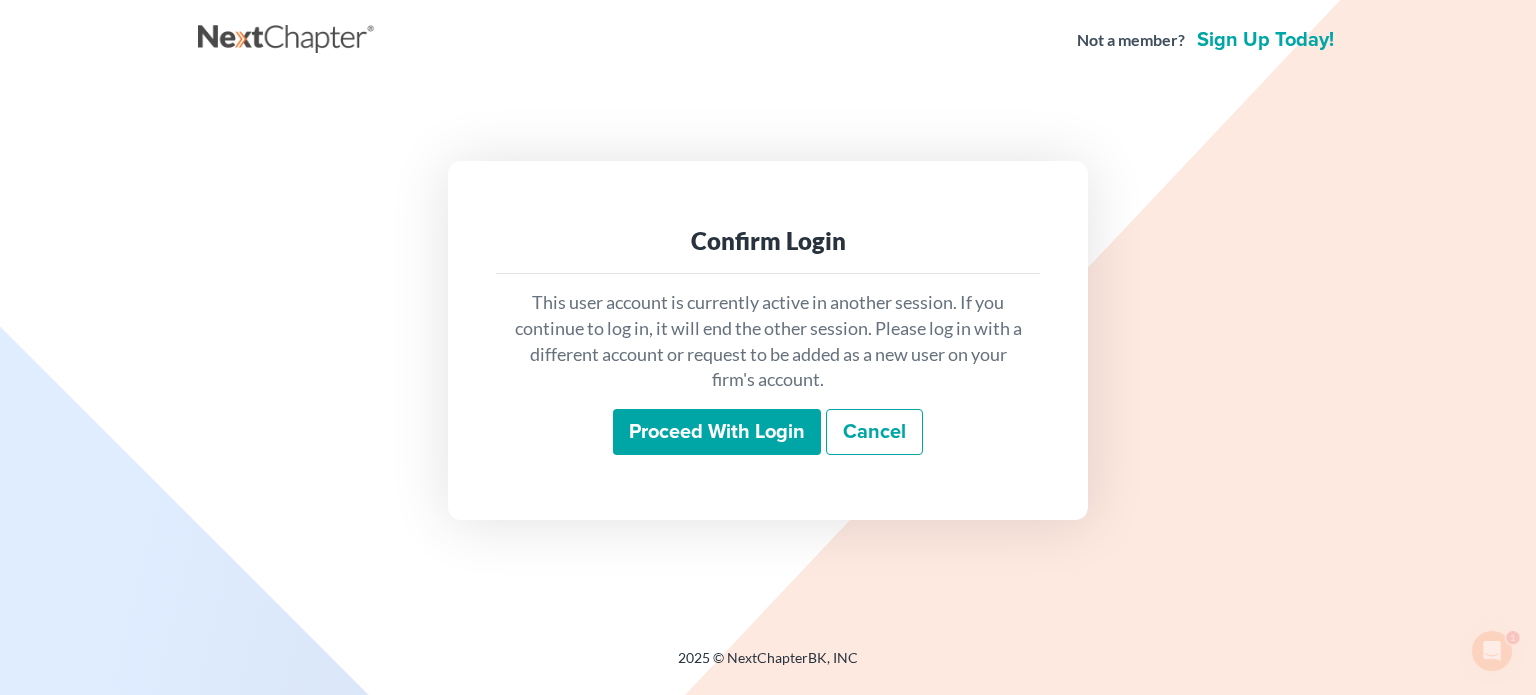 click on "Proceed with login" at bounding box center (717, 432) 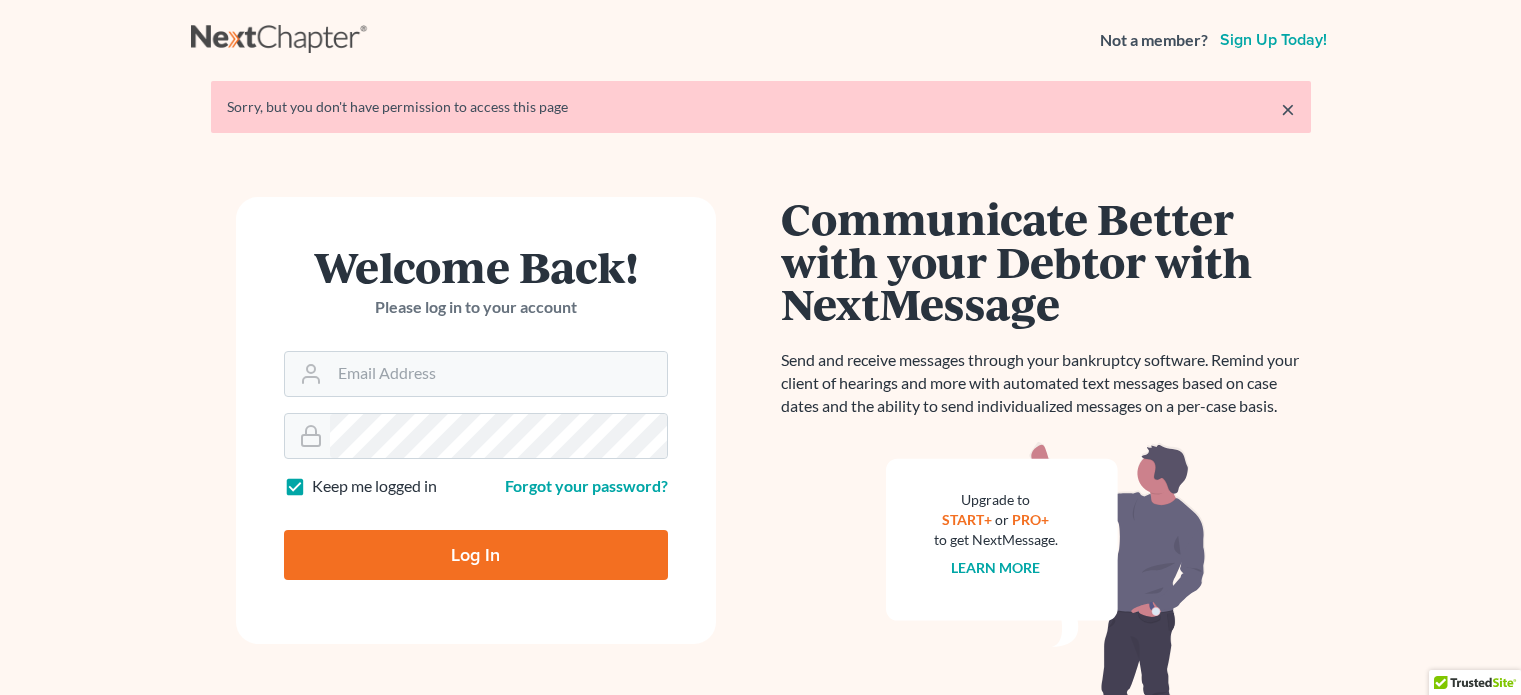 scroll, scrollTop: 0, scrollLeft: 0, axis: both 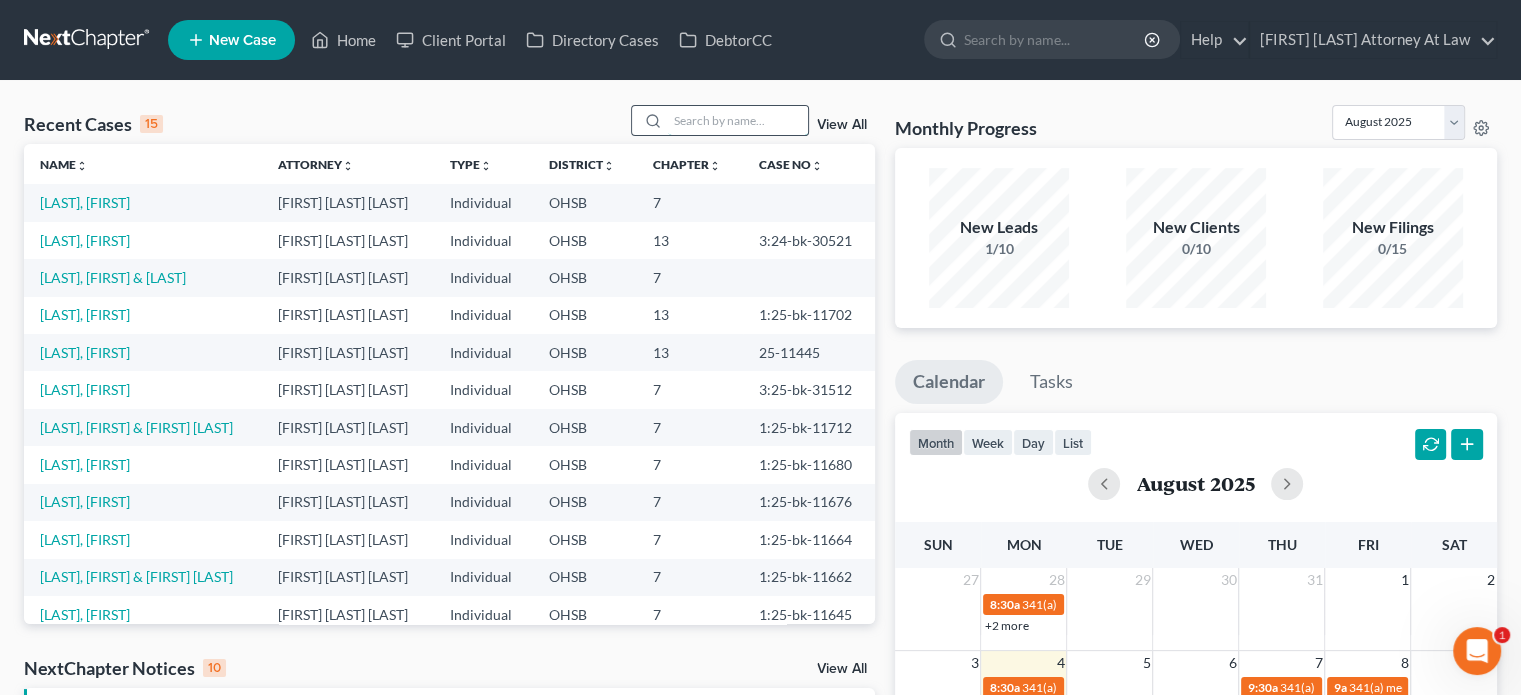 click at bounding box center [738, 120] 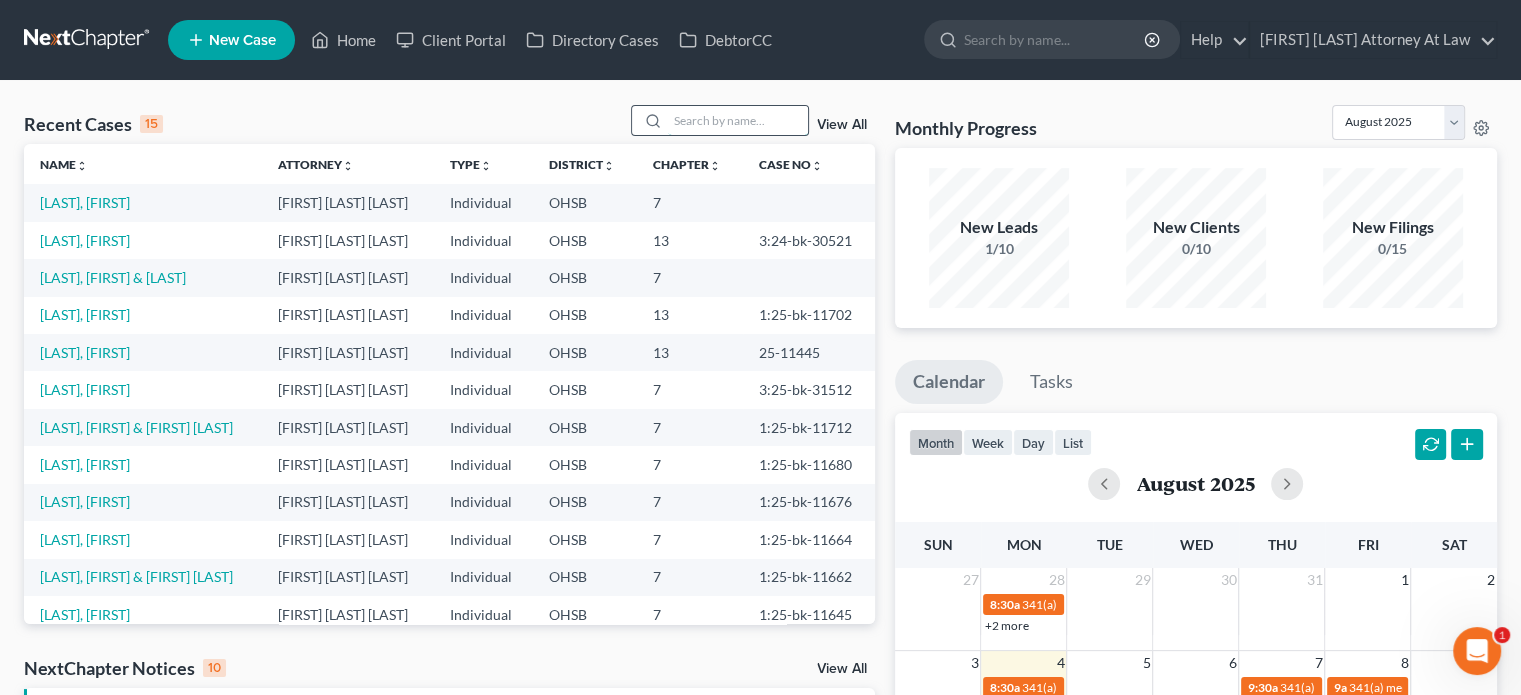 click at bounding box center [738, 120] 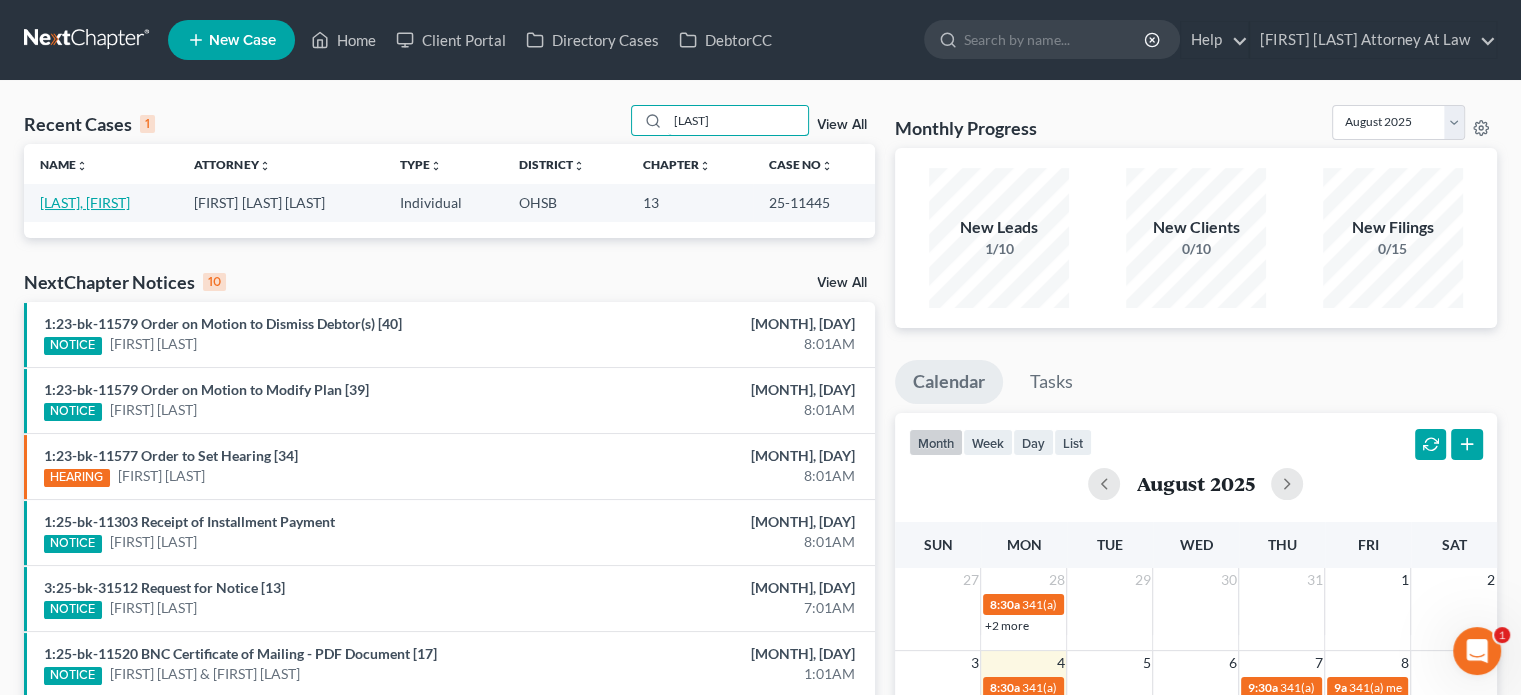 type on "sisney" 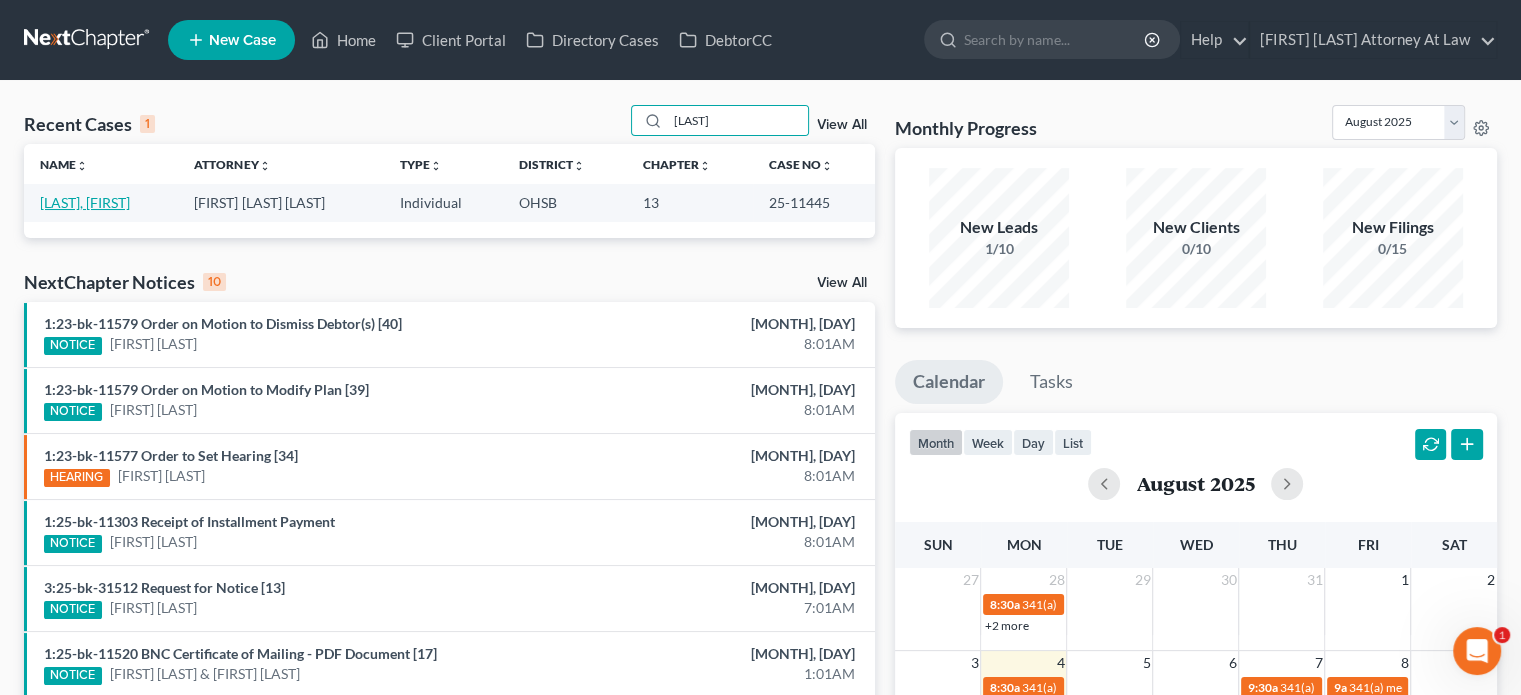 click on "[LAST], [FIRST]" at bounding box center [85, 202] 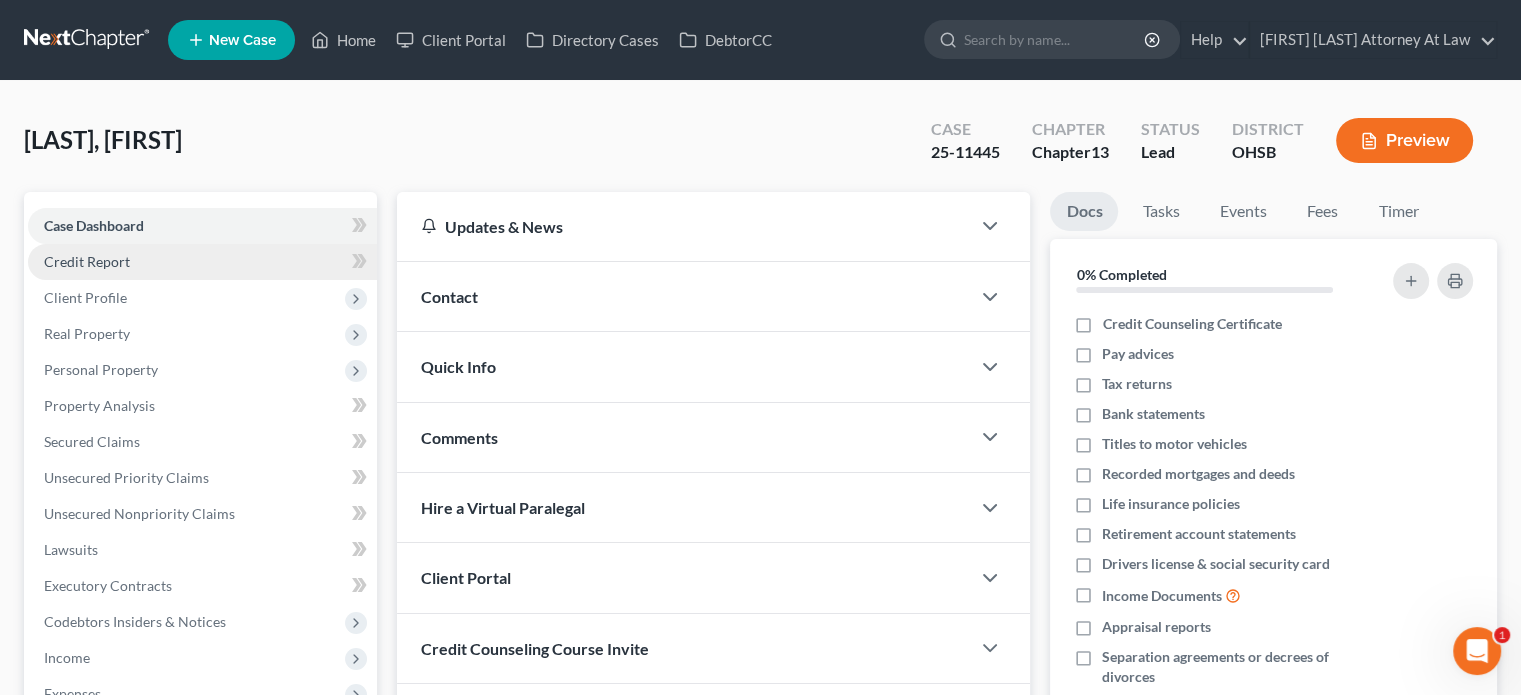 click on "Credit Report" at bounding box center [87, 261] 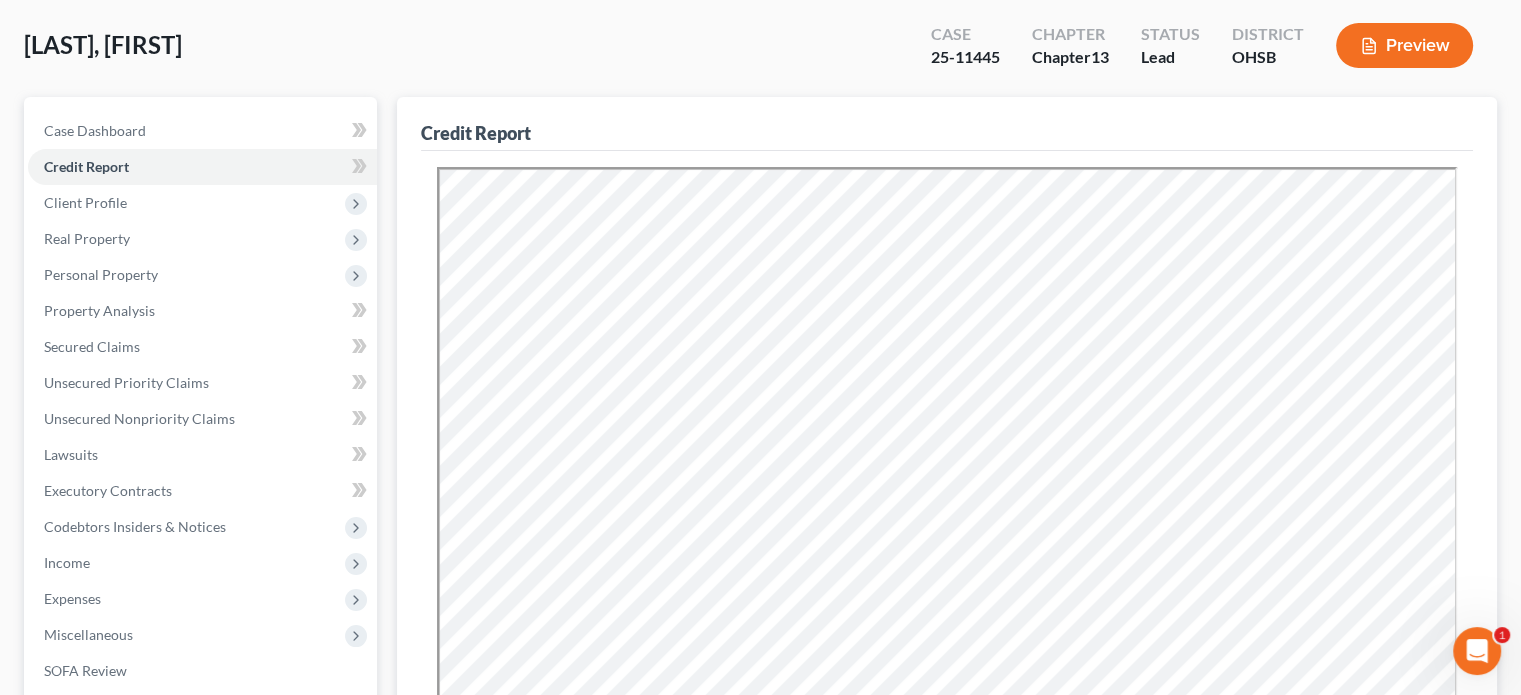 scroll, scrollTop: 100, scrollLeft: 0, axis: vertical 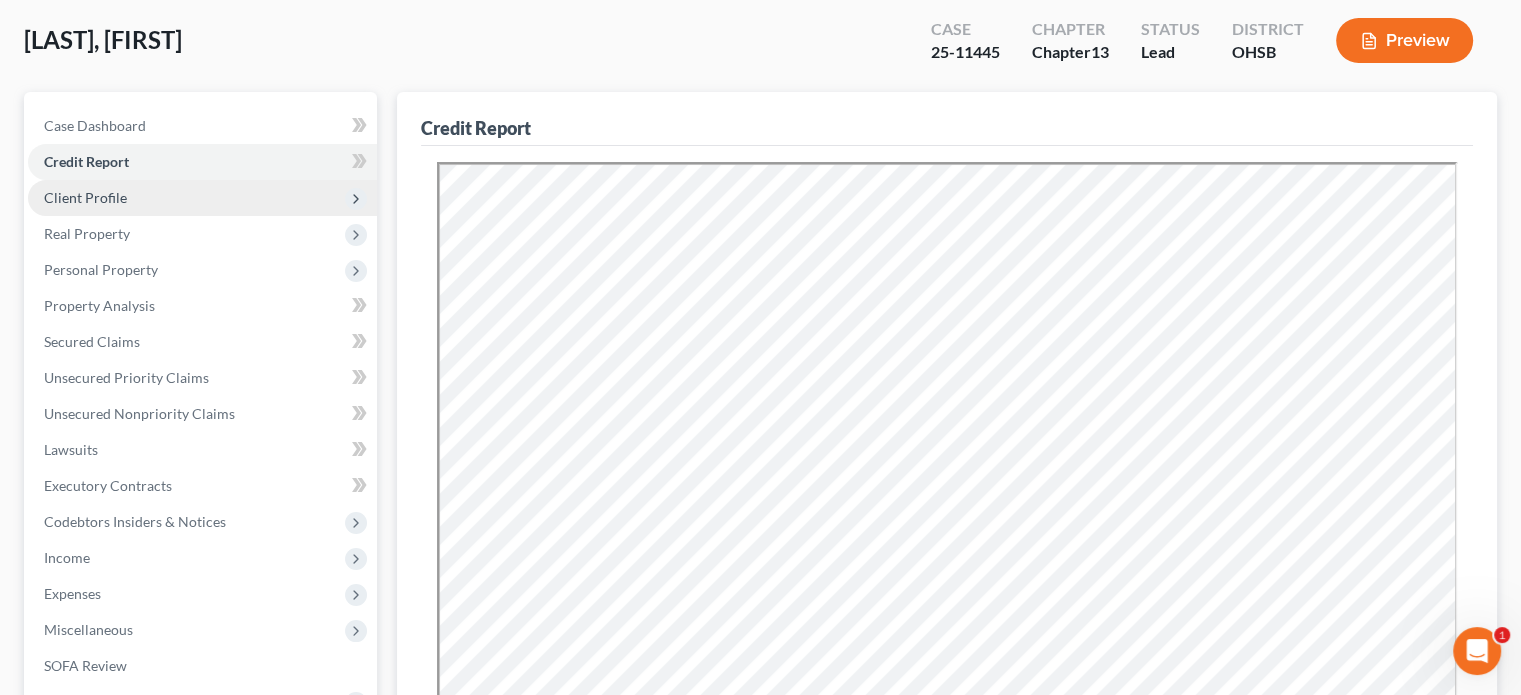 click on "Client Profile" at bounding box center [85, 197] 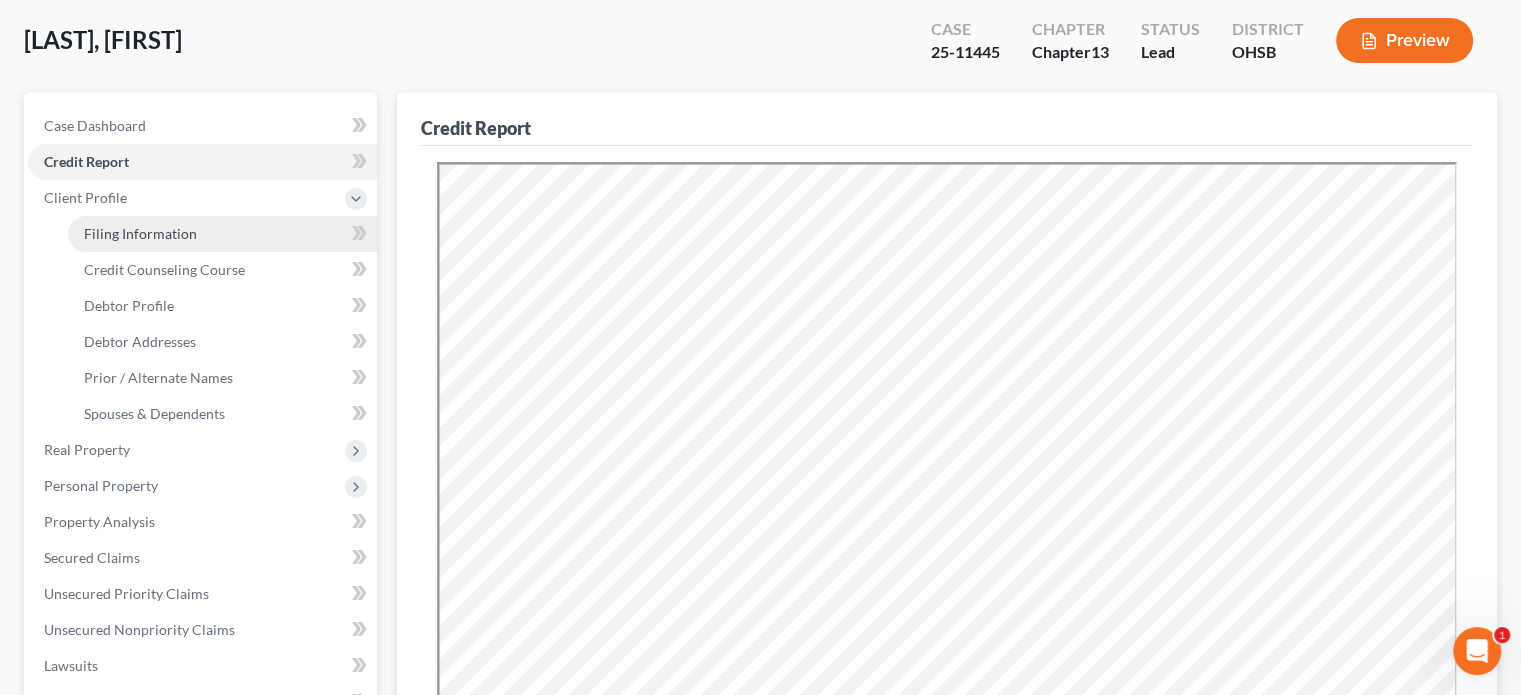 click on "Filing Information" at bounding box center (140, 233) 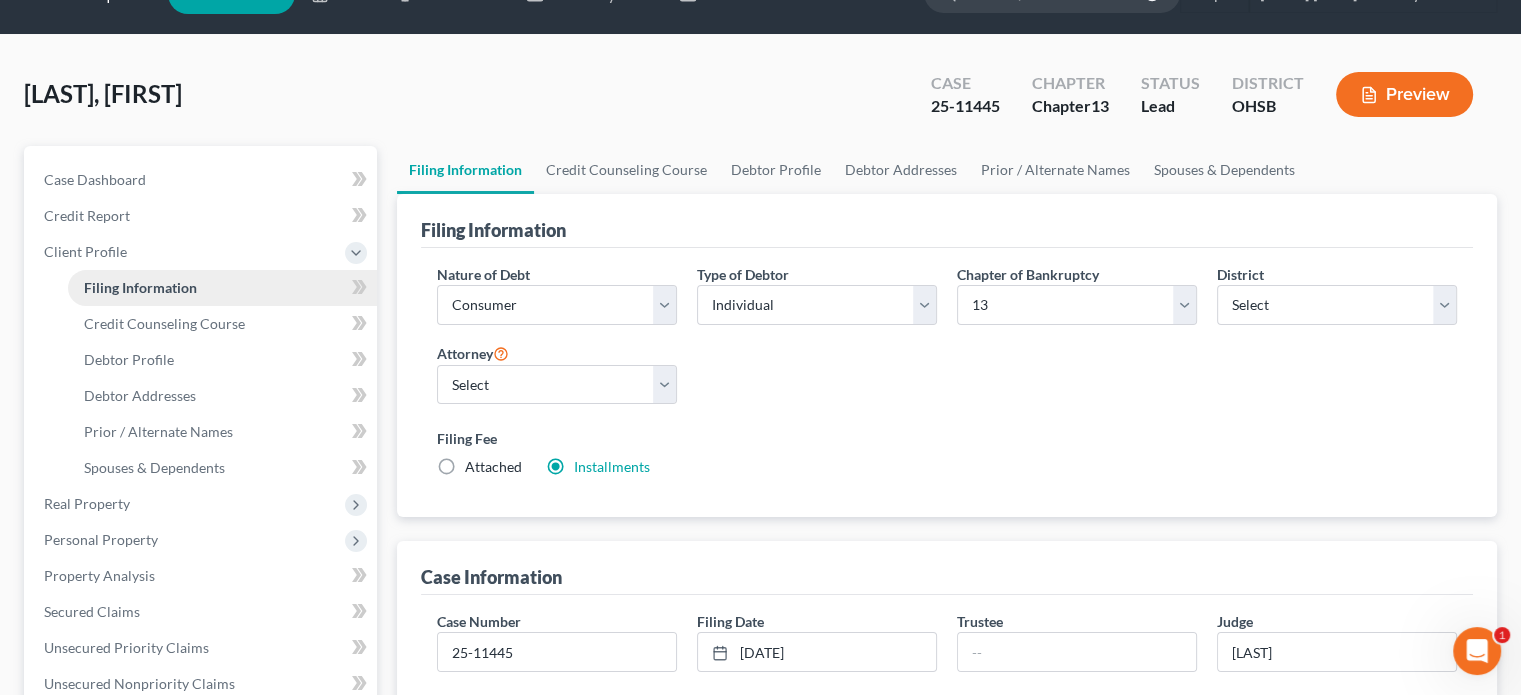 scroll, scrollTop: 0, scrollLeft: 0, axis: both 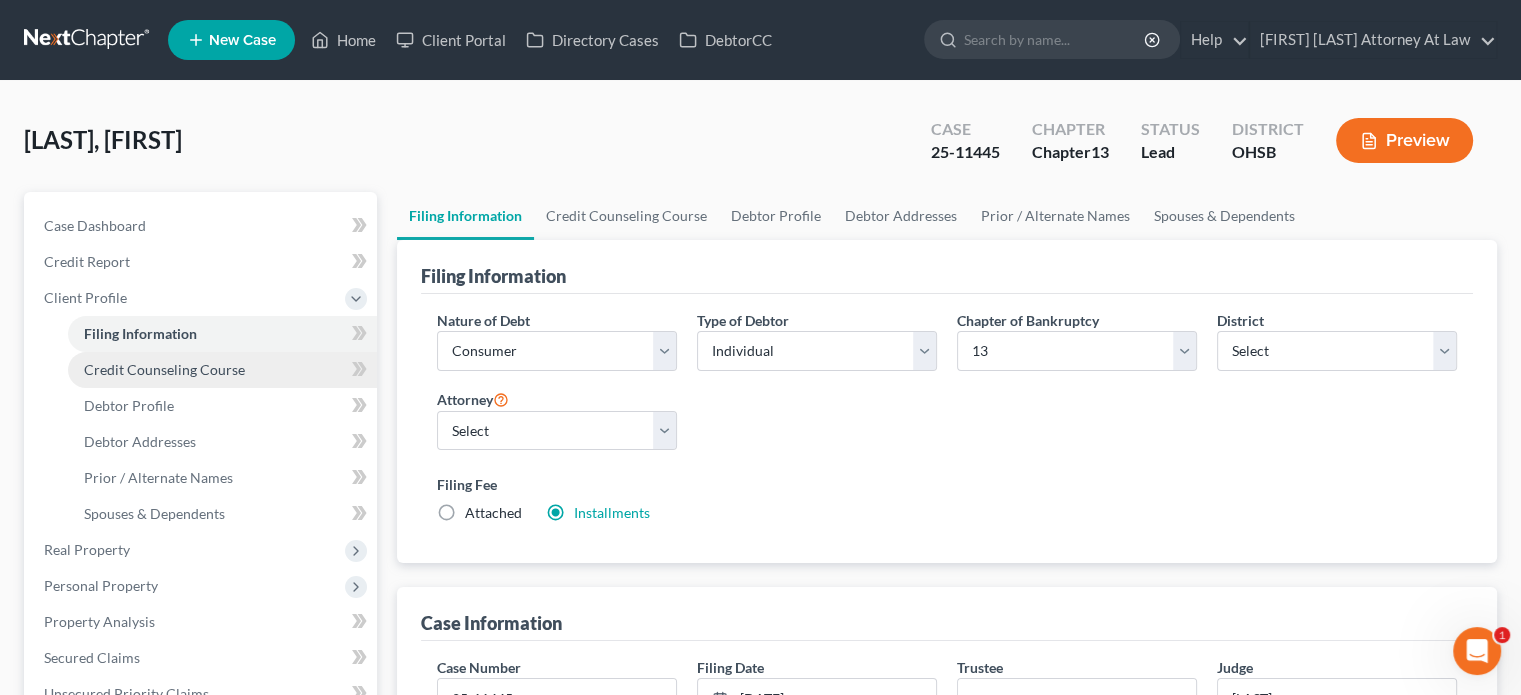 click on "Credit Counseling Course" at bounding box center (222, 370) 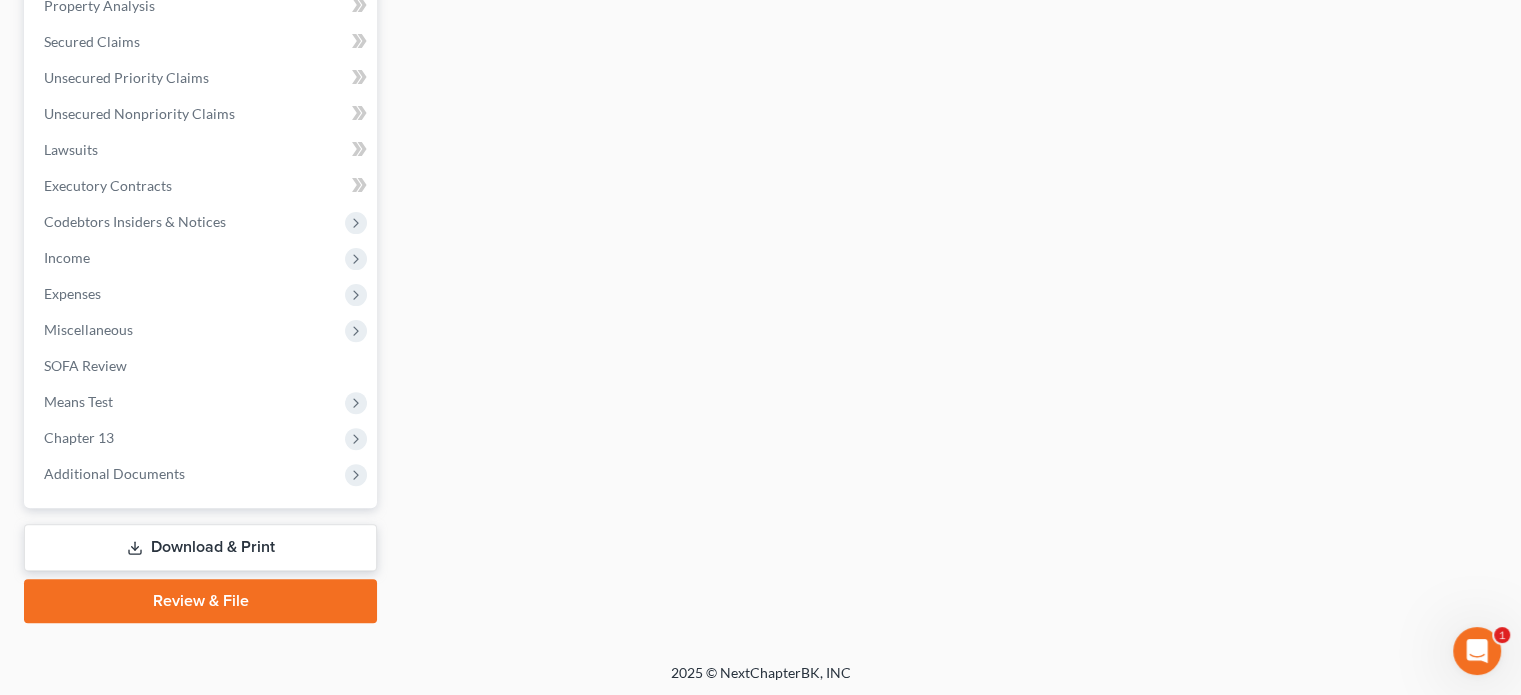 scroll, scrollTop: 618, scrollLeft: 0, axis: vertical 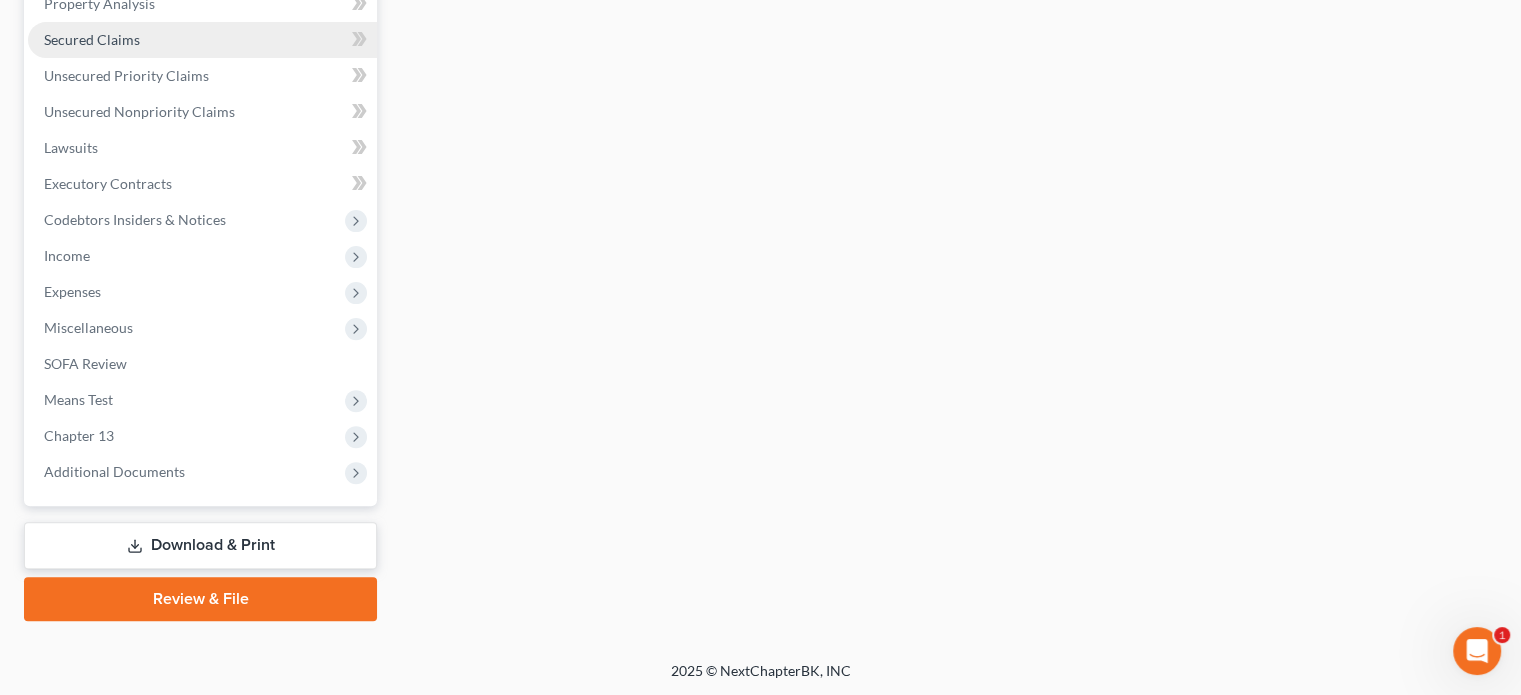 click on "Secured Claims" at bounding box center [92, 39] 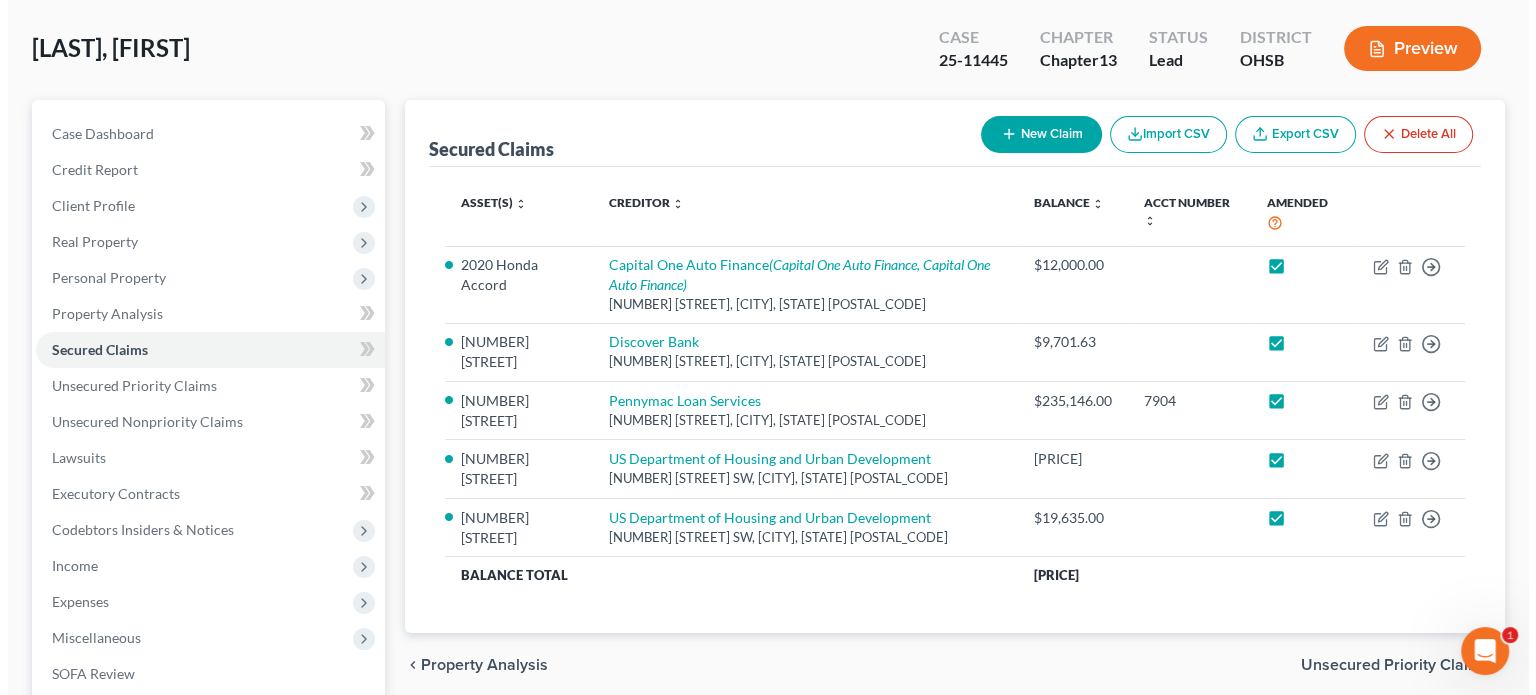 scroll, scrollTop: 100, scrollLeft: 0, axis: vertical 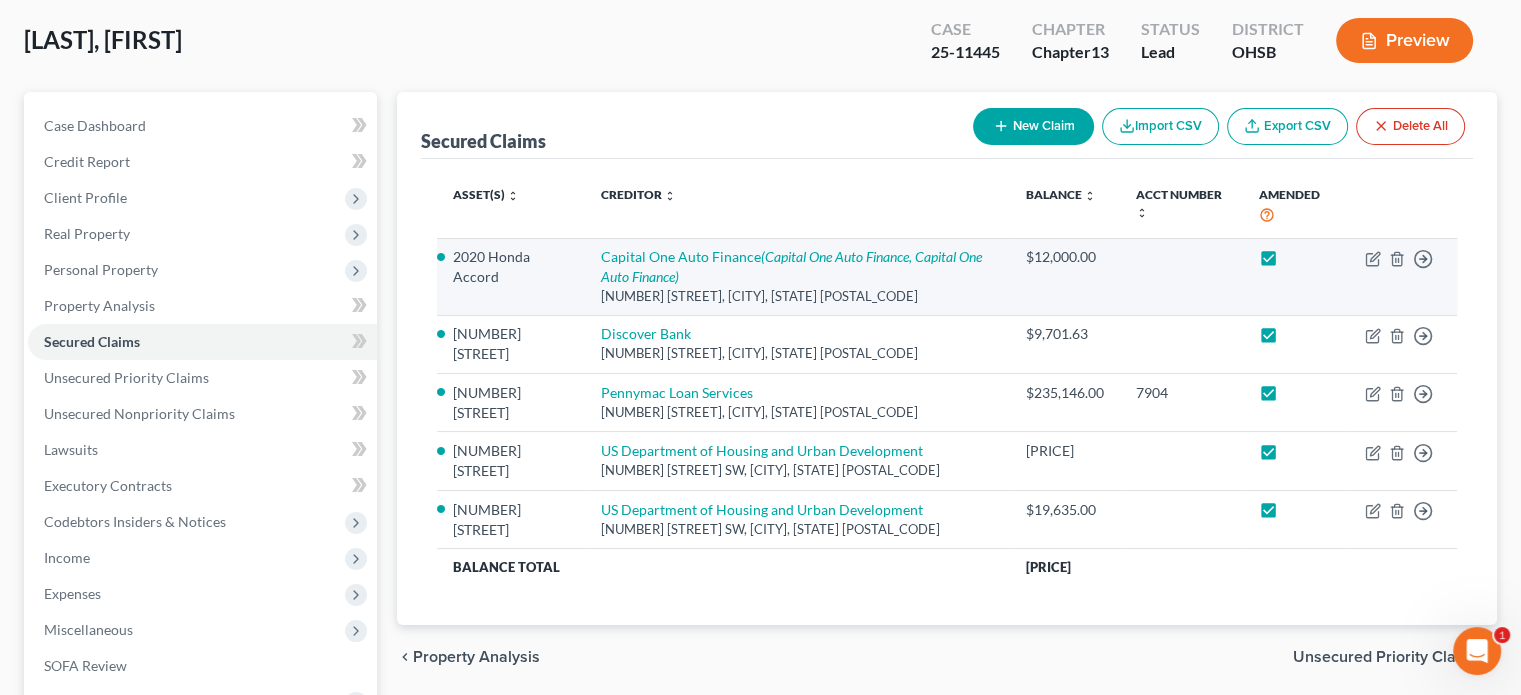 click on "Capital One Auto Finance  (Capital One Auto Finance, Capital One Auto Finance) 955 Arthur Ave, Elk Grove Village, IL 60007" at bounding box center (797, 276) 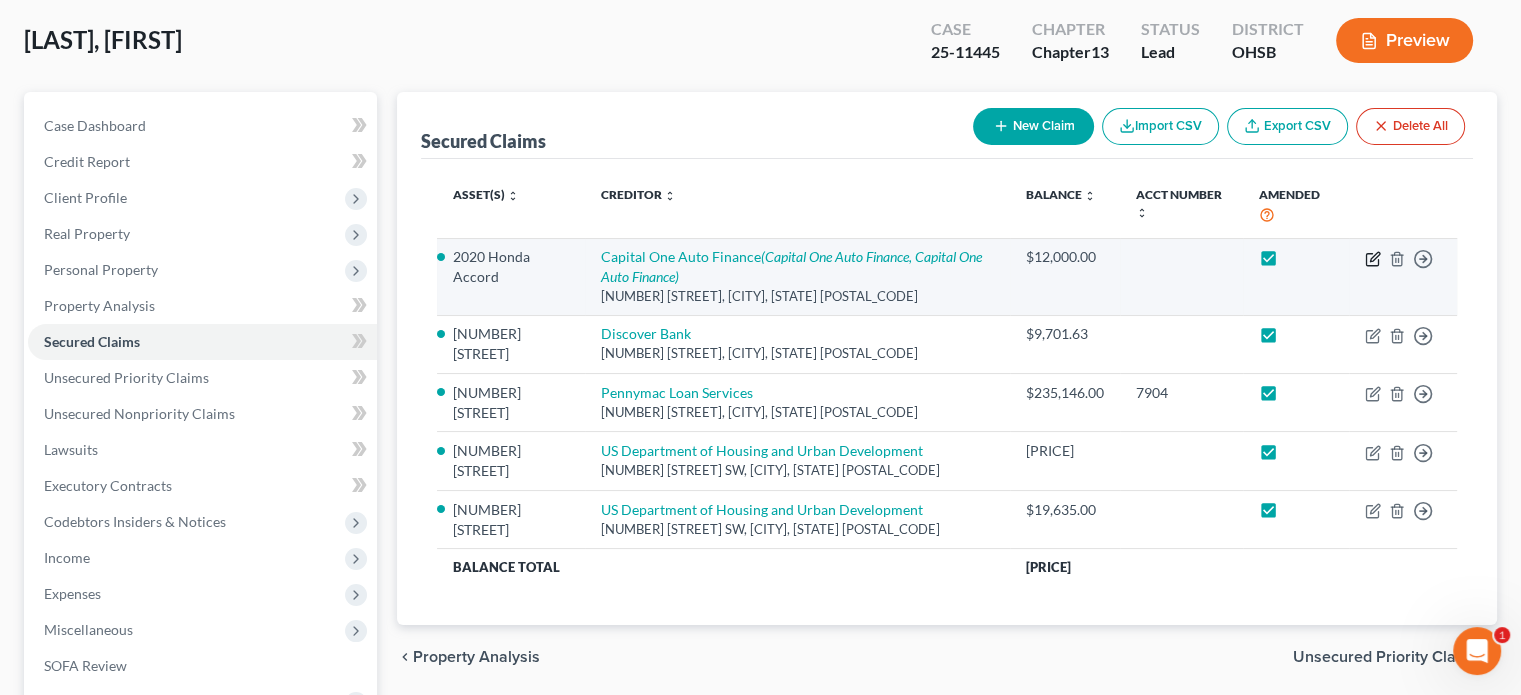 click on "Move to E Move to F Move to G Move to Notice Only" at bounding box center (1403, 276) 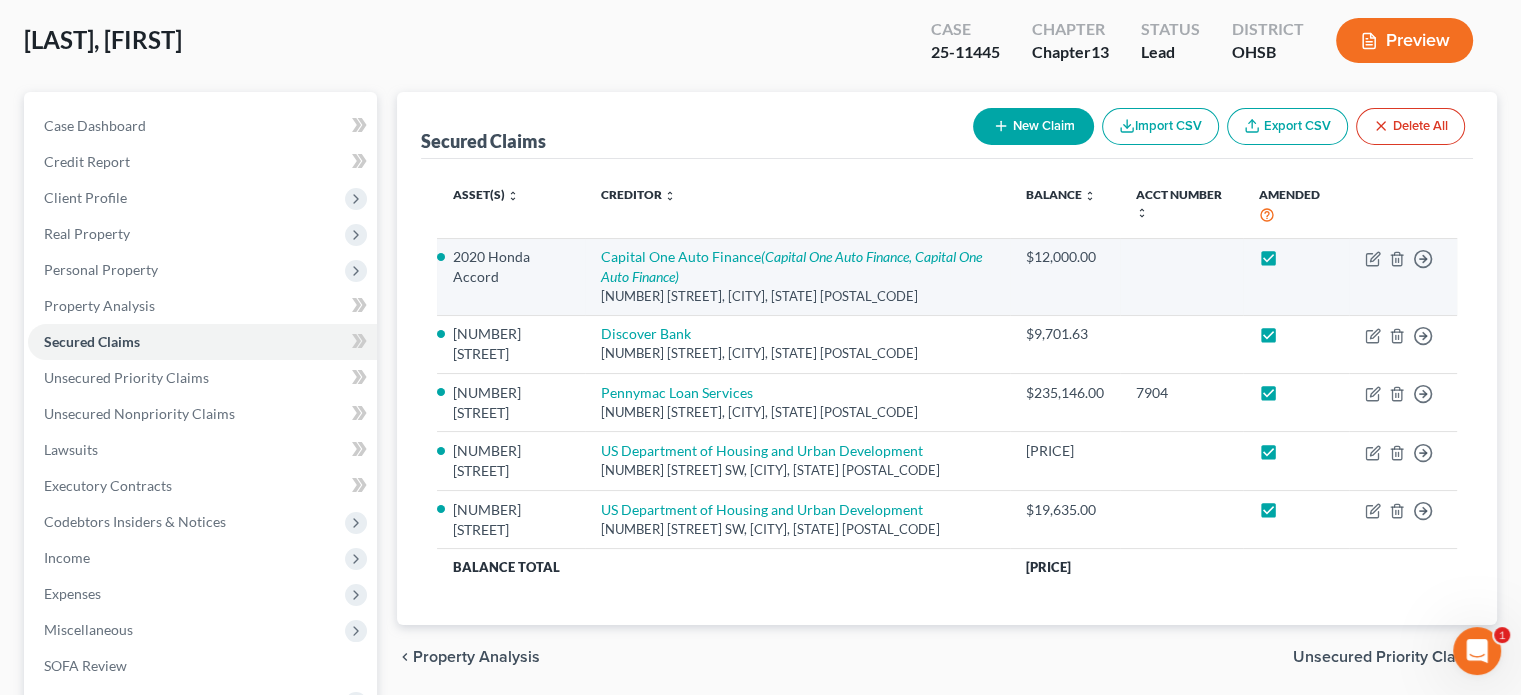 drag, startPoint x: 1272, startPoint y: 255, endPoint x: 1273, endPoint y: 268, distance: 13.038404 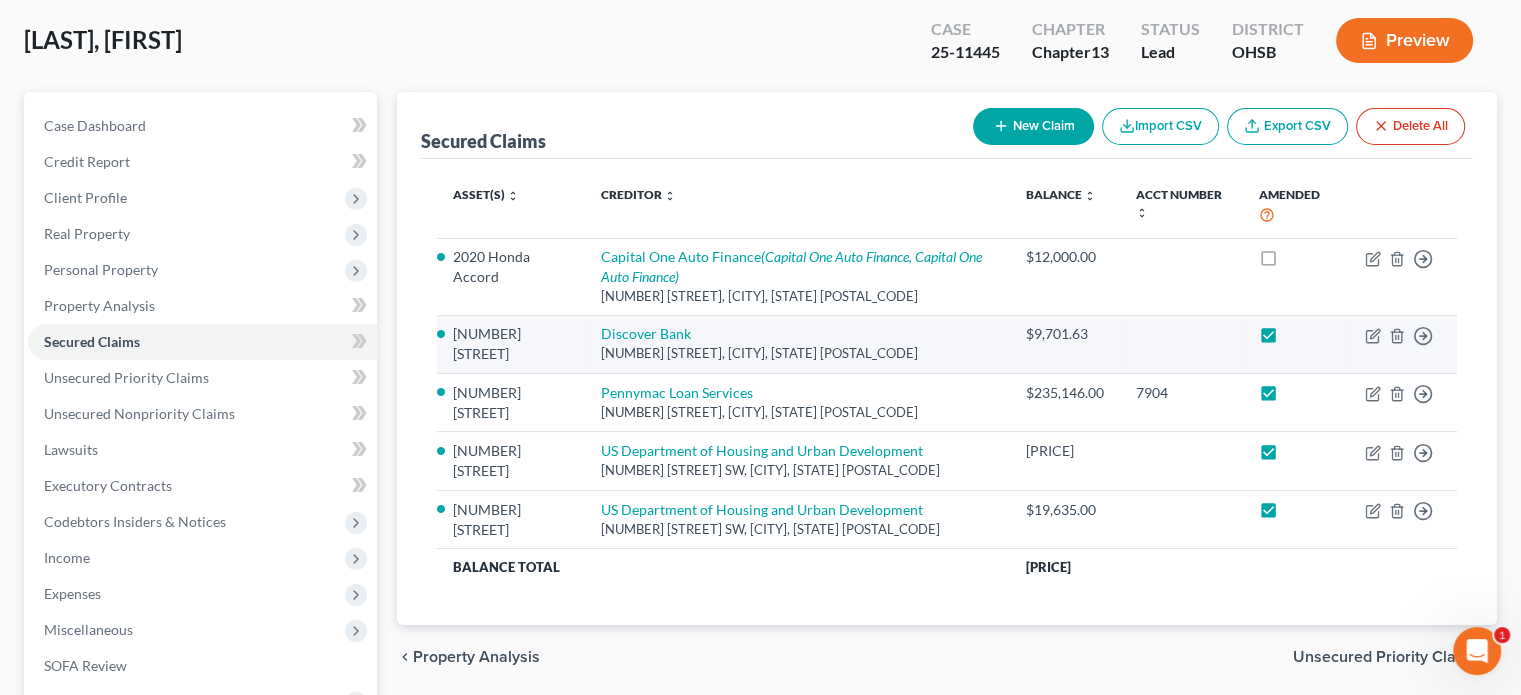 click at bounding box center [1287, 339] 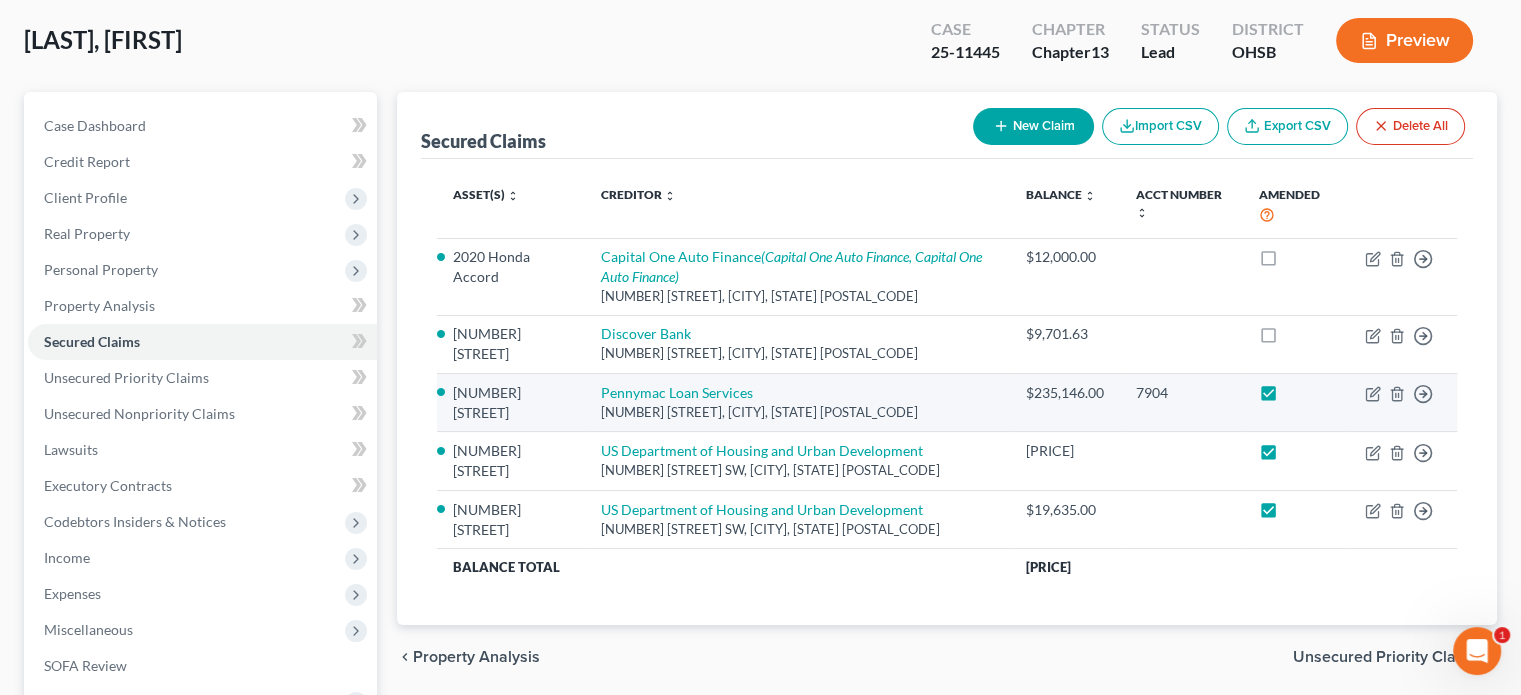 drag, startPoint x: 1268, startPoint y: 386, endPoint x: 1250, endPoint y: 431, distance: 48.466484 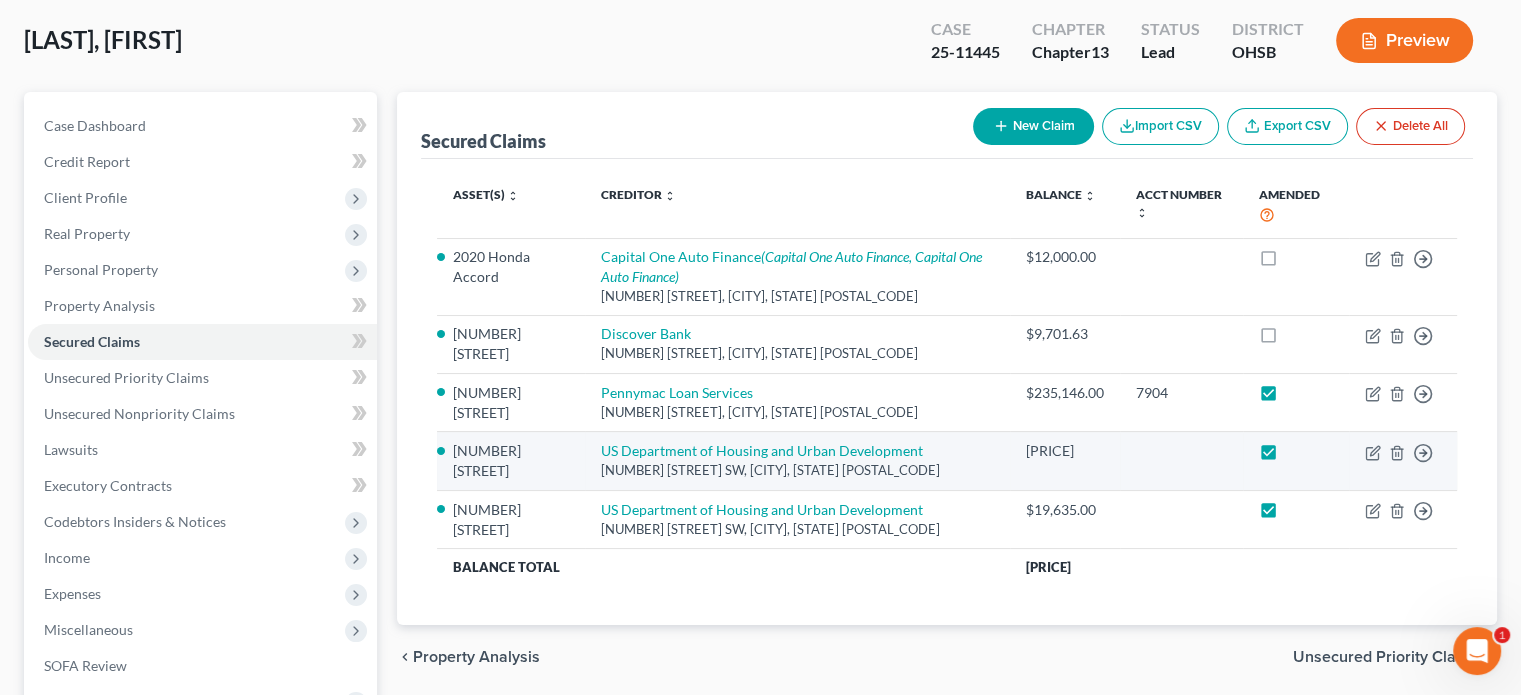 click at bounding box center [1287, 398] 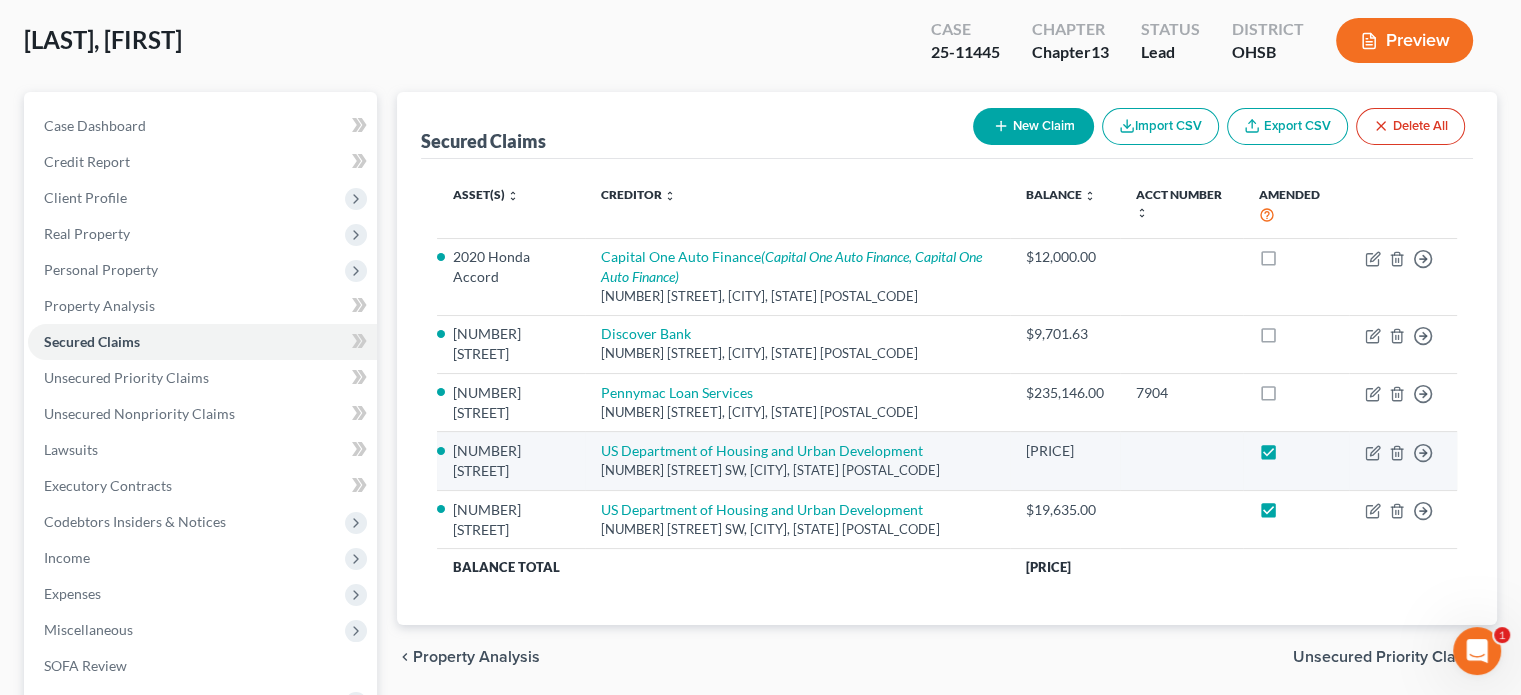 drag, startPoint x: 1266, startPoint y: 451, endPoint x: 1259, endPoint y: 479, distance: 28.86174 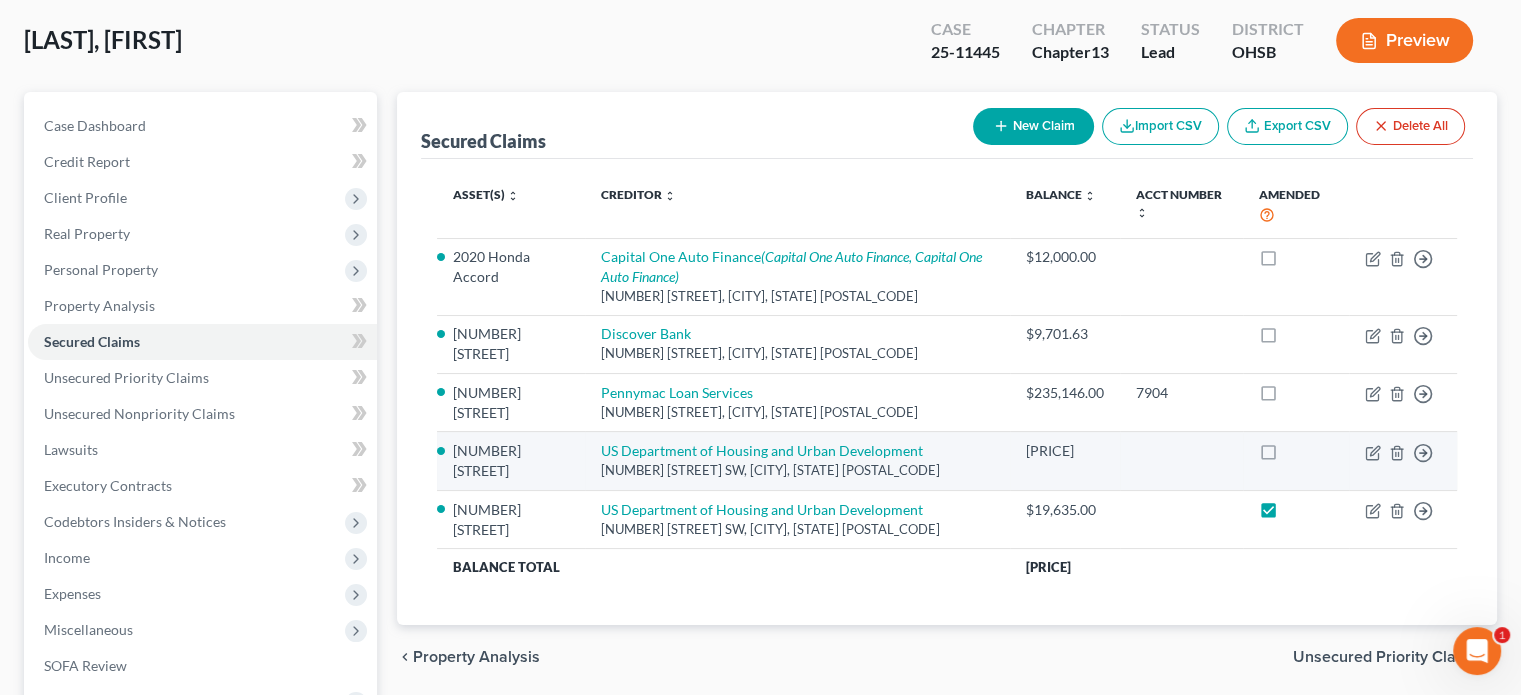 drag, startPoint x: 1261, startPoint y: 505, endPoint x: 1263, endPoint y: 471, distance: 34.058773 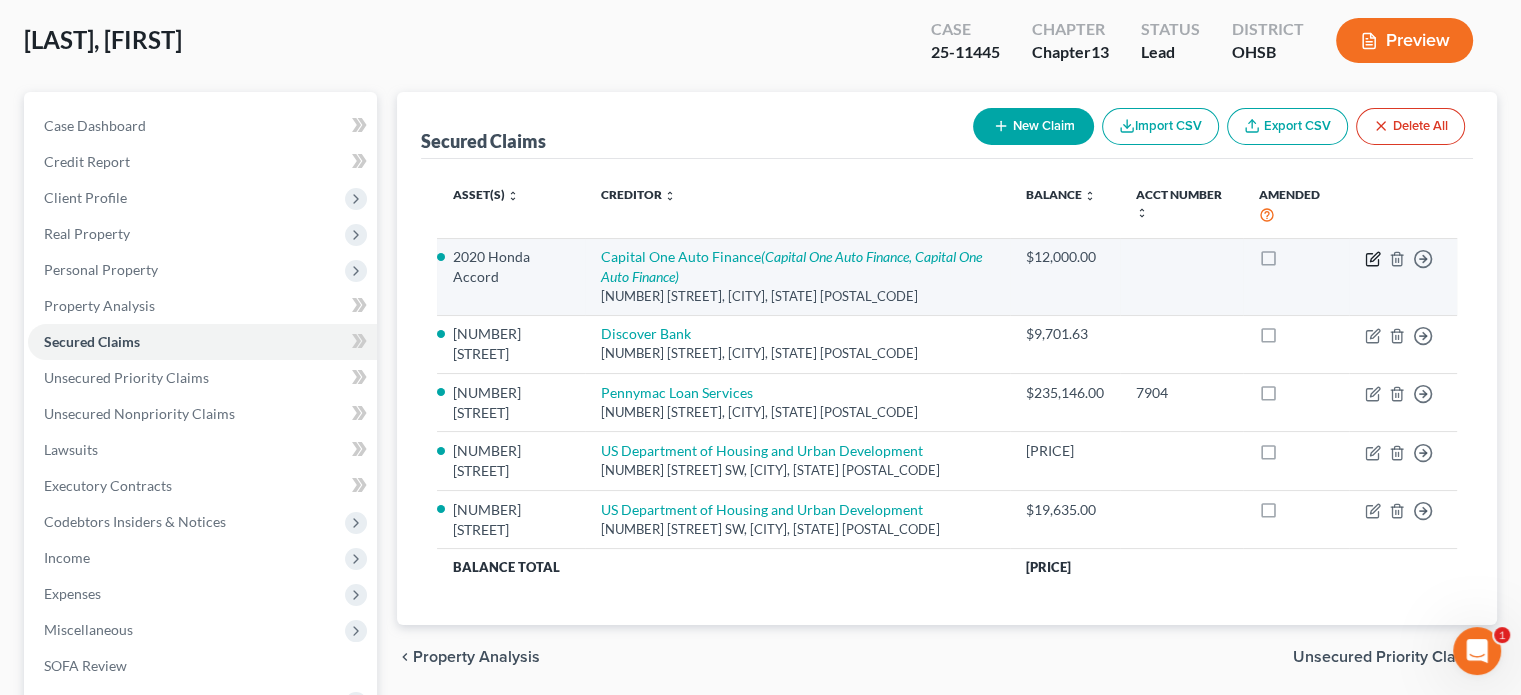 click 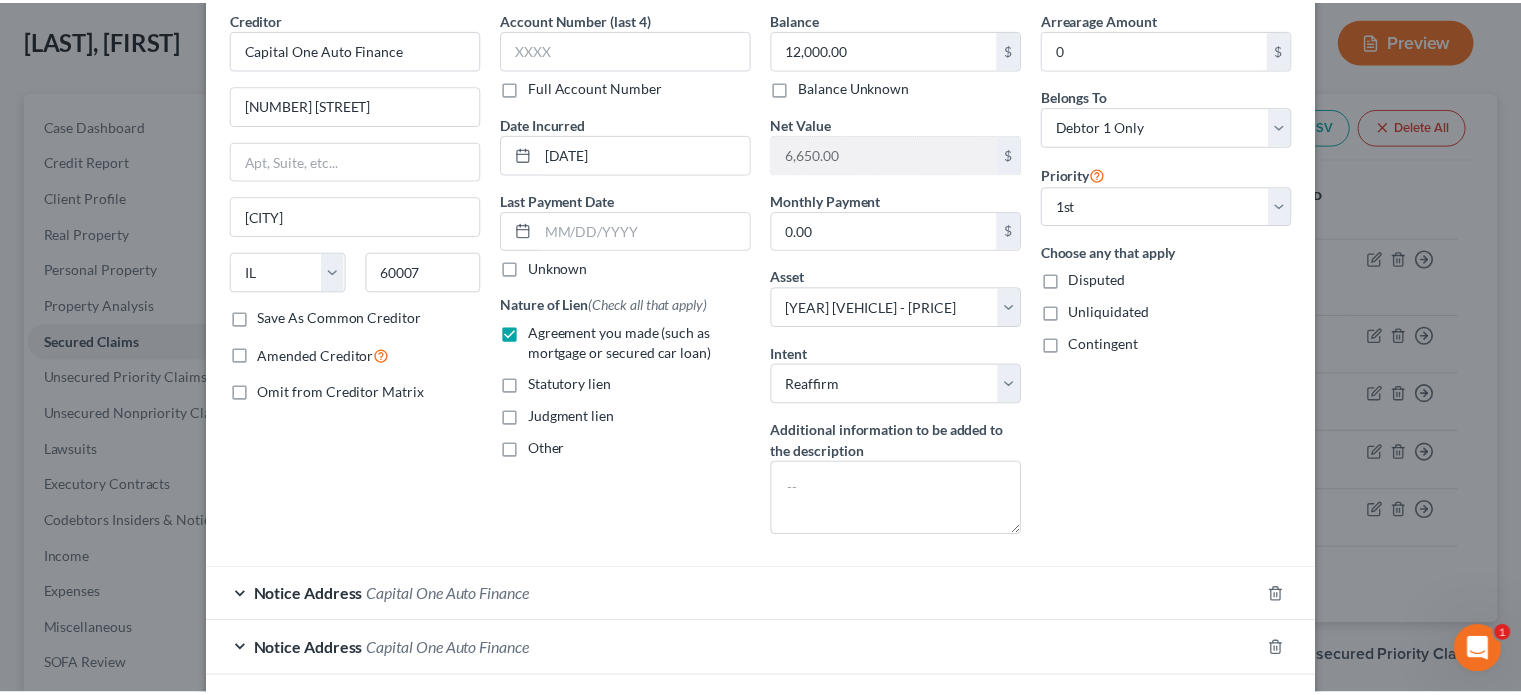 scroll, scrollTop: 230, scrollLeft: 0, axis: vertical 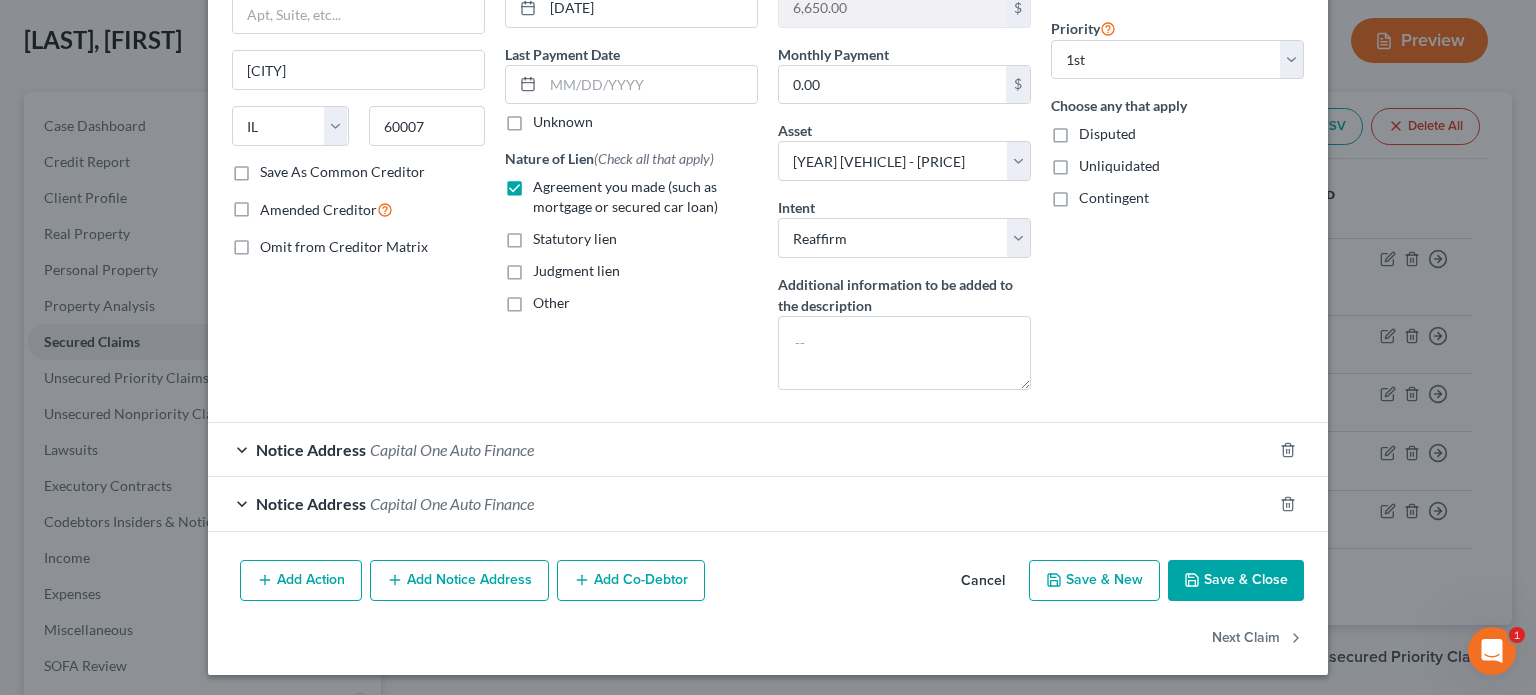 click on "Save & Close" at bounding box center [1236, 581] 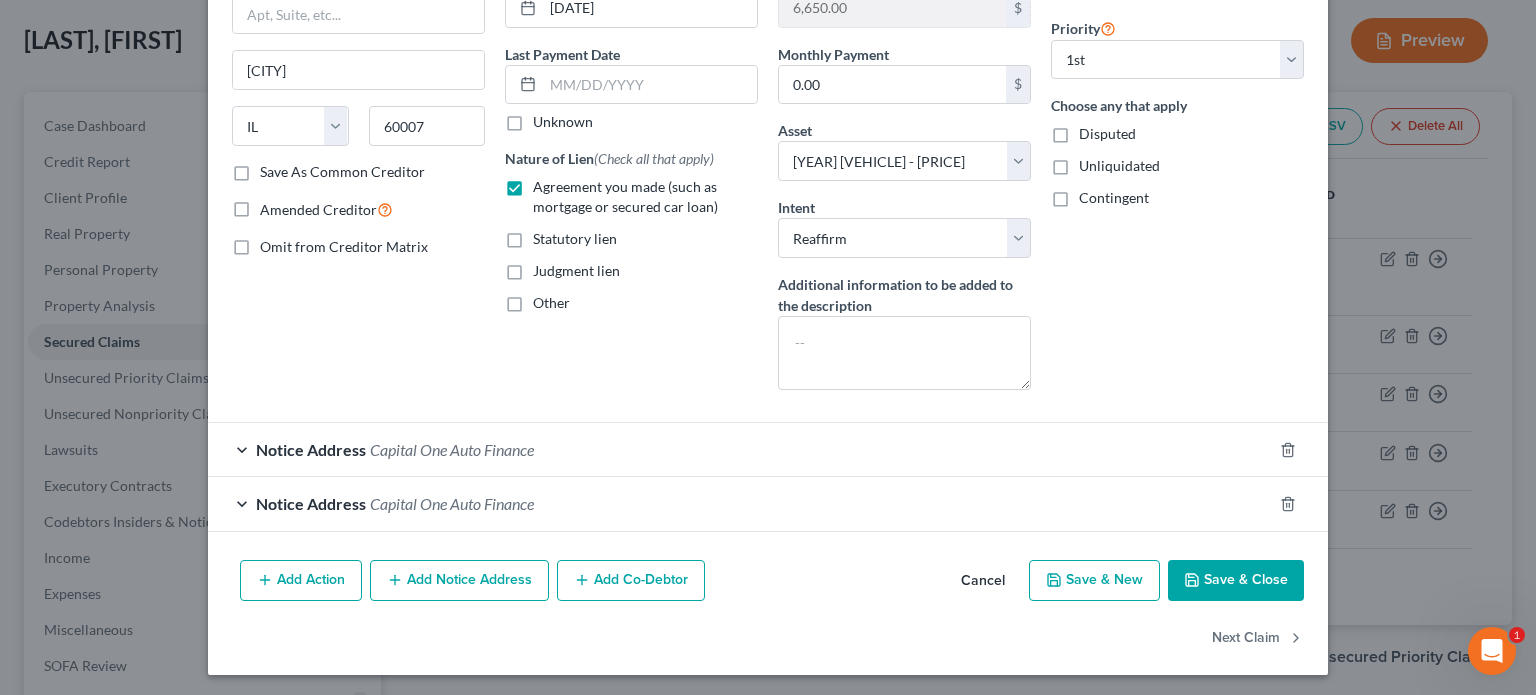 select 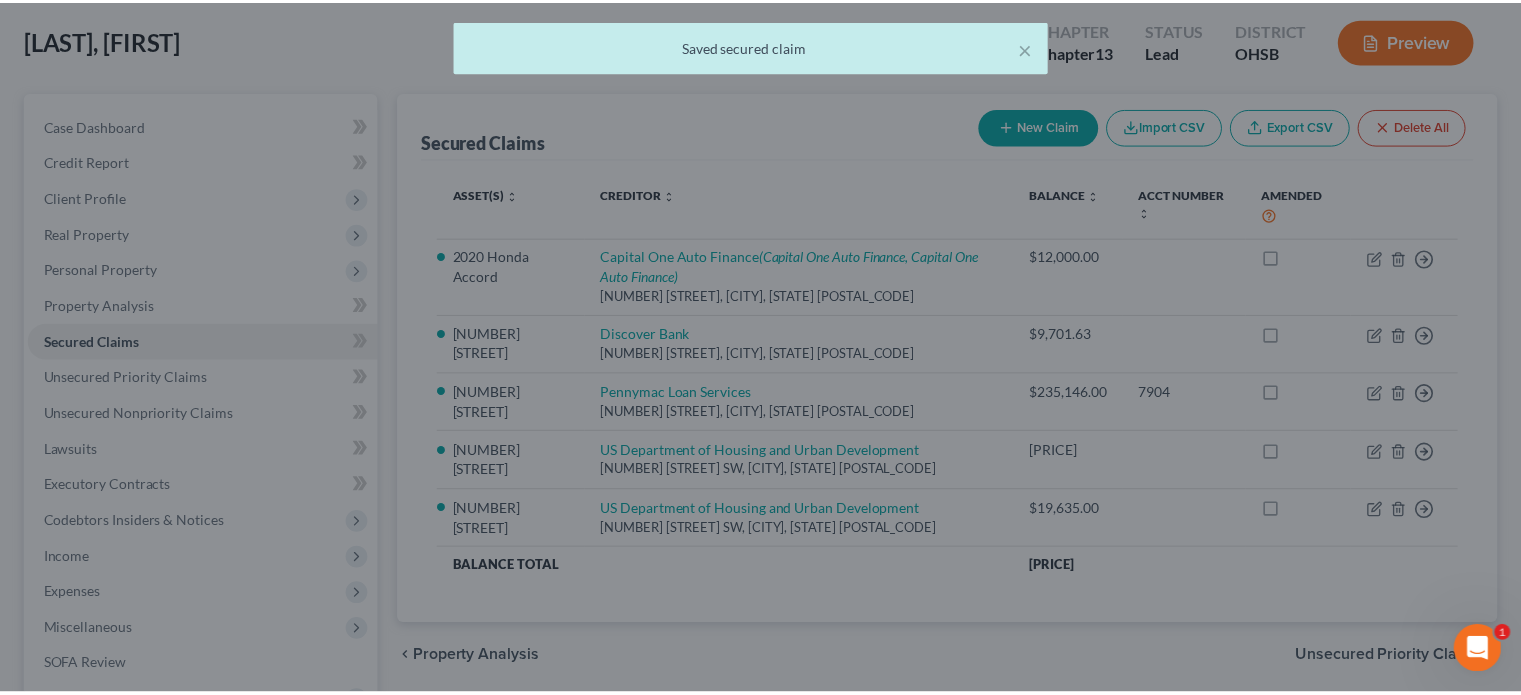 scroll, scrollTop: 0, scrollLeft: 0, axis: both 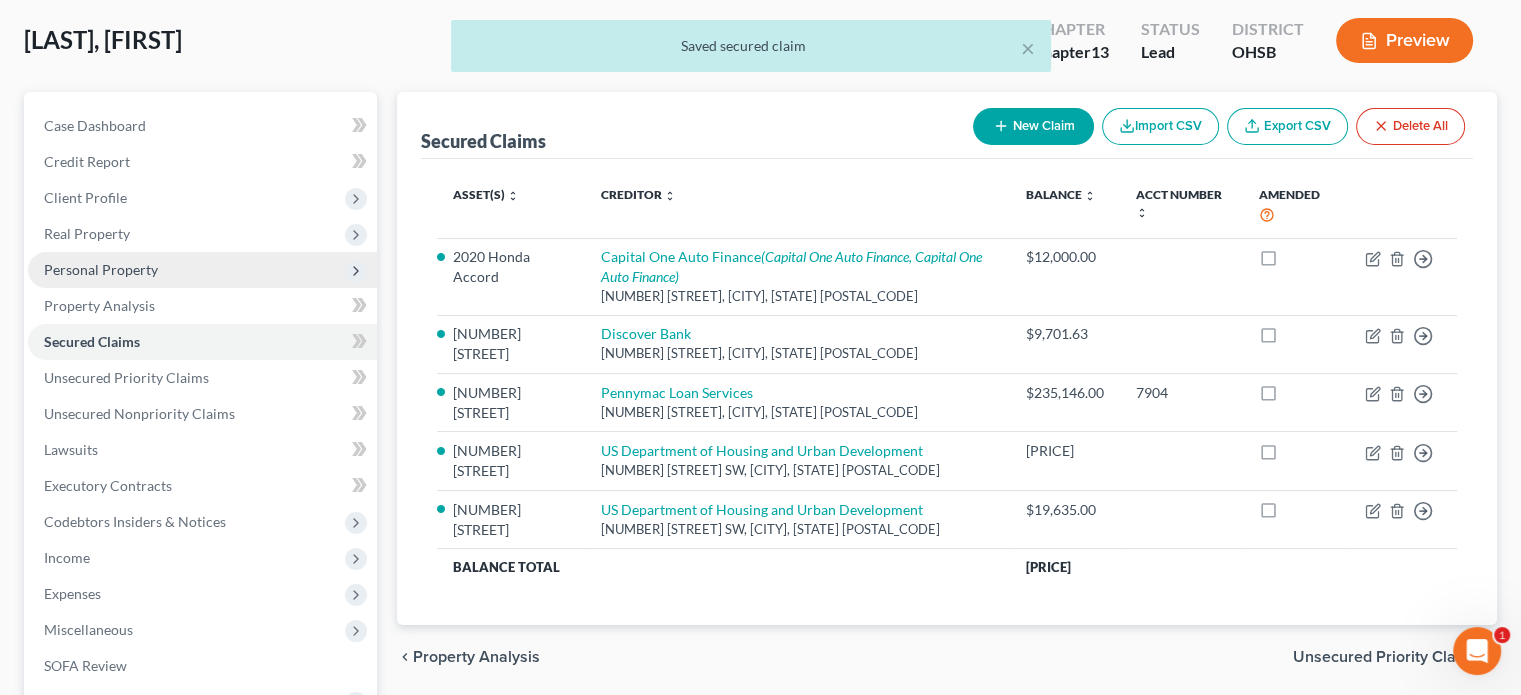 click on "Personal Property" at bounding box center [101, 269] 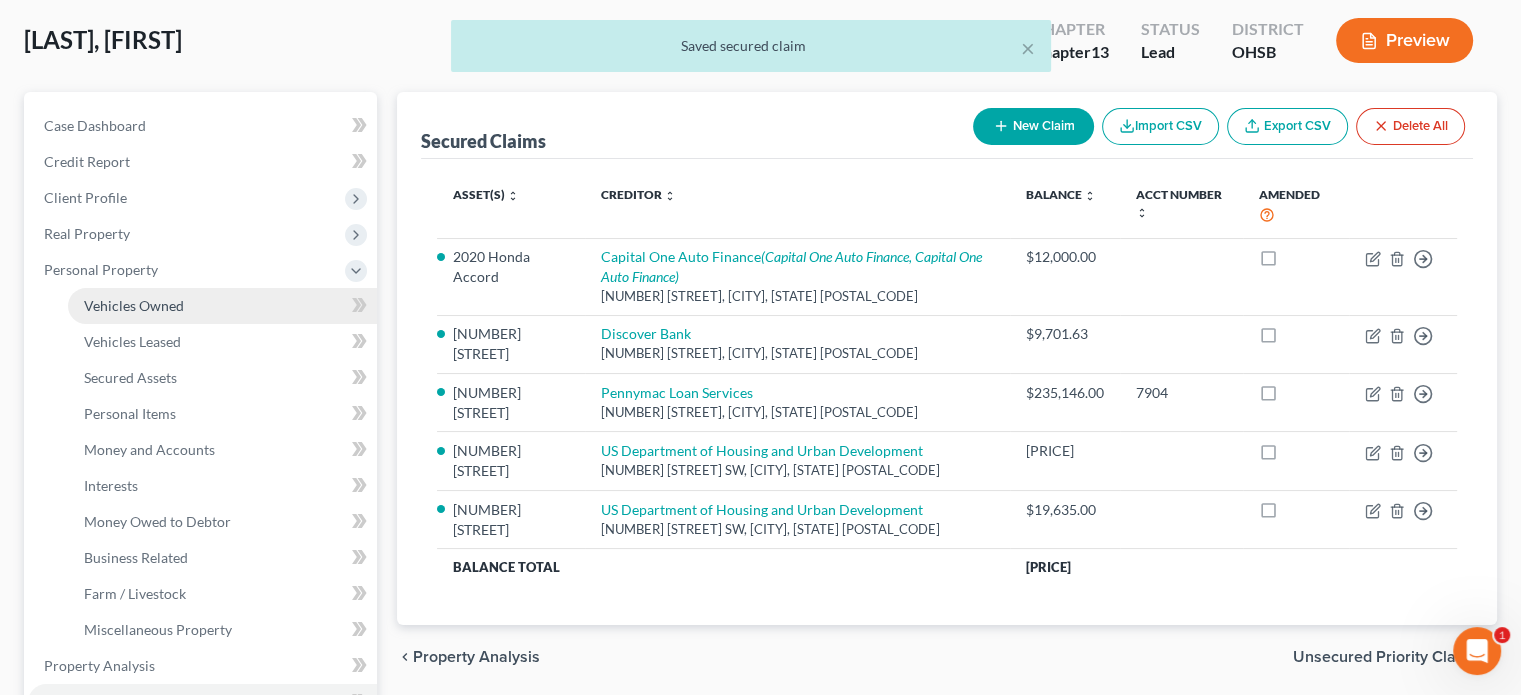click on "Vehicles Owned" at bounding box center (134, 305) 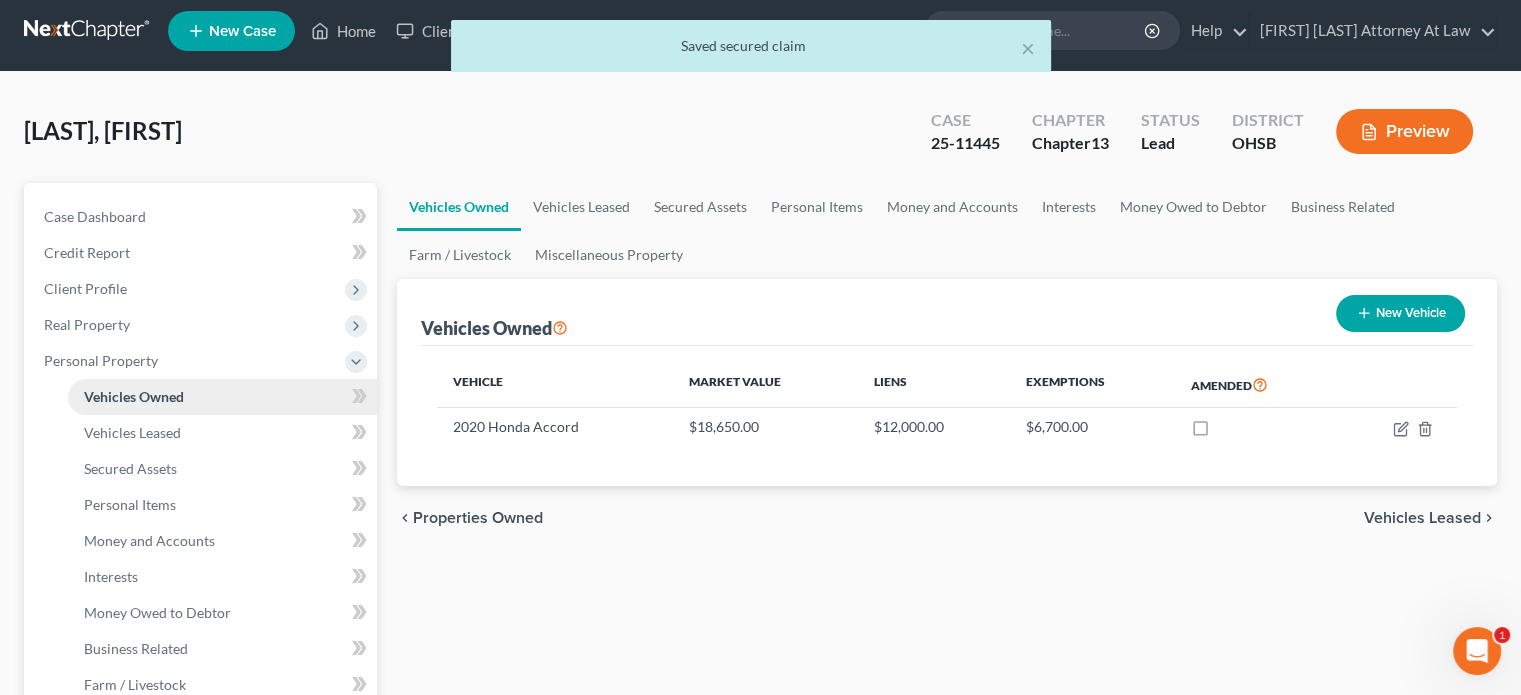 scroll, scrollTop: 0, scrollLeft: 0, axis: both 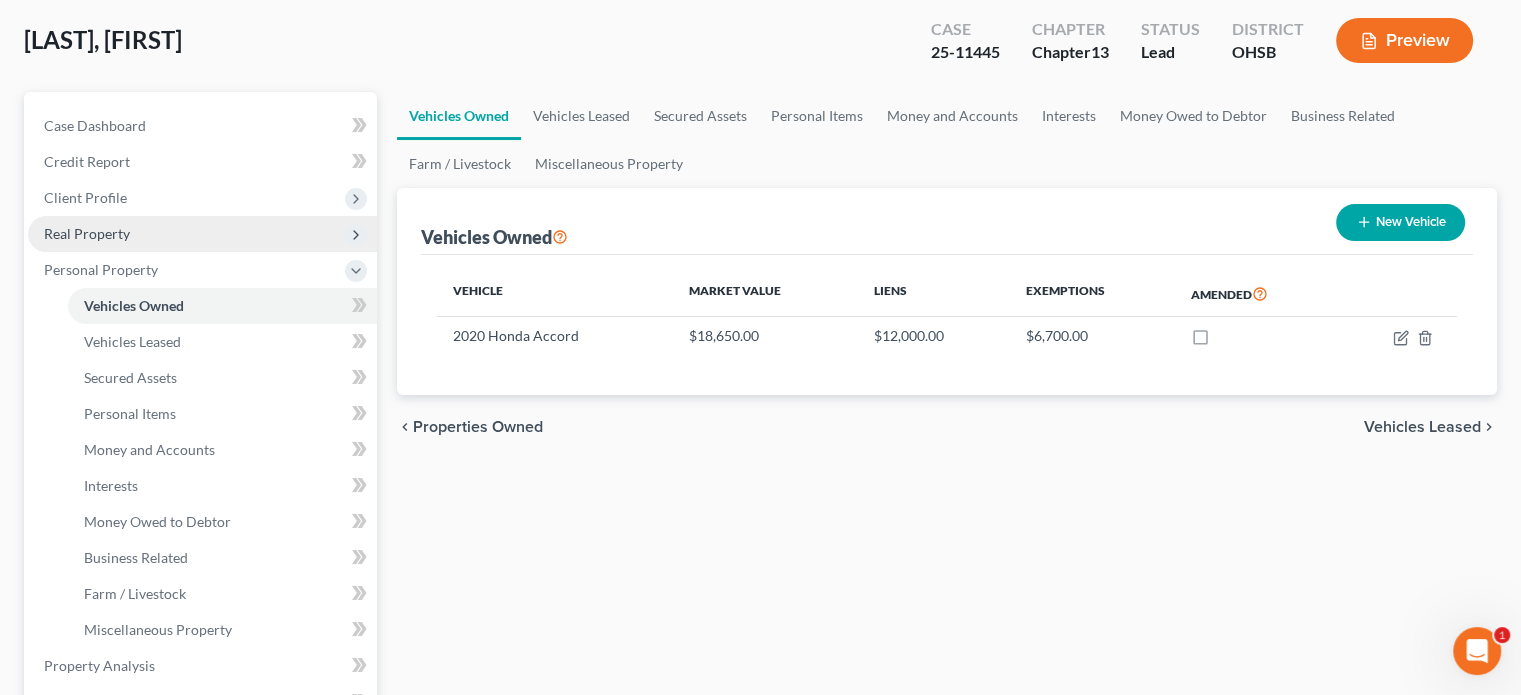 click on "Real Property" at bounding box center [87, 233] 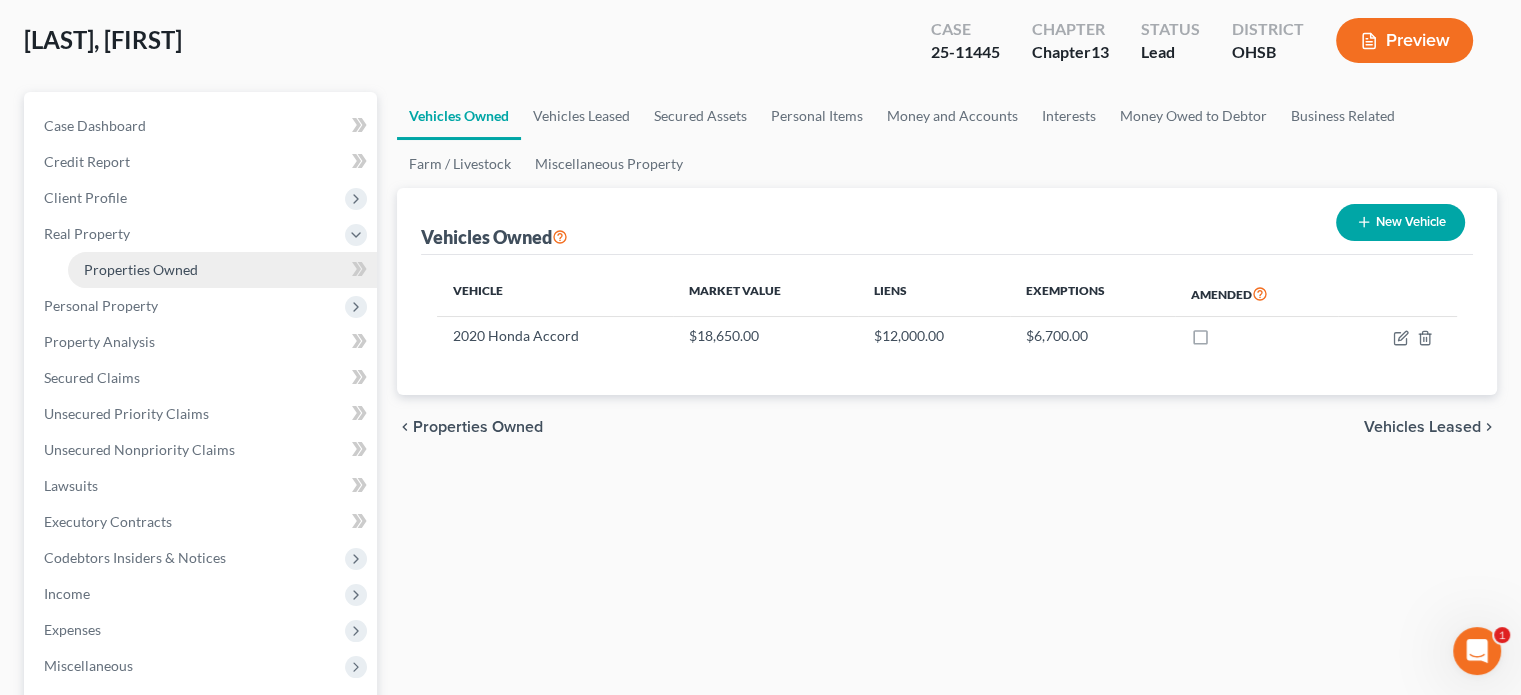 click on "Properties Owned" at bounding box center (141, 269) 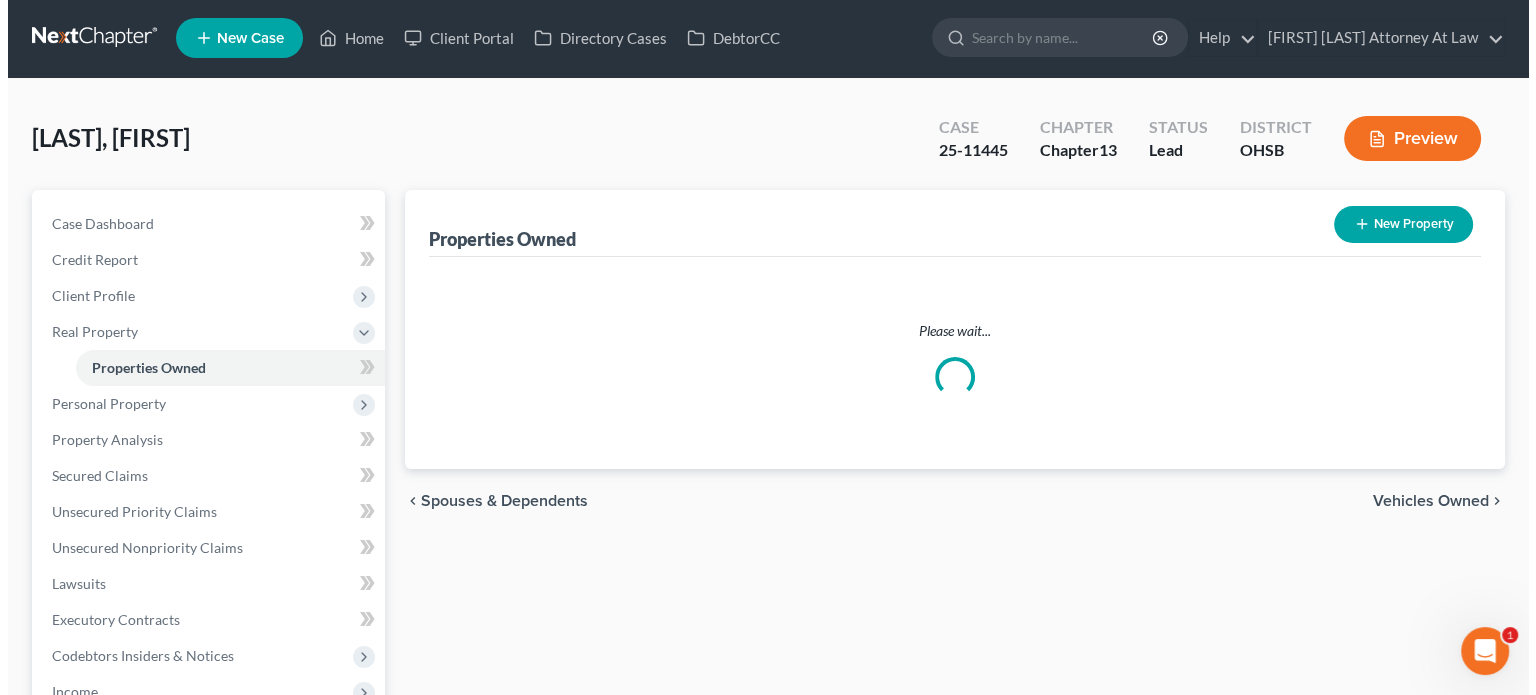 scroll, scrollTop: 0, scrollLeft: 0, axis: both 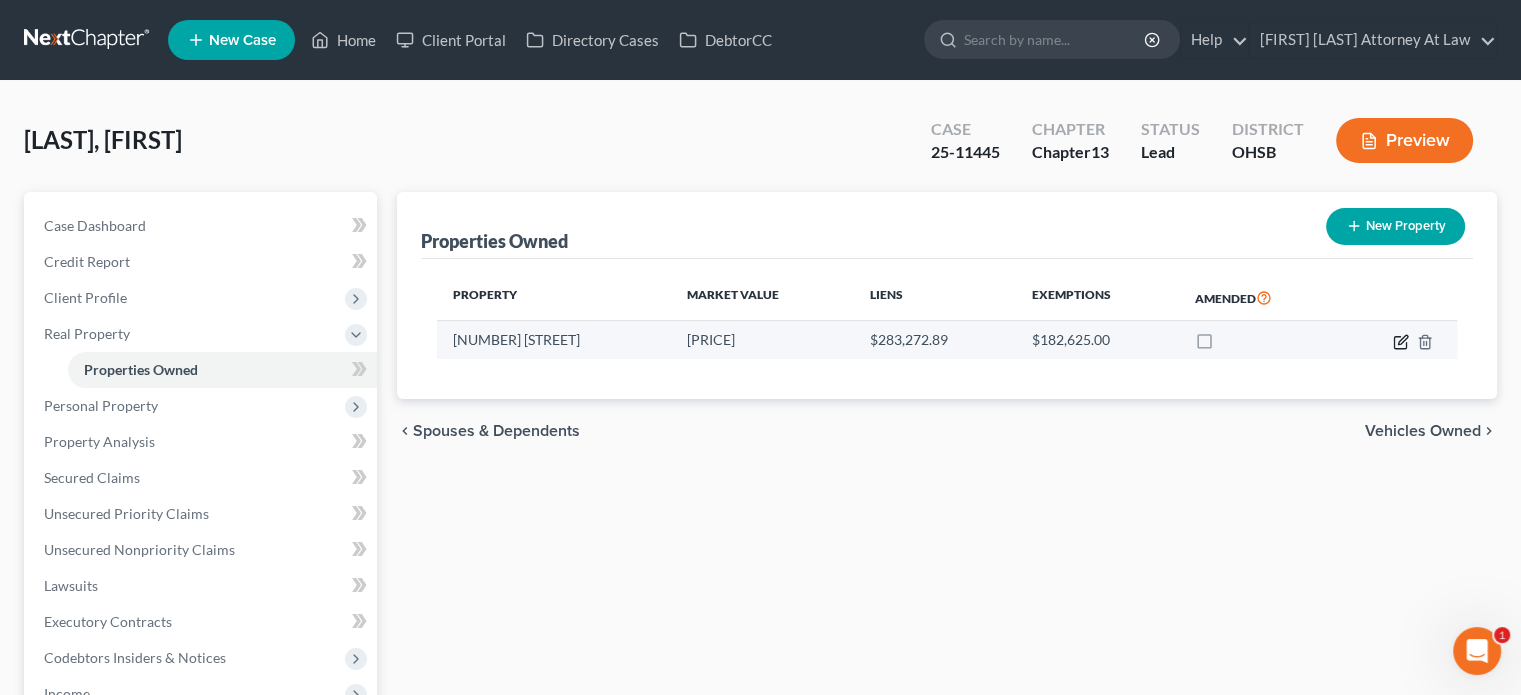 click 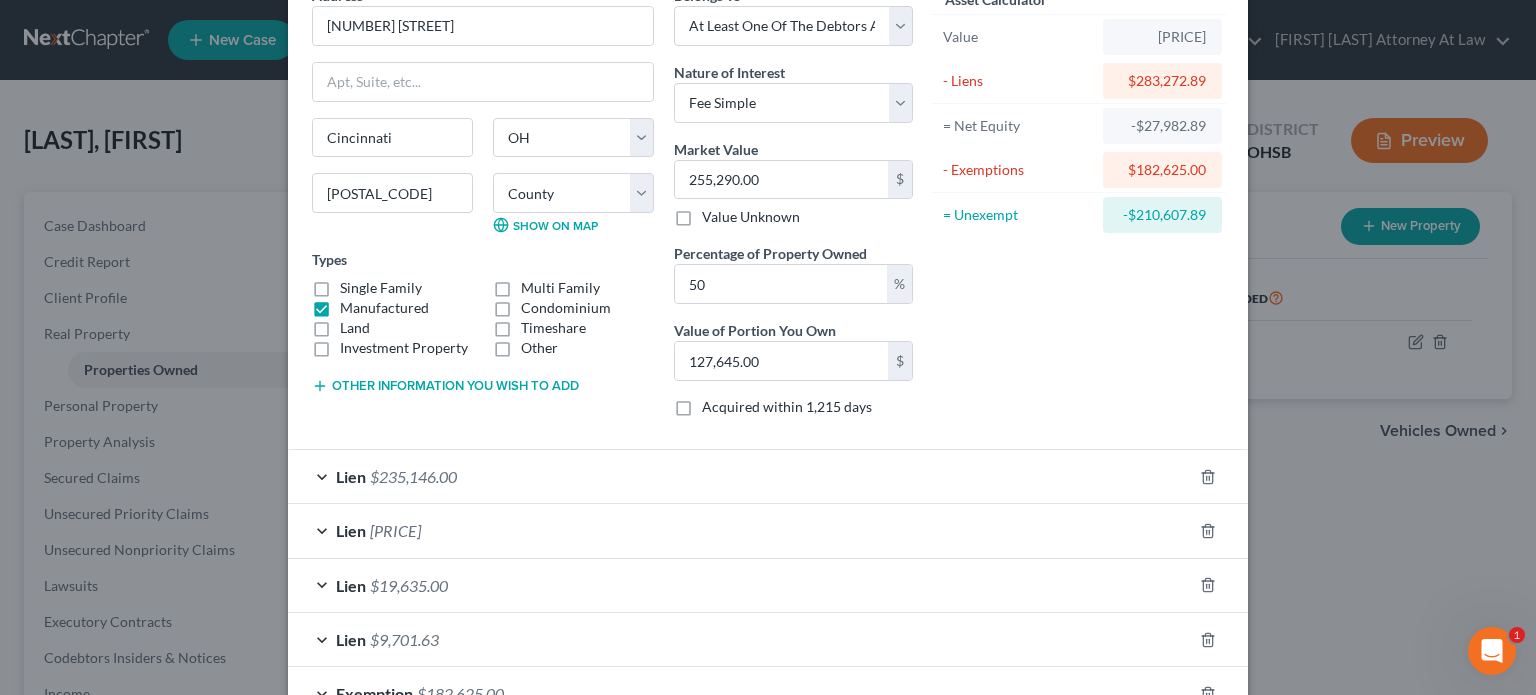 scroll, scrollTop: 100, scrollLeft: 0, axis: vertical 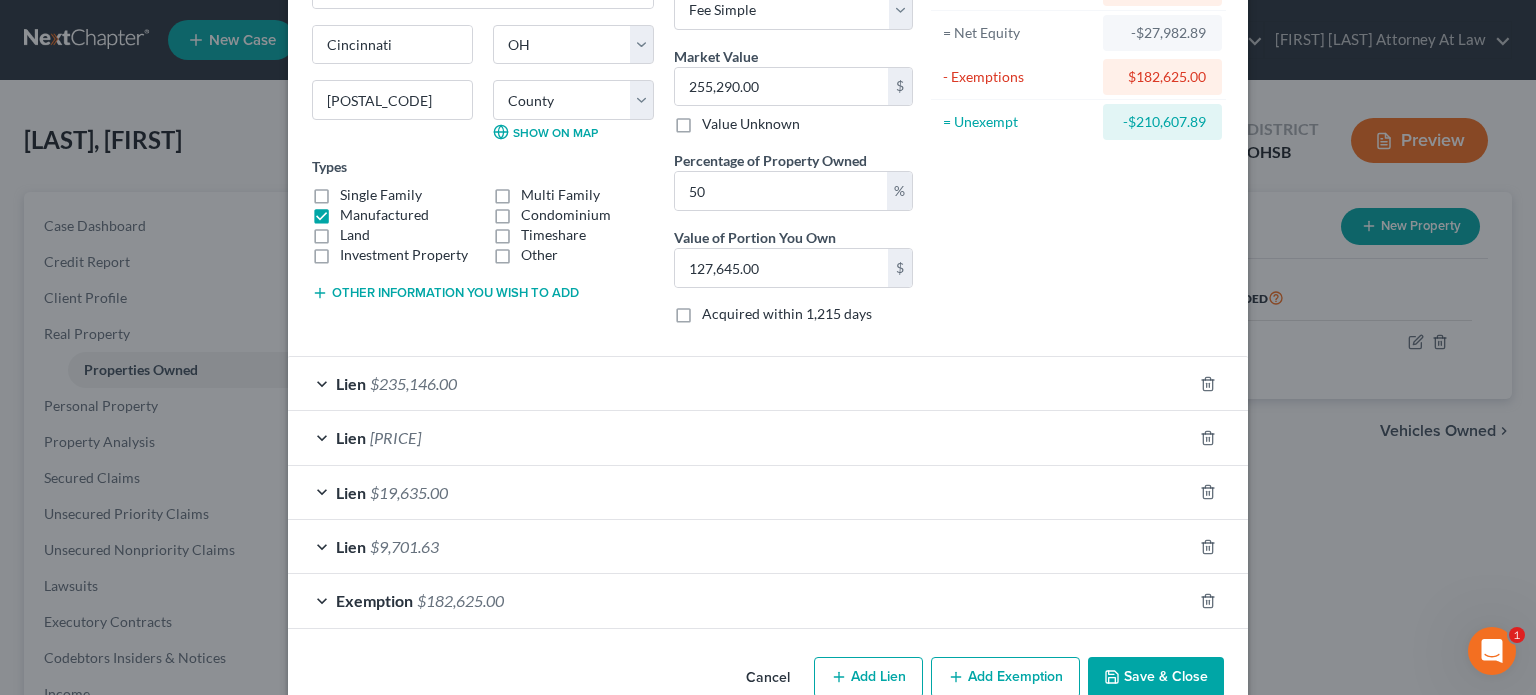 click on "Save & Close" at bounding box center [1156, 678] 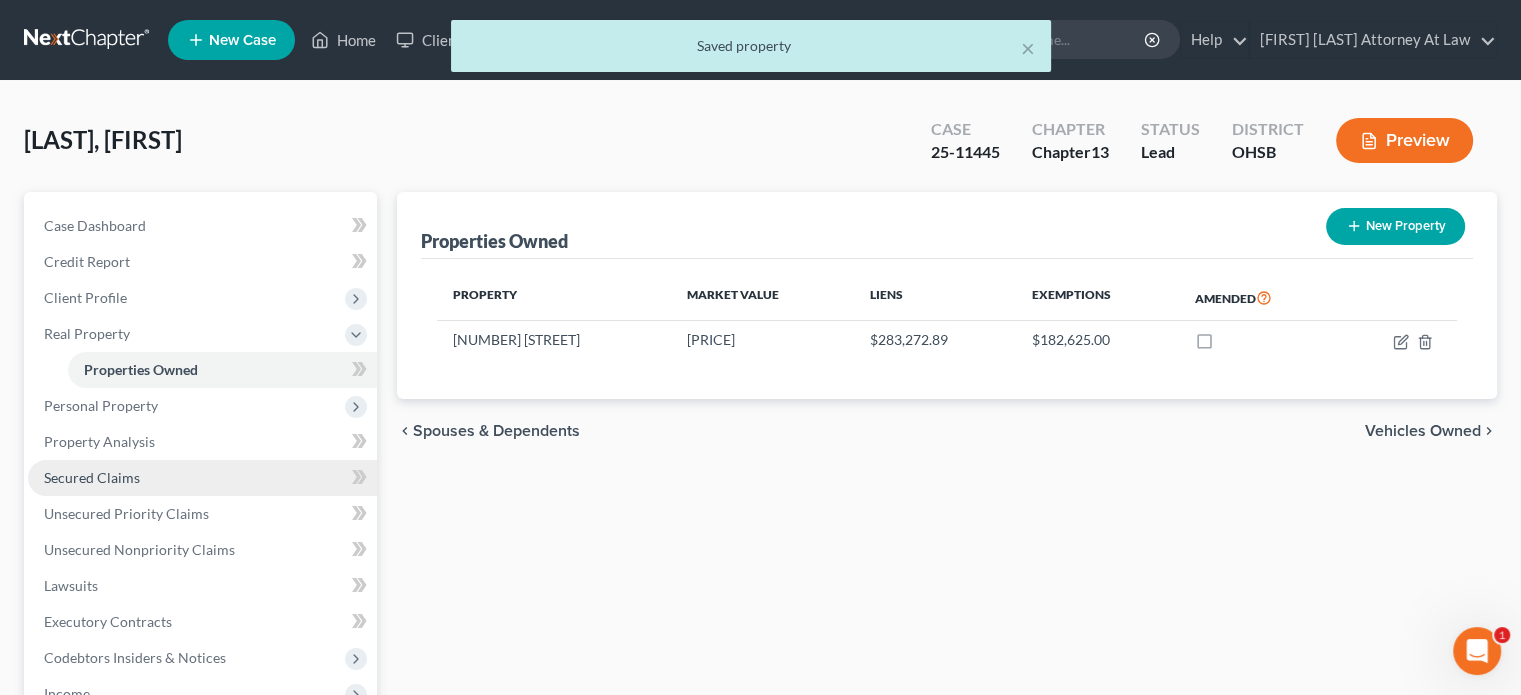 click on "Secured Claims" at bounding box center [92, 477] 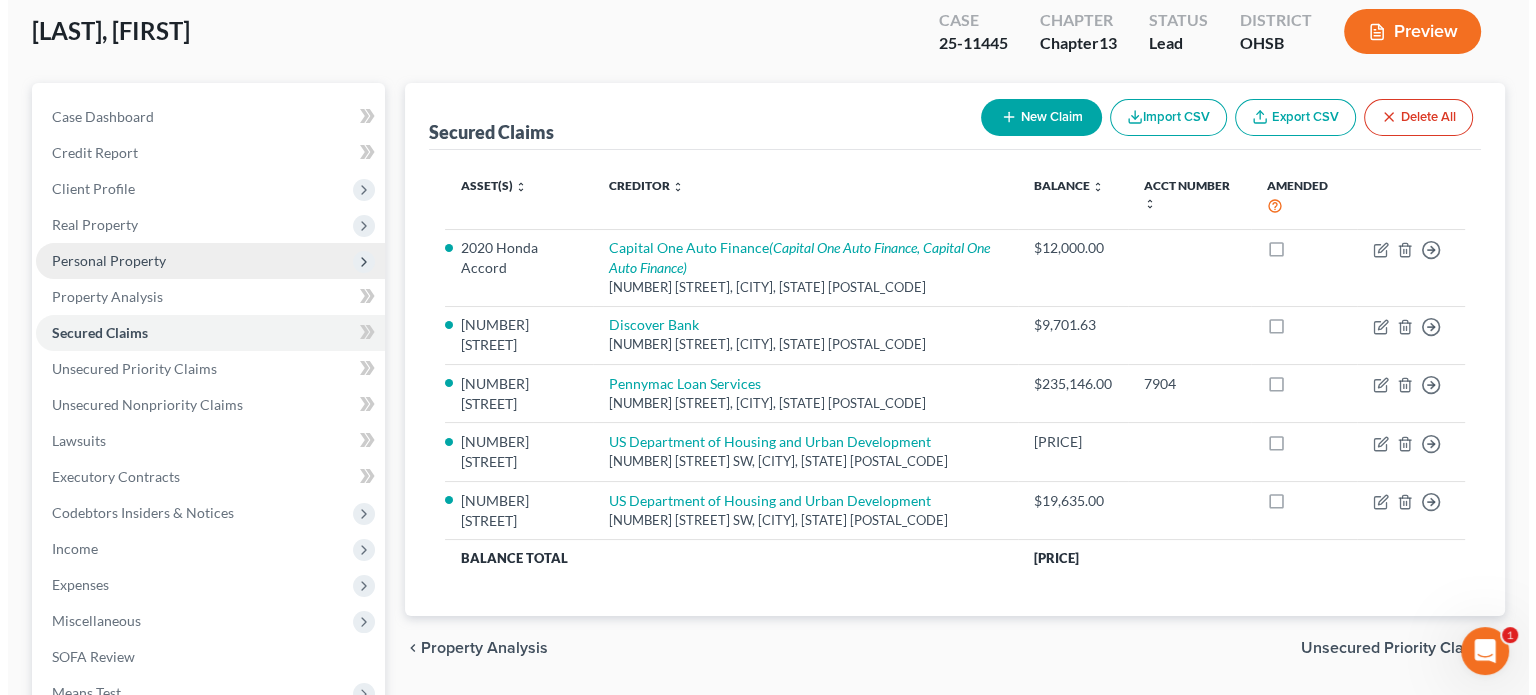 scroll, scrollTop: 200, scrollLeft: 0, axis: vertical 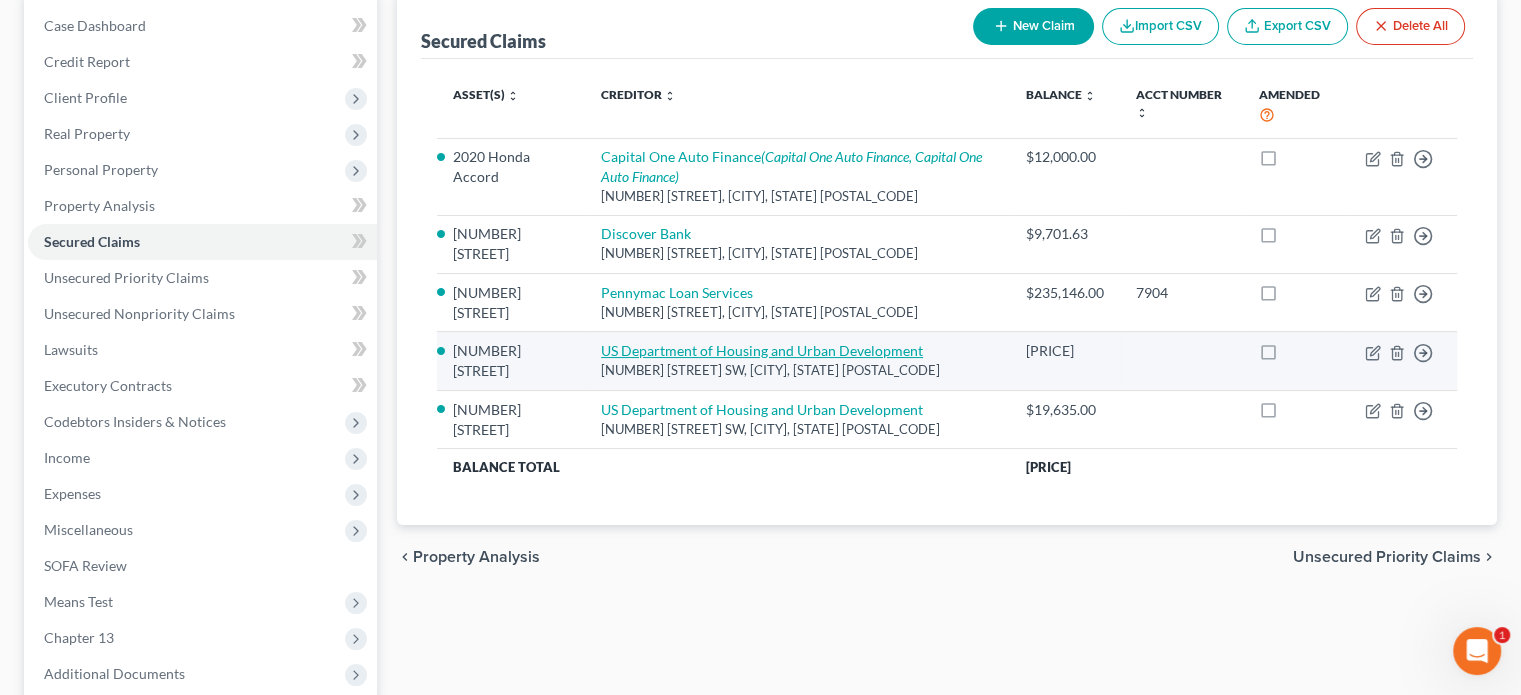 click on "US Department of Housing and Urban Development" at bounding box center [762, 350] 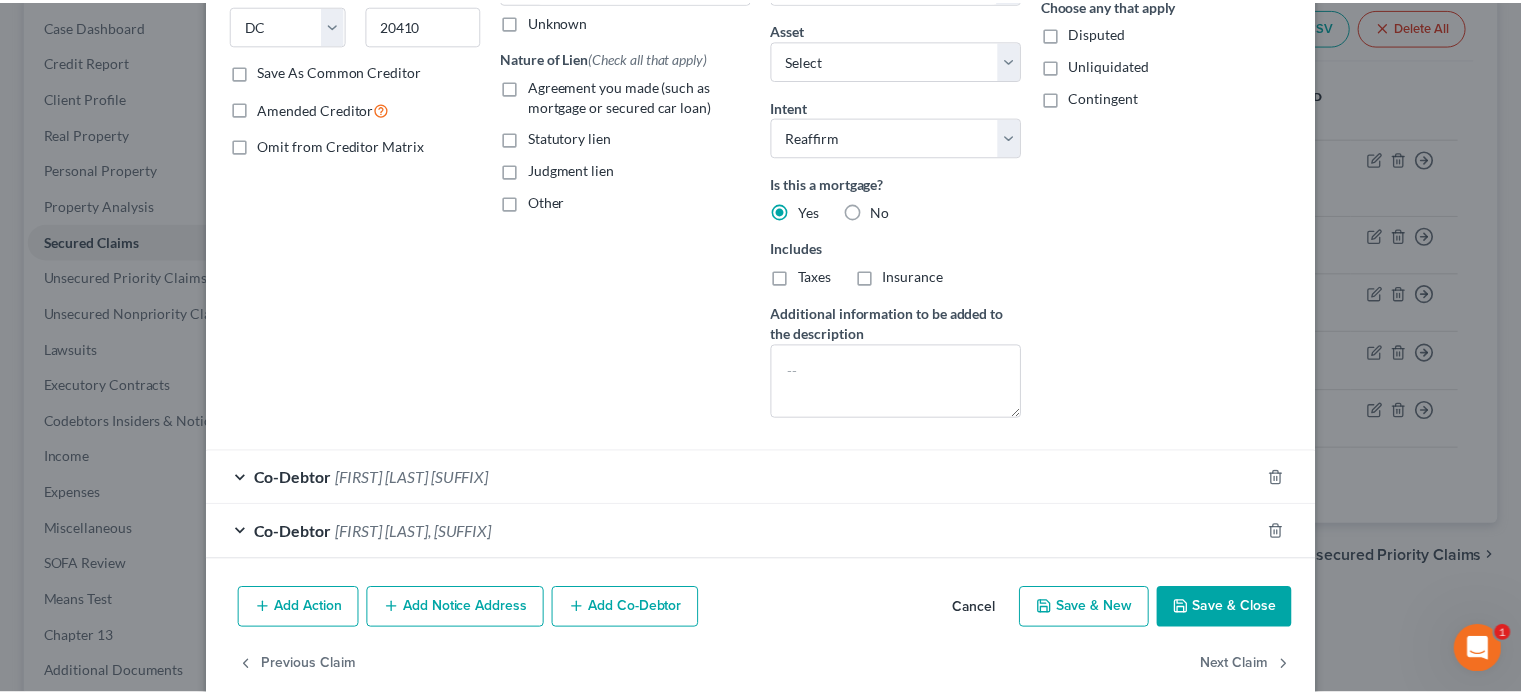 scroll, scrollTop: 360, scrollLeft: 0, axis: vertical 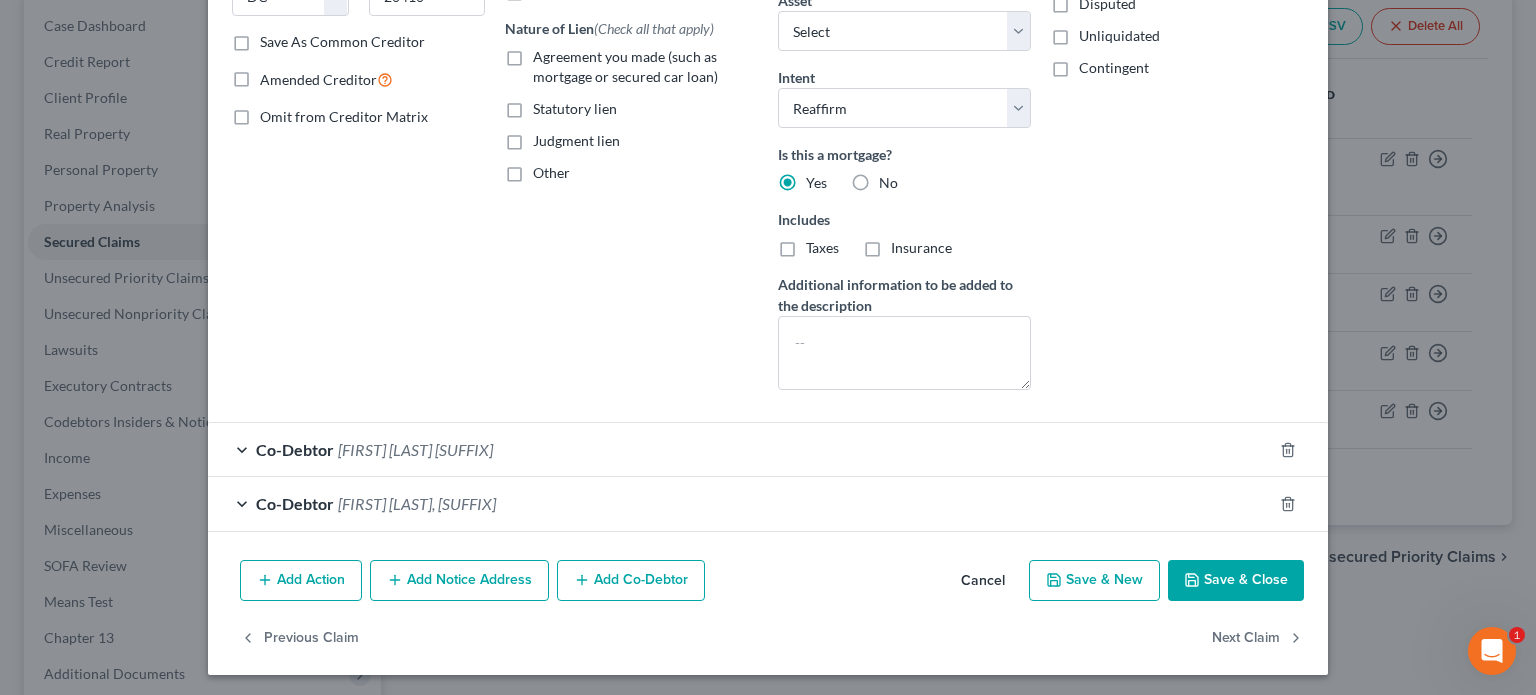 click on "Save & Close" at bounding box center (1236, 581) 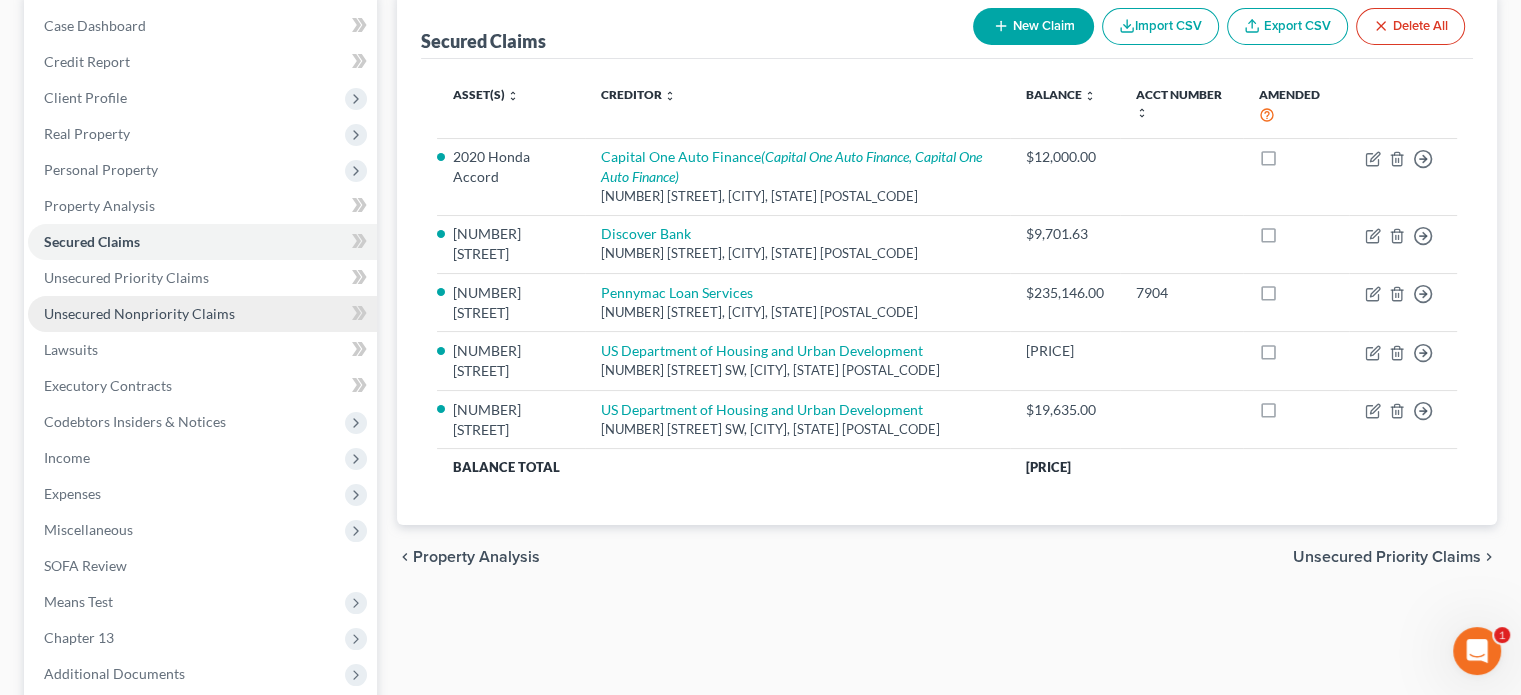click on "Unsecured Nonpriority Claims" at bounding box center [139, 313] 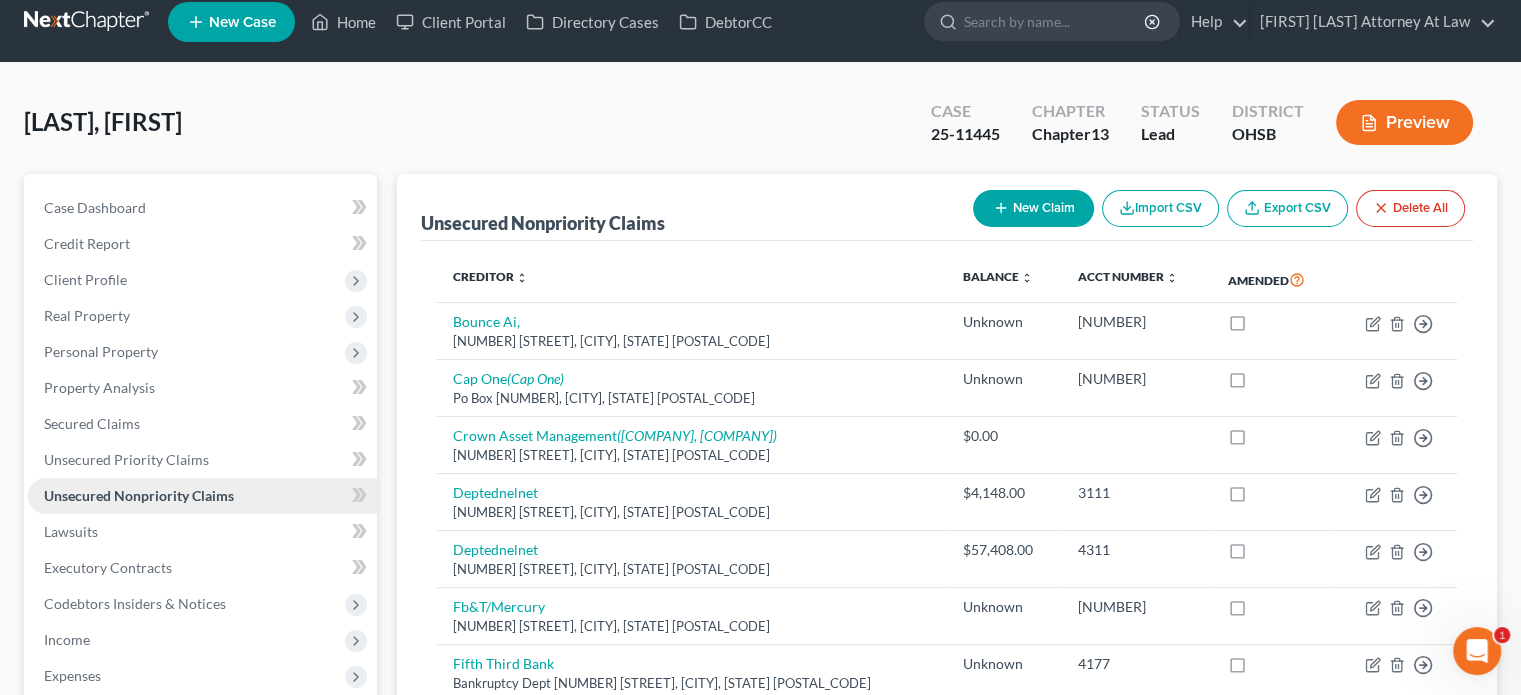 scroll, scrollTop: 0, scrollLeft: 0, axis: both 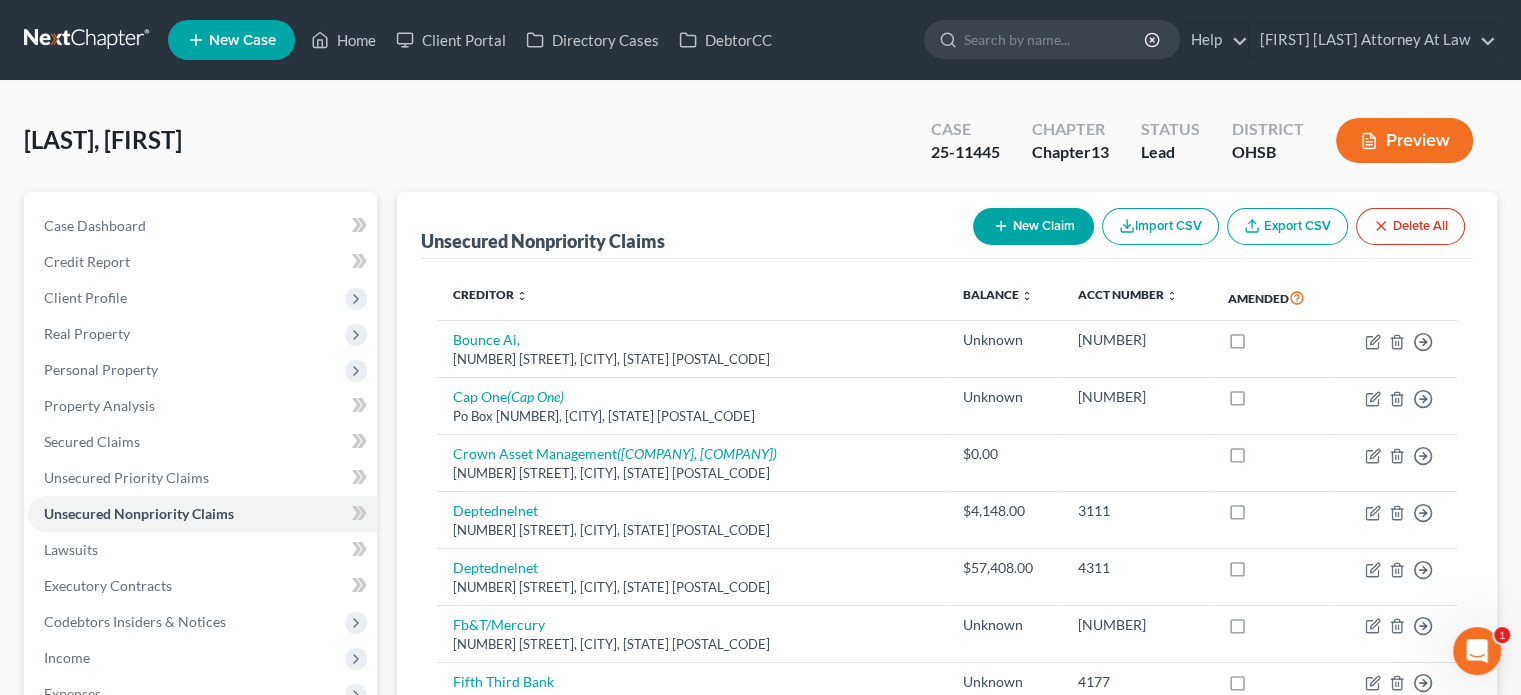 click 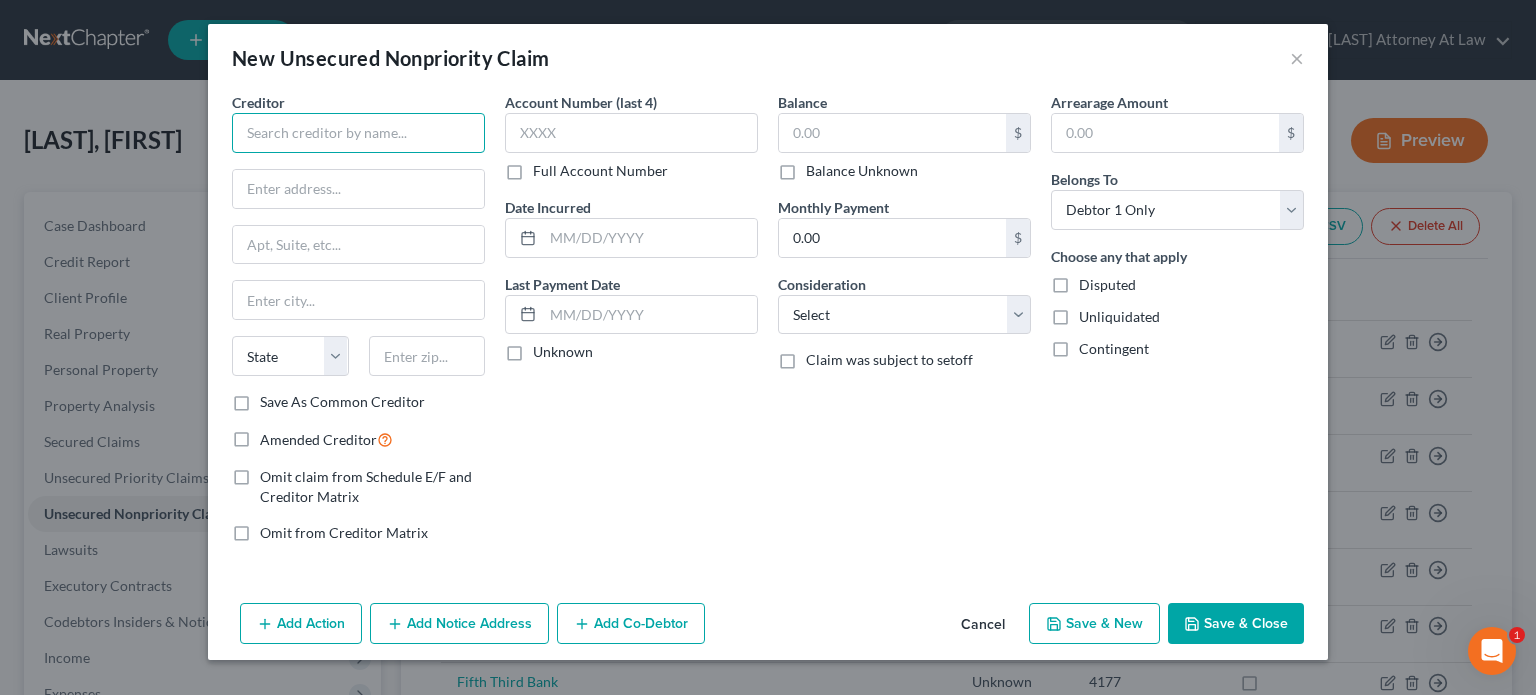 click at bounding box center [358, 133] 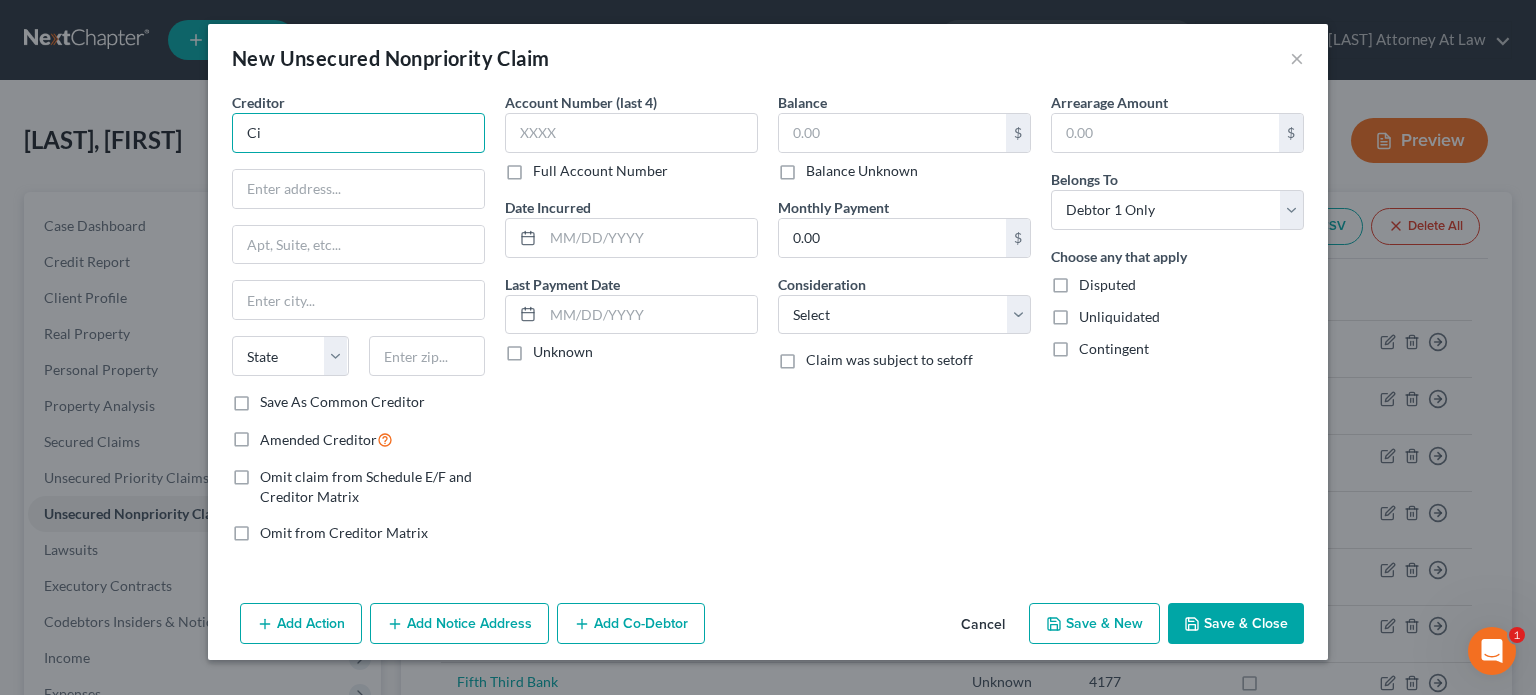 type on "C" 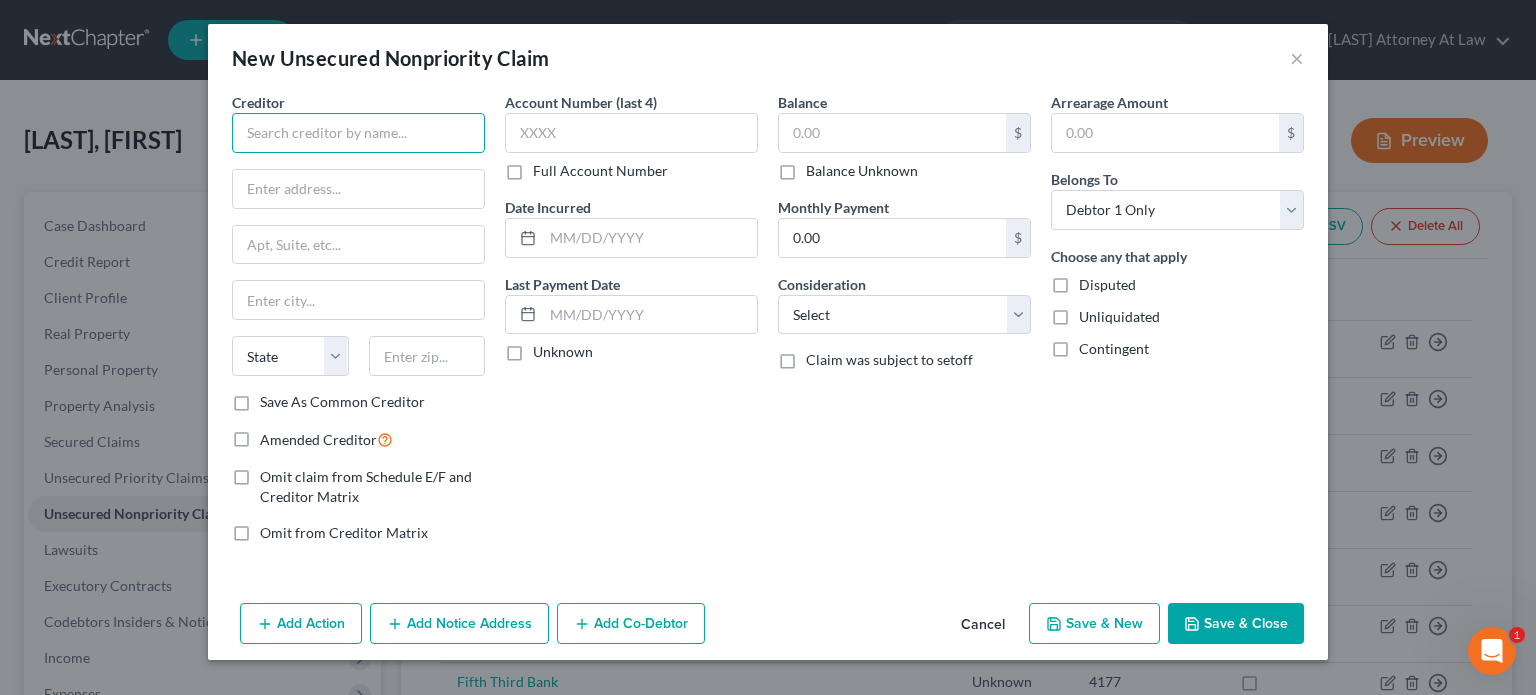 type 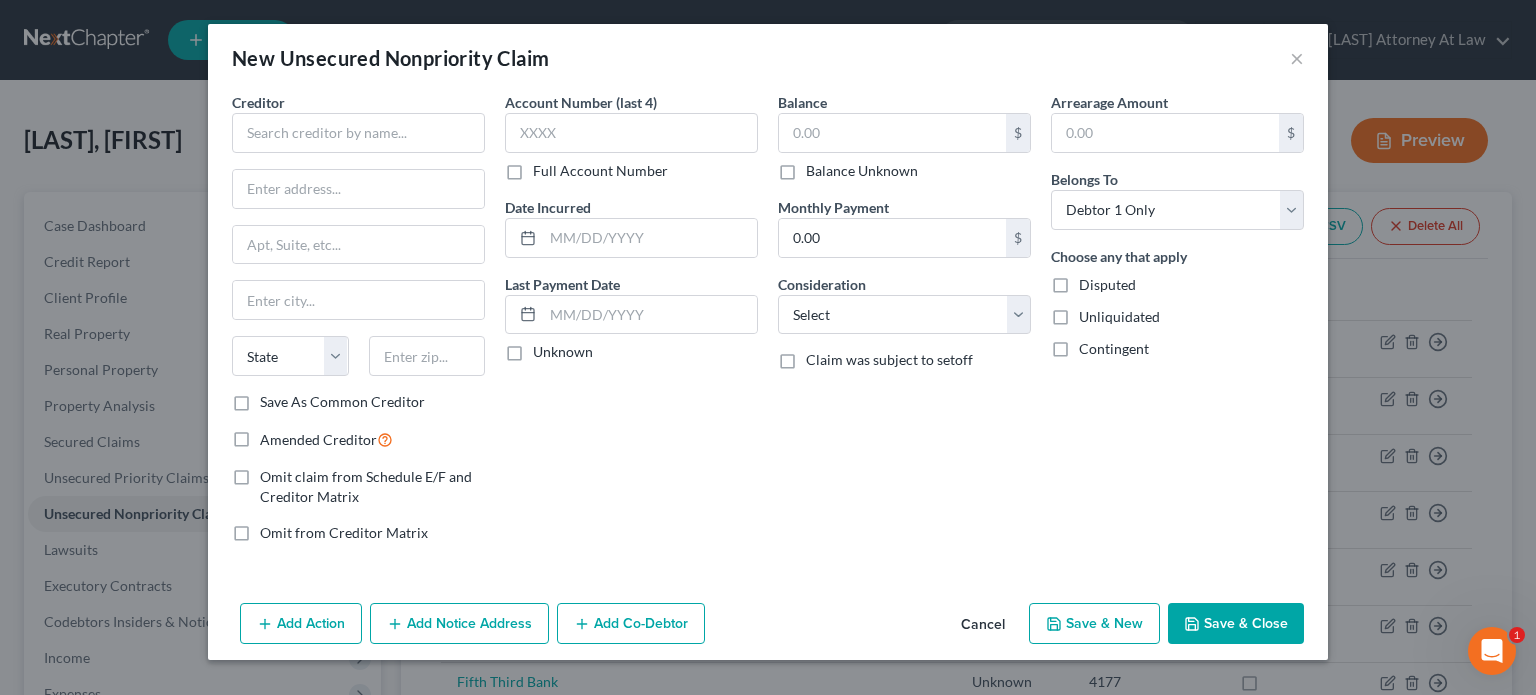 click on "Cancel" at bounding box center (983, 625) 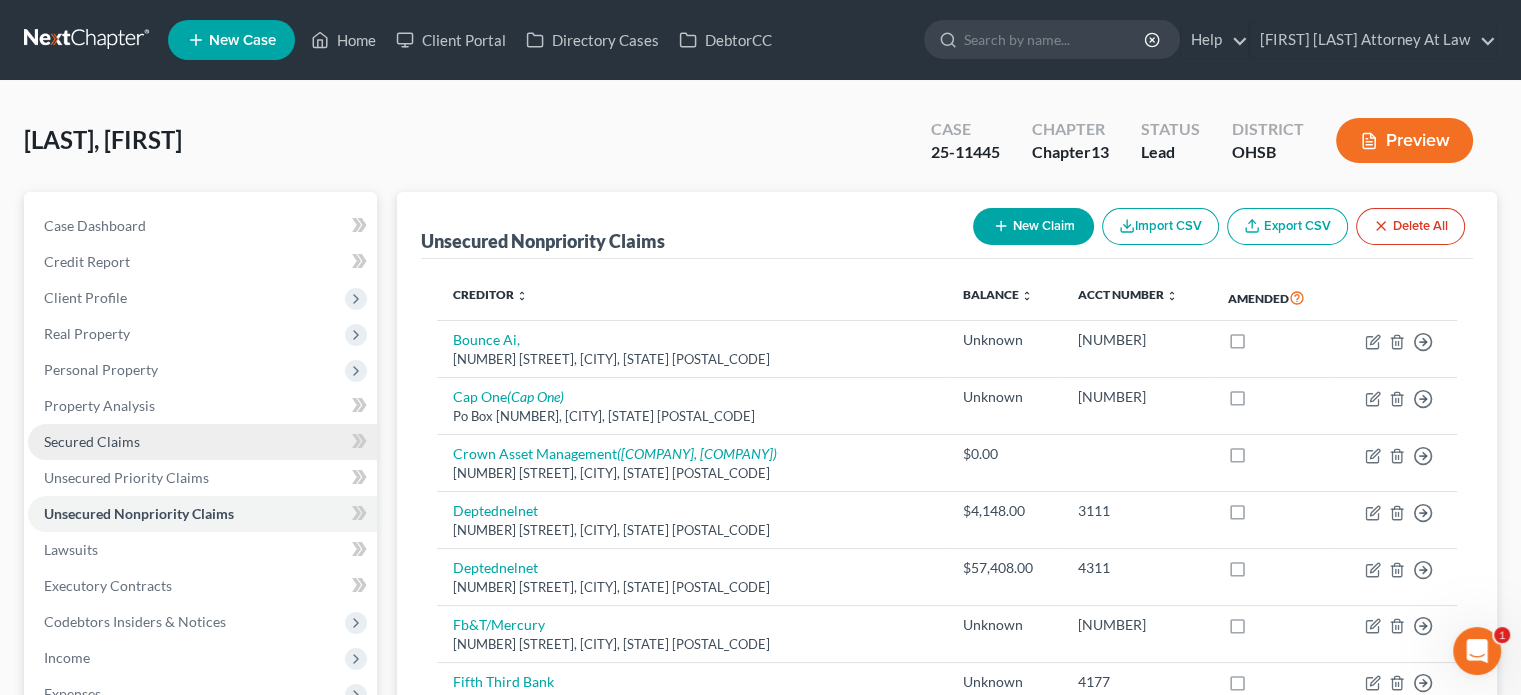 click on "Secured Claims" at bounding box center (92, 441) 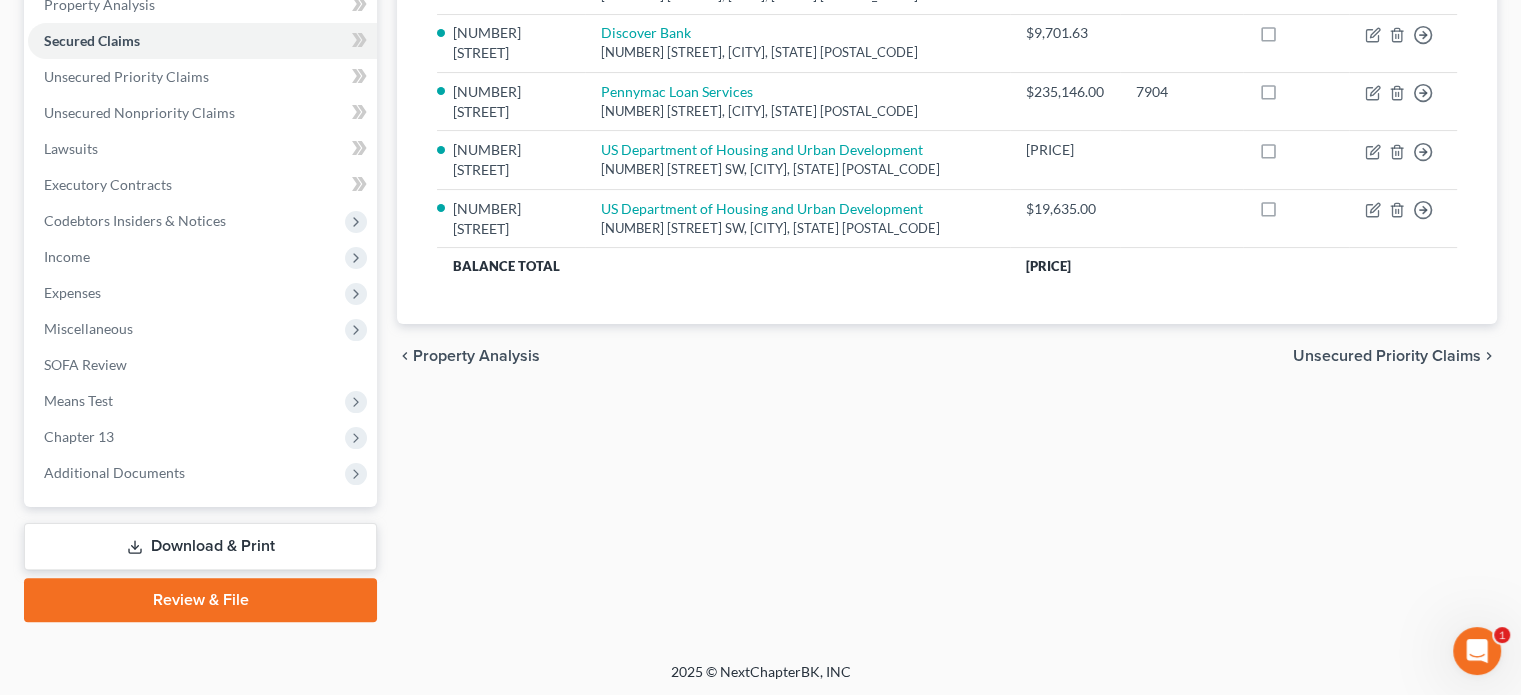 scroll, scrollTop: 402, scrollLeft: 0, axis: vertical 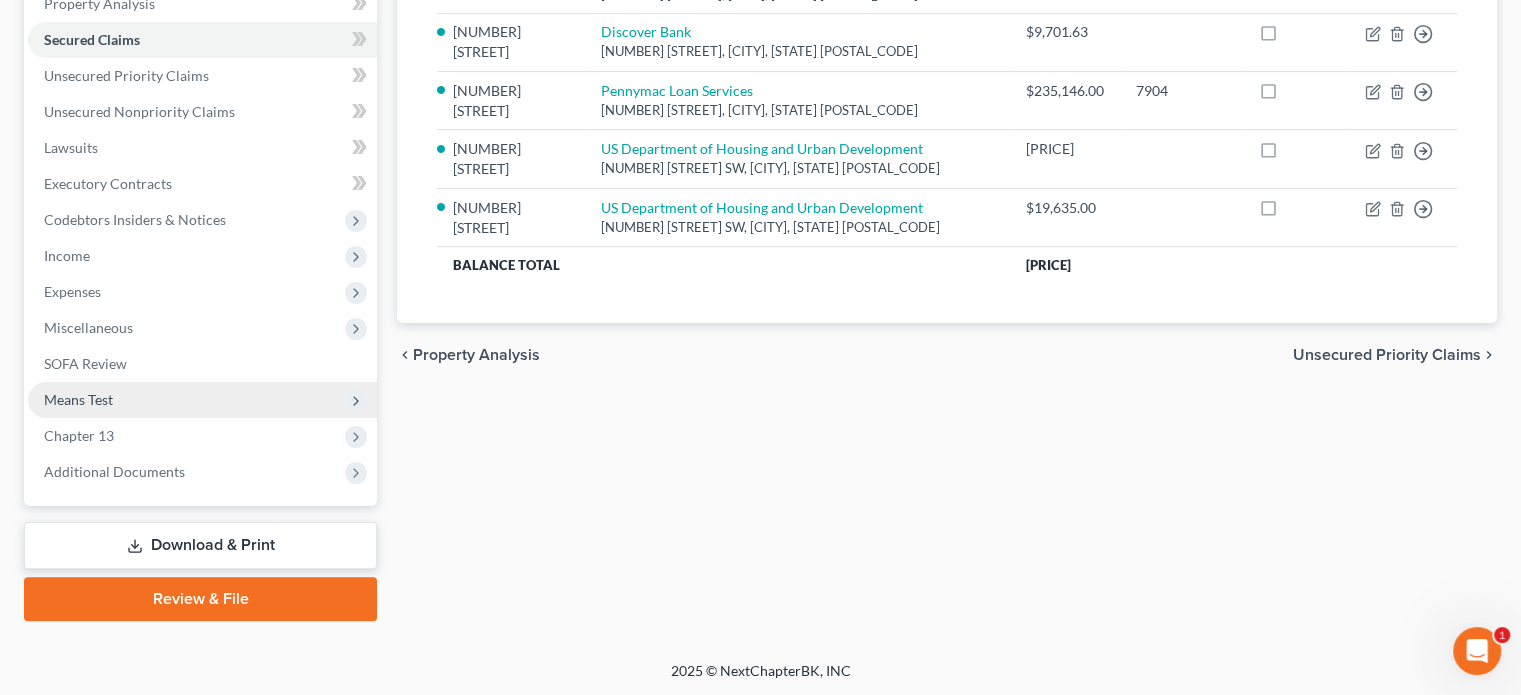 click on "Means Test" at bounding box center (78, 399) 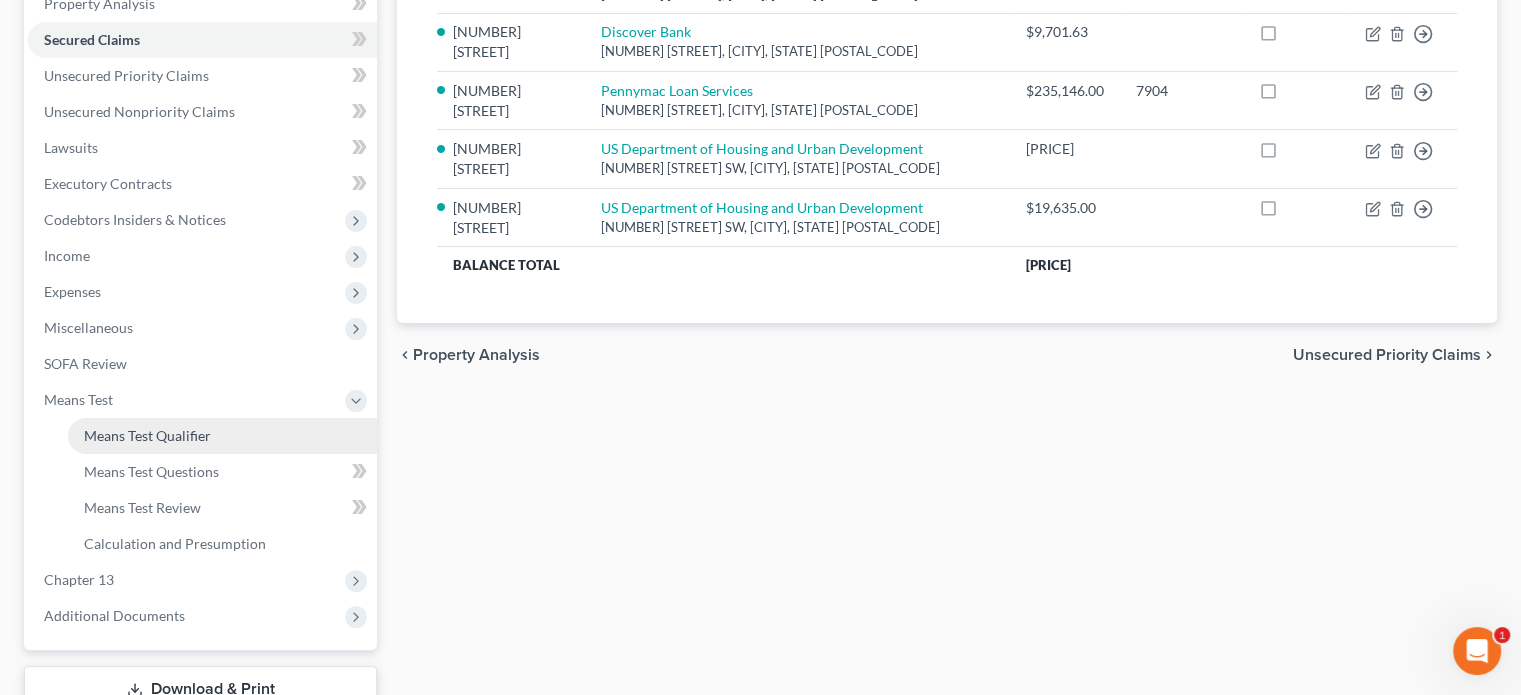 click on "Means Test Qualifier" at bounding box center [147, 435] 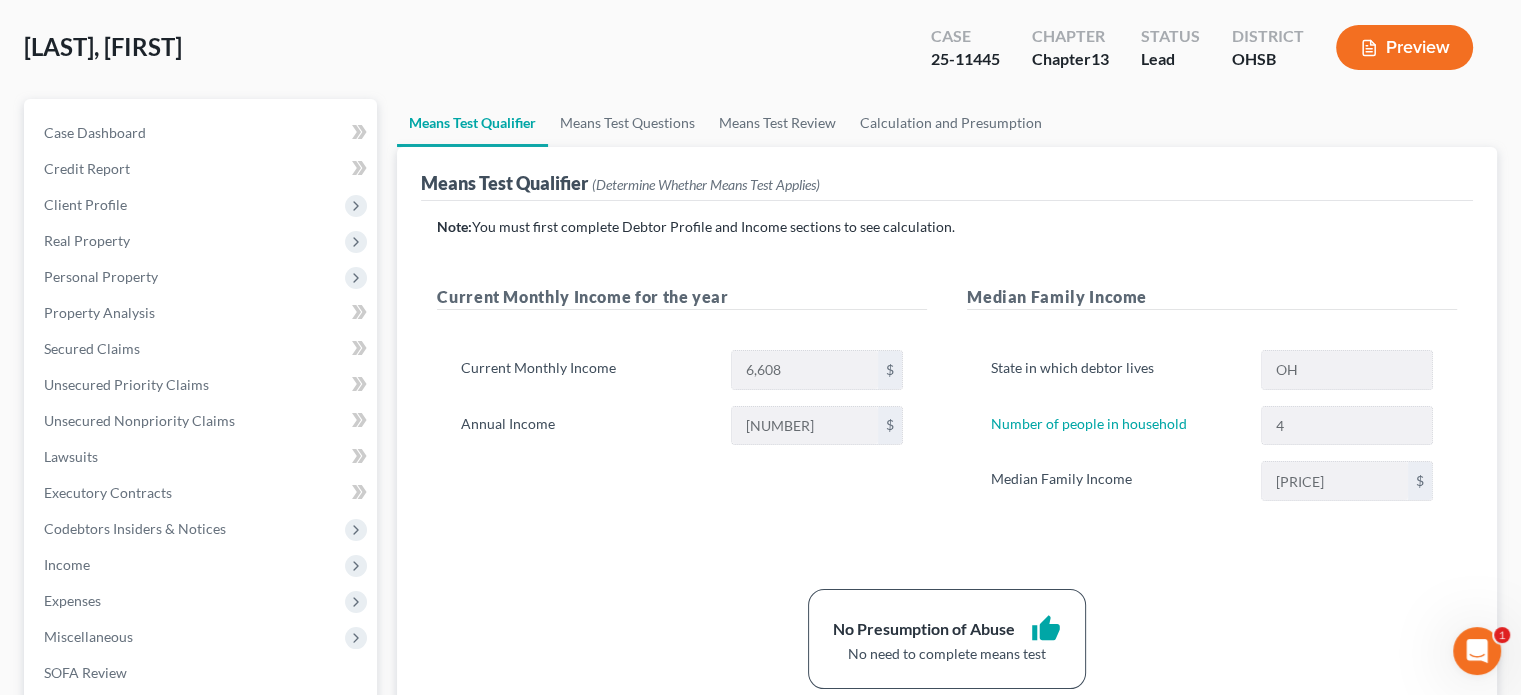 scroll, scrollTop: 100, scrollLeft: 0, axis: vertical 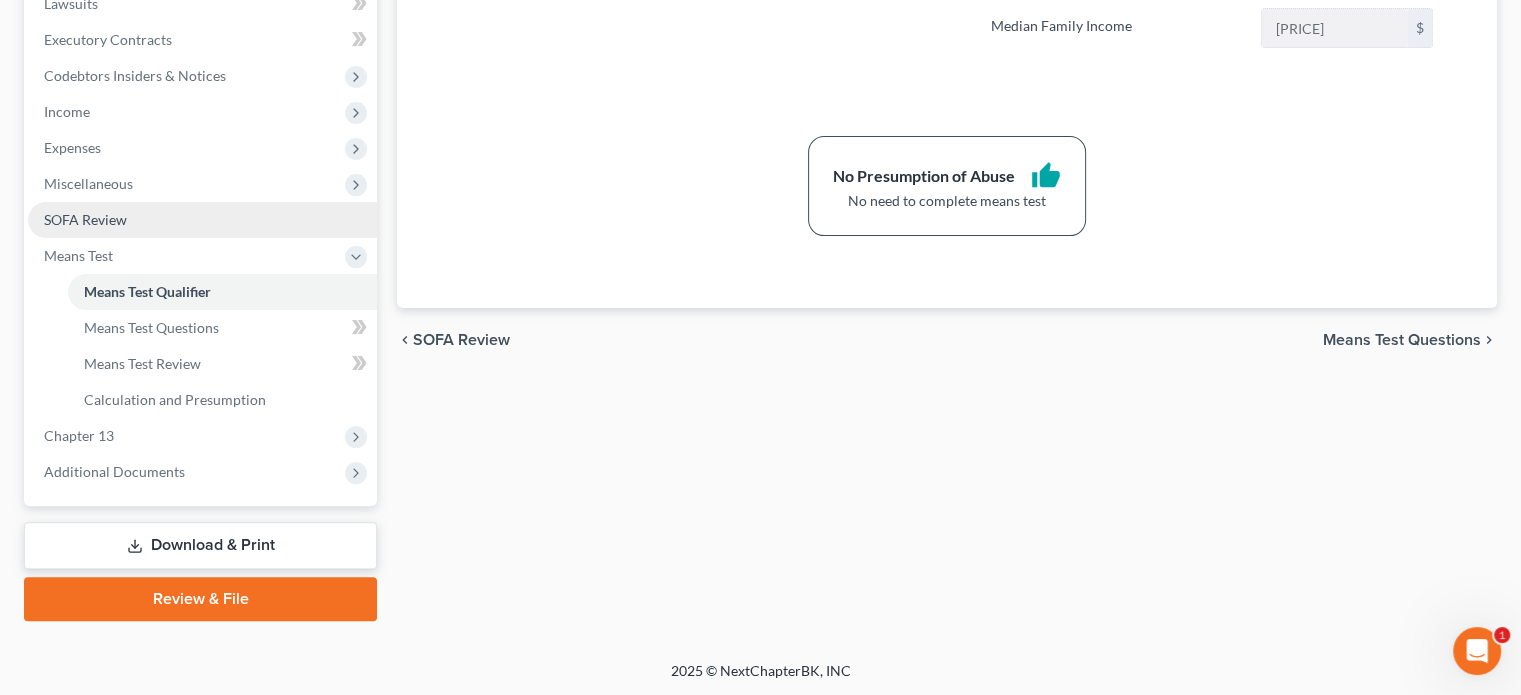 click on "SOFA Review" at bounding box center (85, 219) 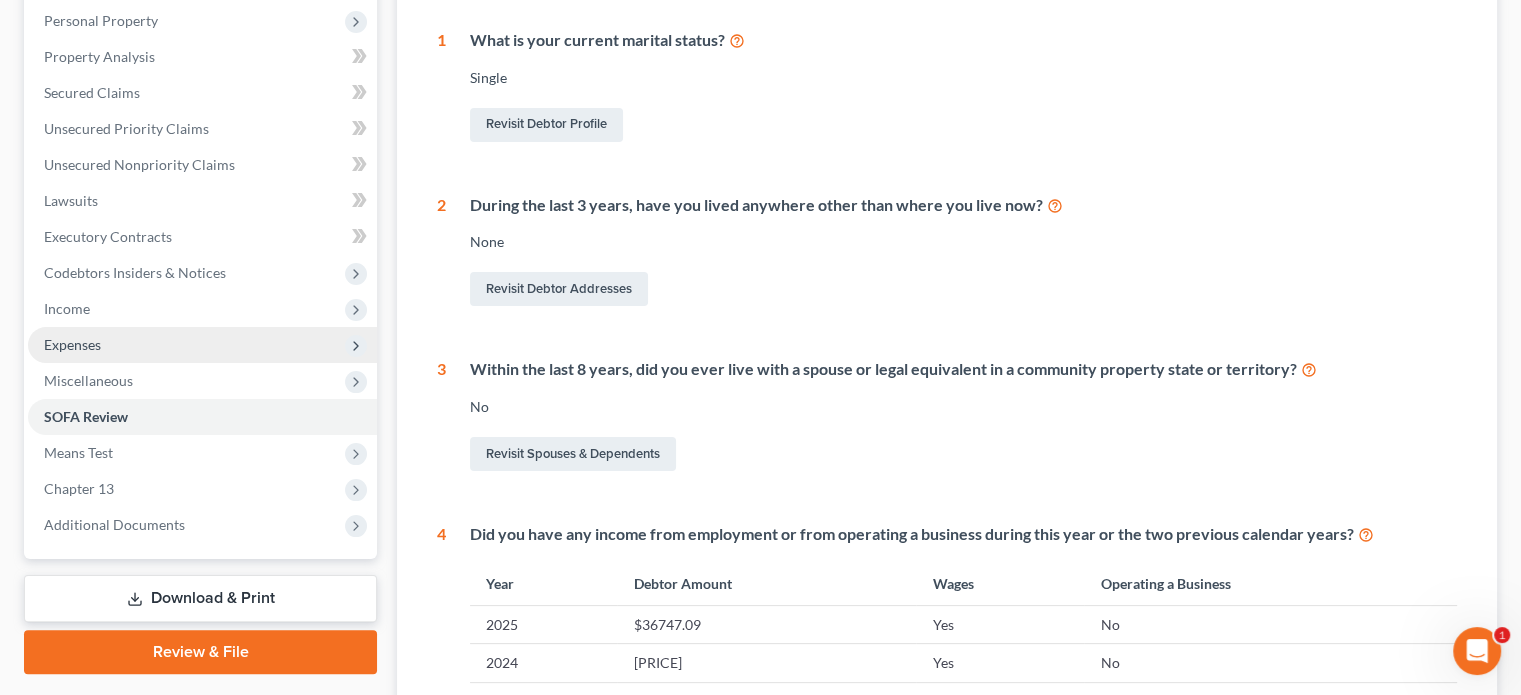 scroll, scrollTop: 400, scrollLeft: 0, axis: vertical 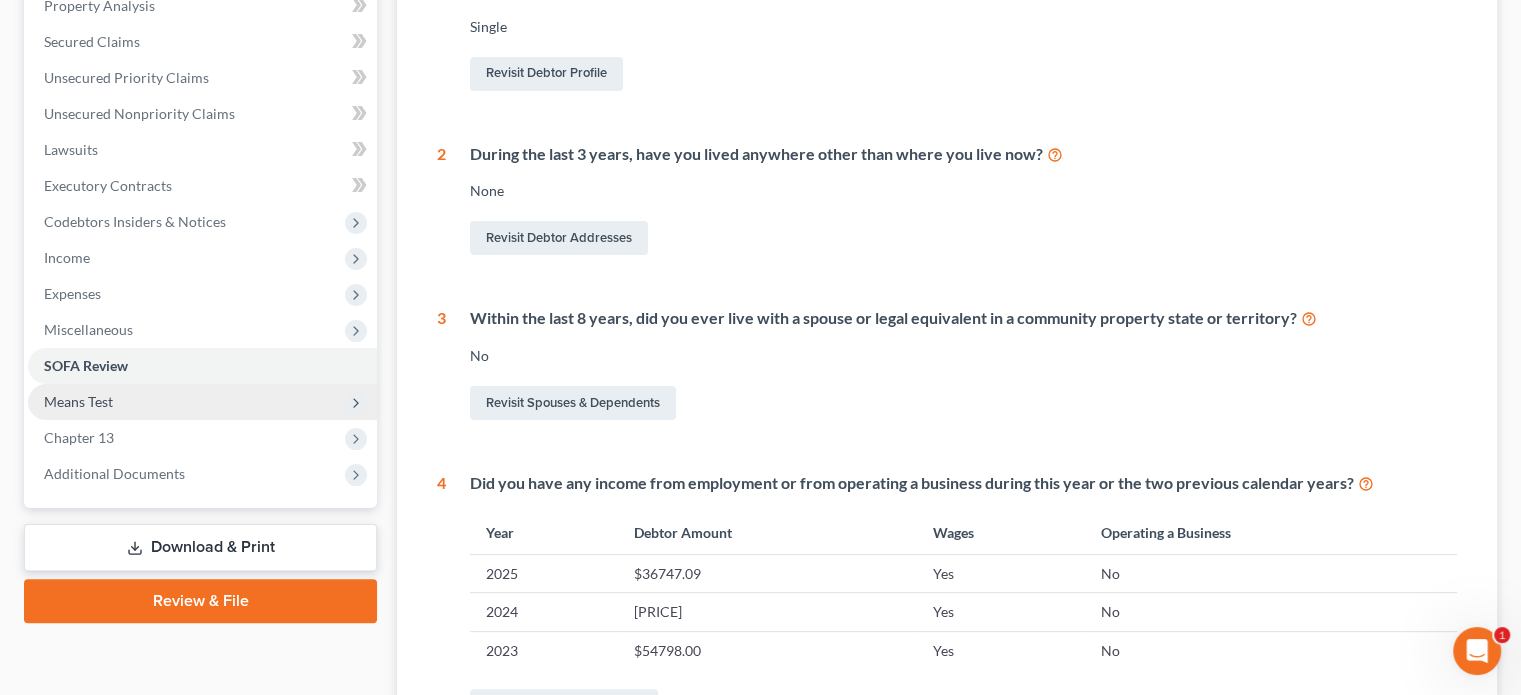 click on "Means Test" at bounding box center (78, 401) 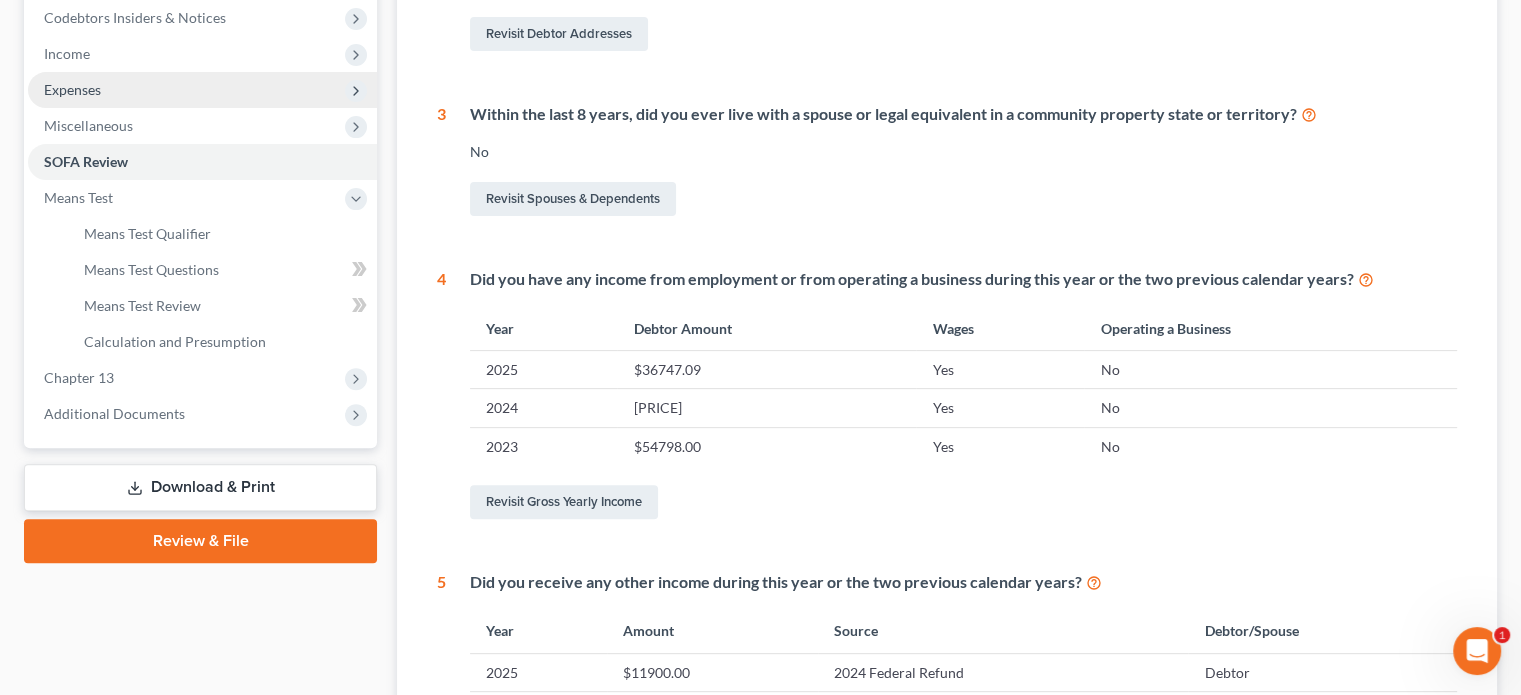 scroll, scrollTop: 600, scrollLeft: 0, axis: vertical 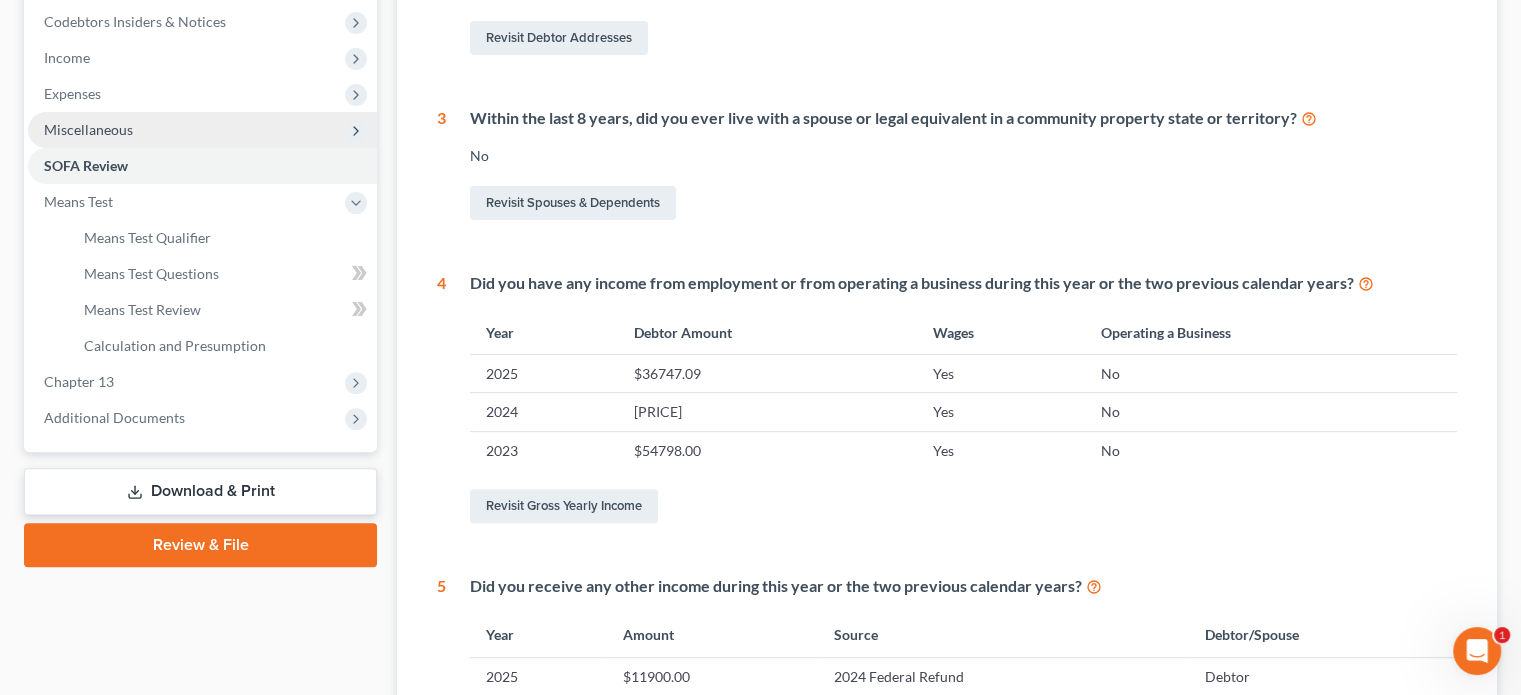 click on "Miscellaneous" at bounding box center (88, 129) 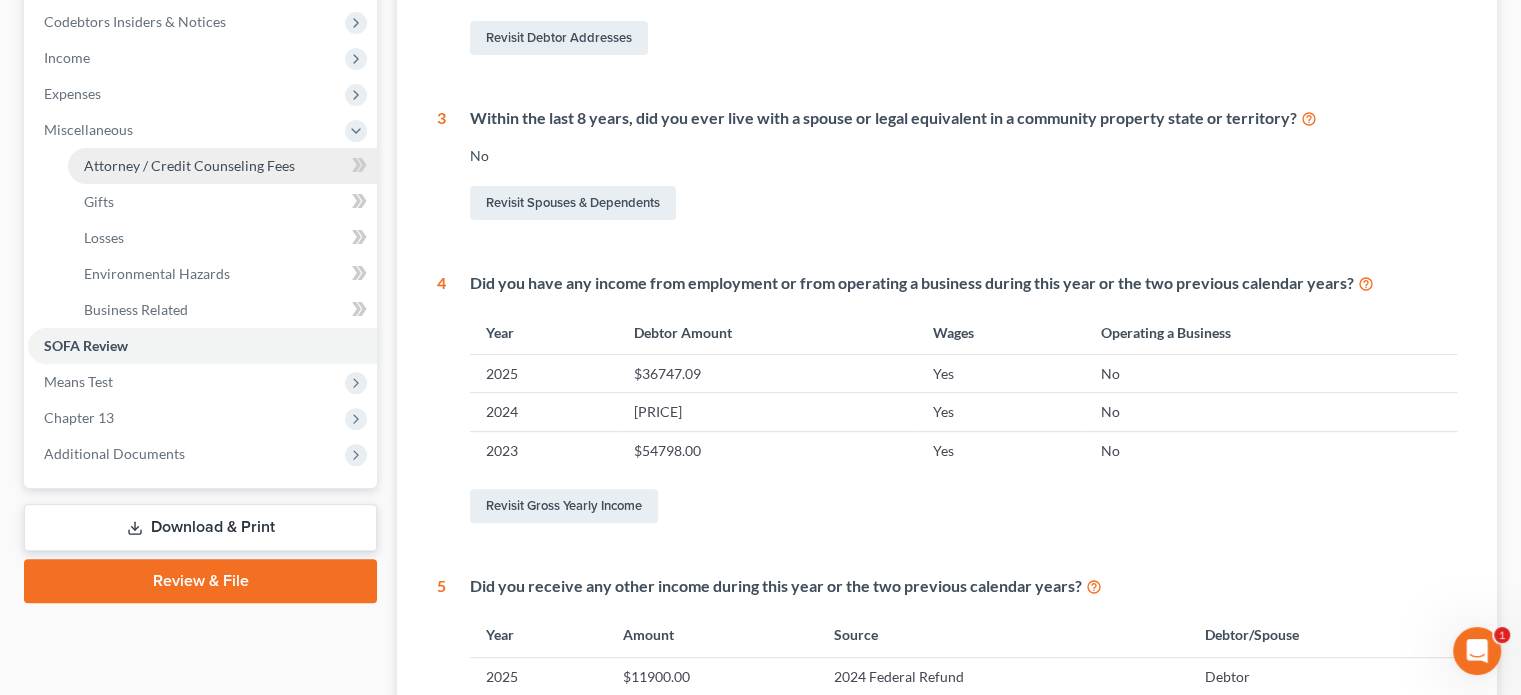 click on "Attorney / Credit Counseling Fees" at bounding box center (189, 165) 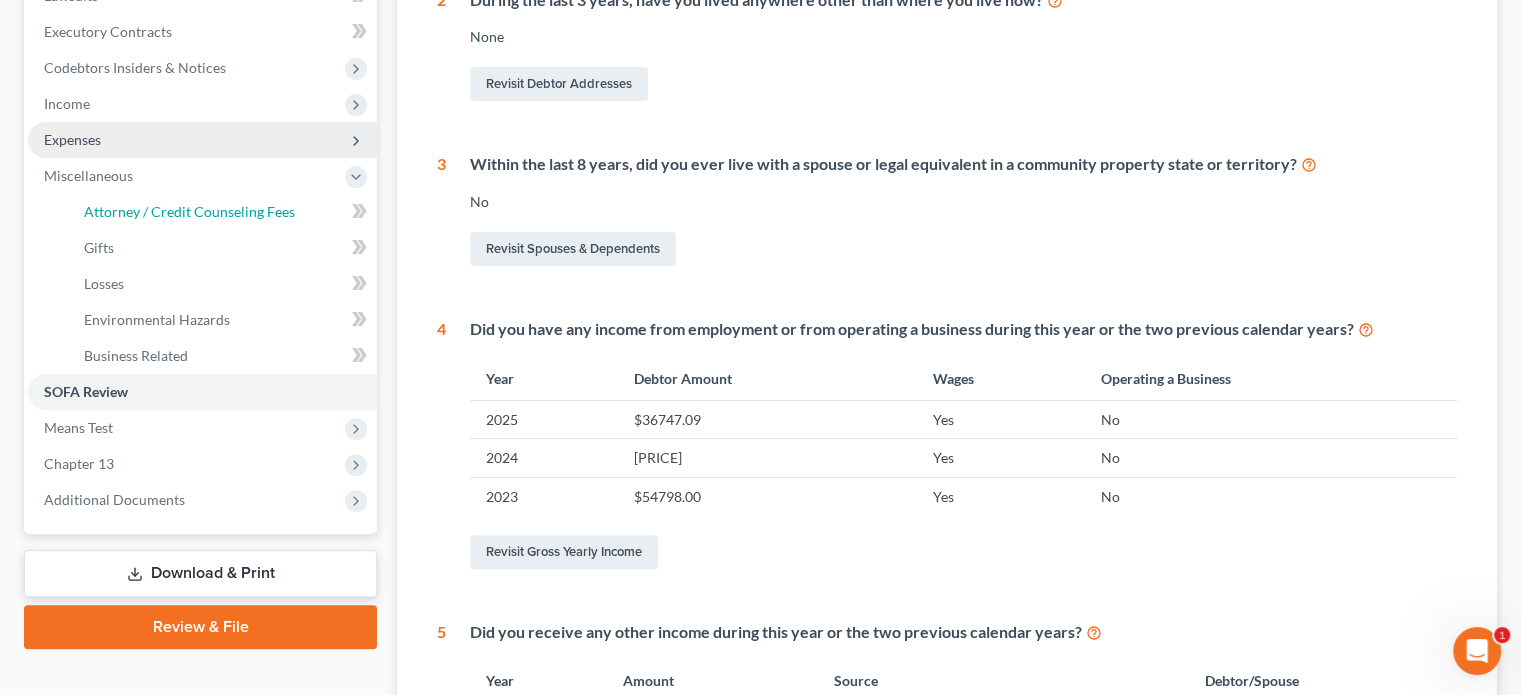 select on "1" 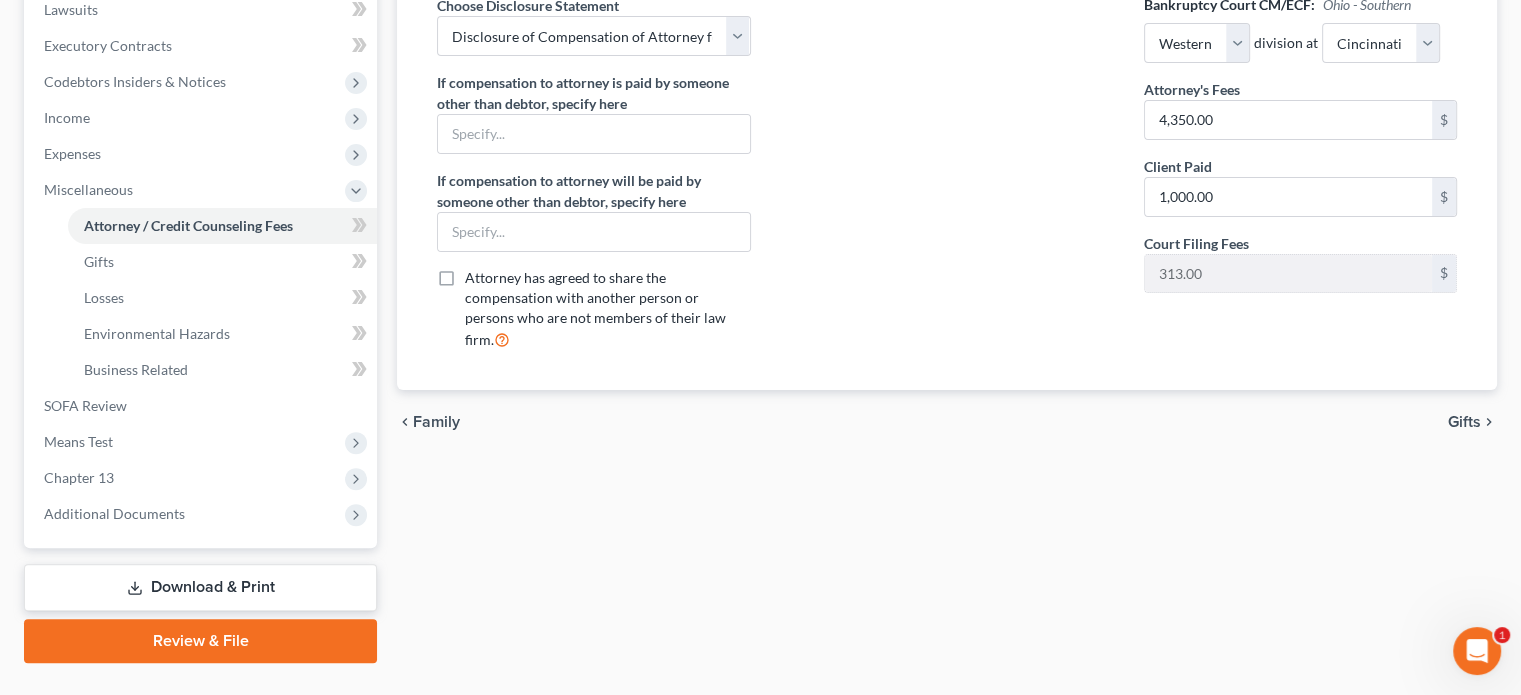 scroll, scrollTop: 582, scrollLeft: 0, axis: vertical 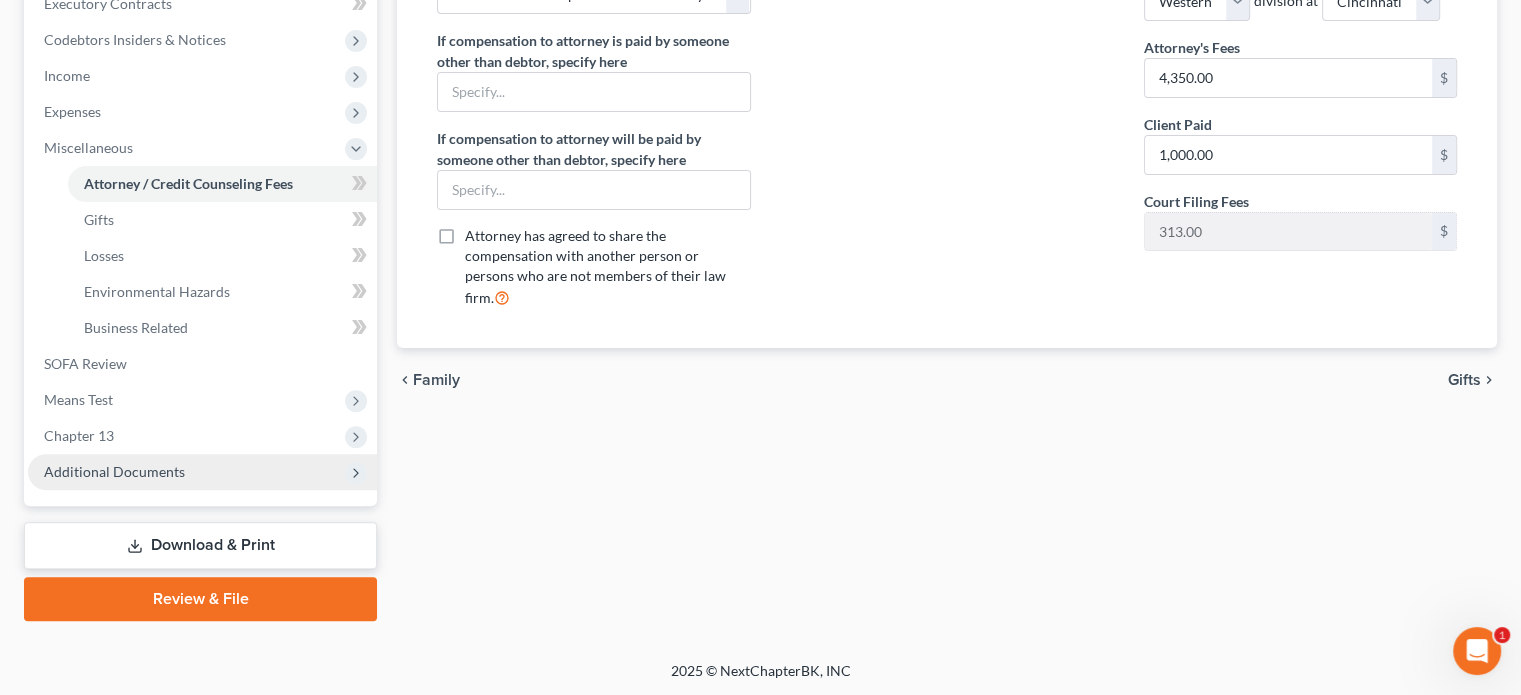 click on "Additional Documents" at bounding box center [114, 471] 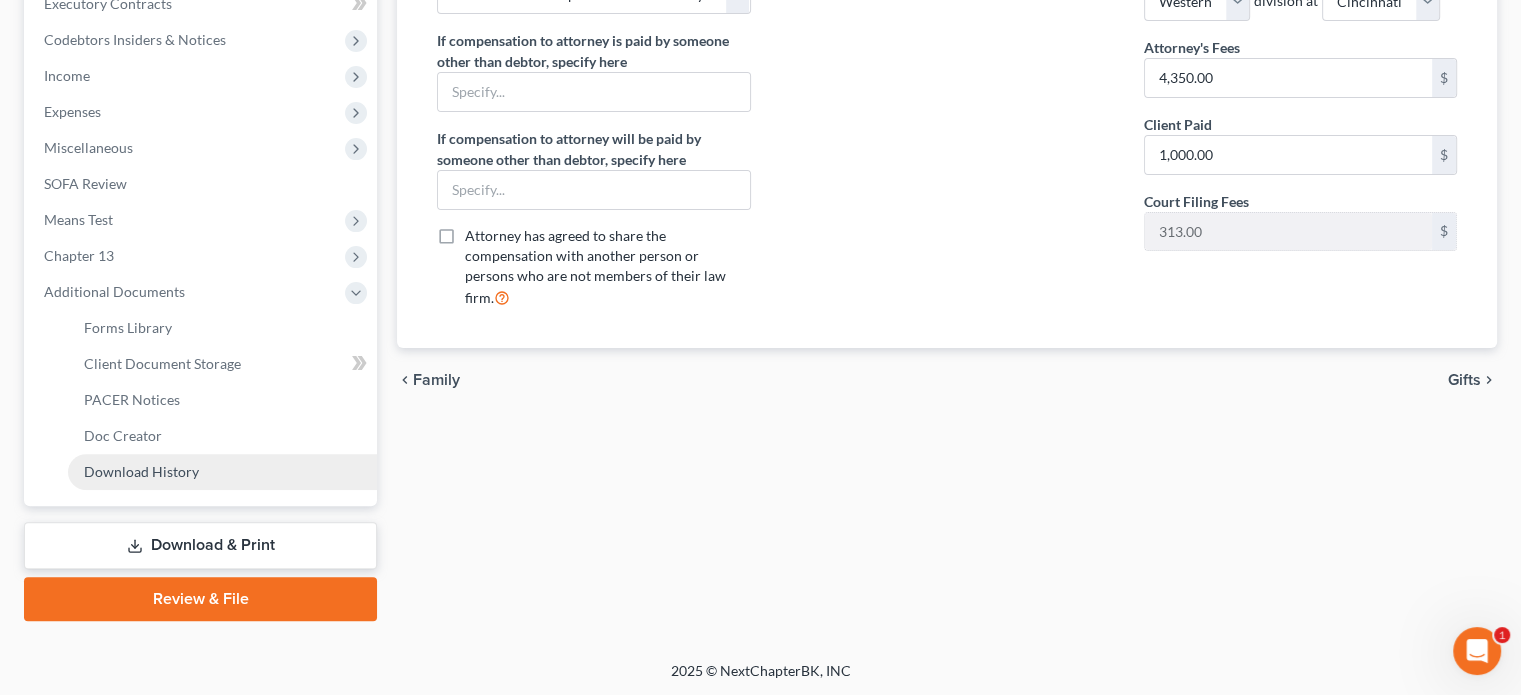 drag, startPoint x: 538, startPoint y: 464, endPoint x: 373, endPoint y: 460, distance: 165.04848 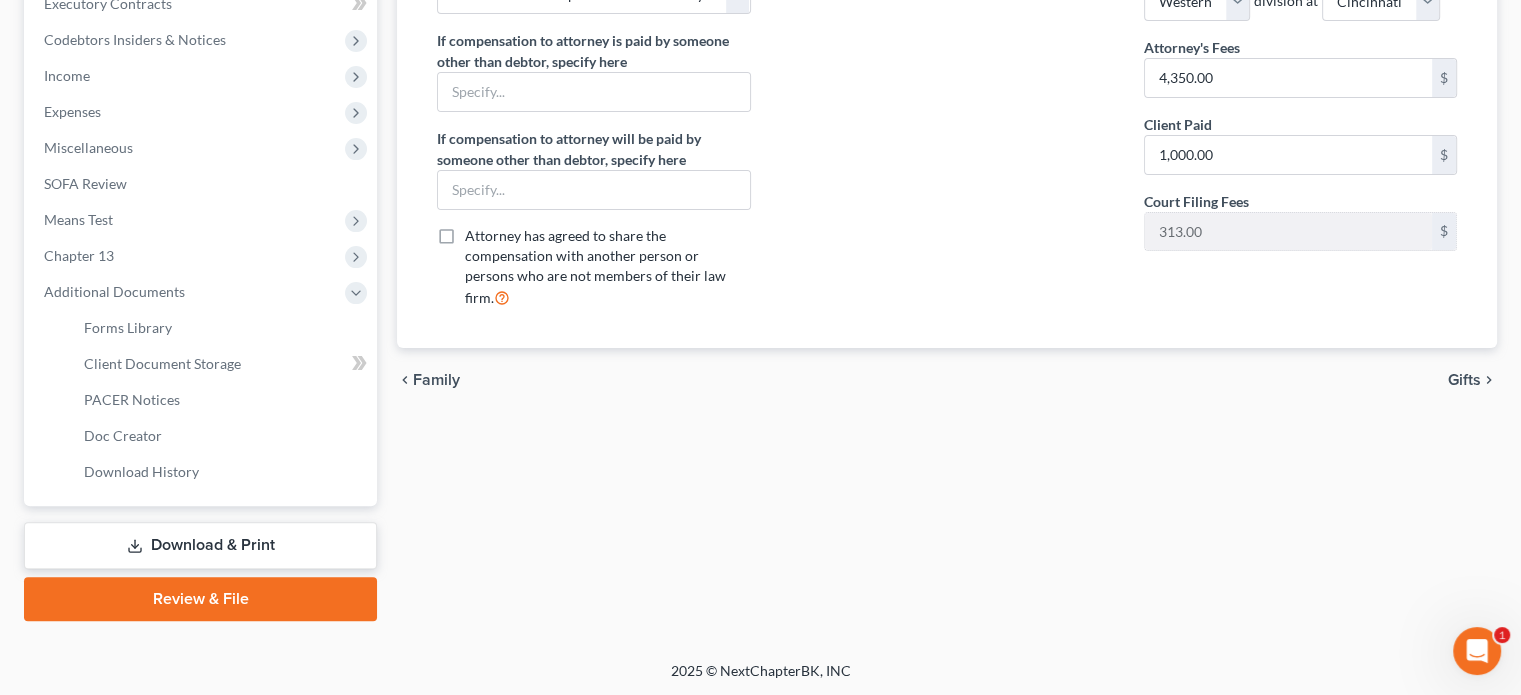 click on "Download & Print" at bounding box center [200, 545] 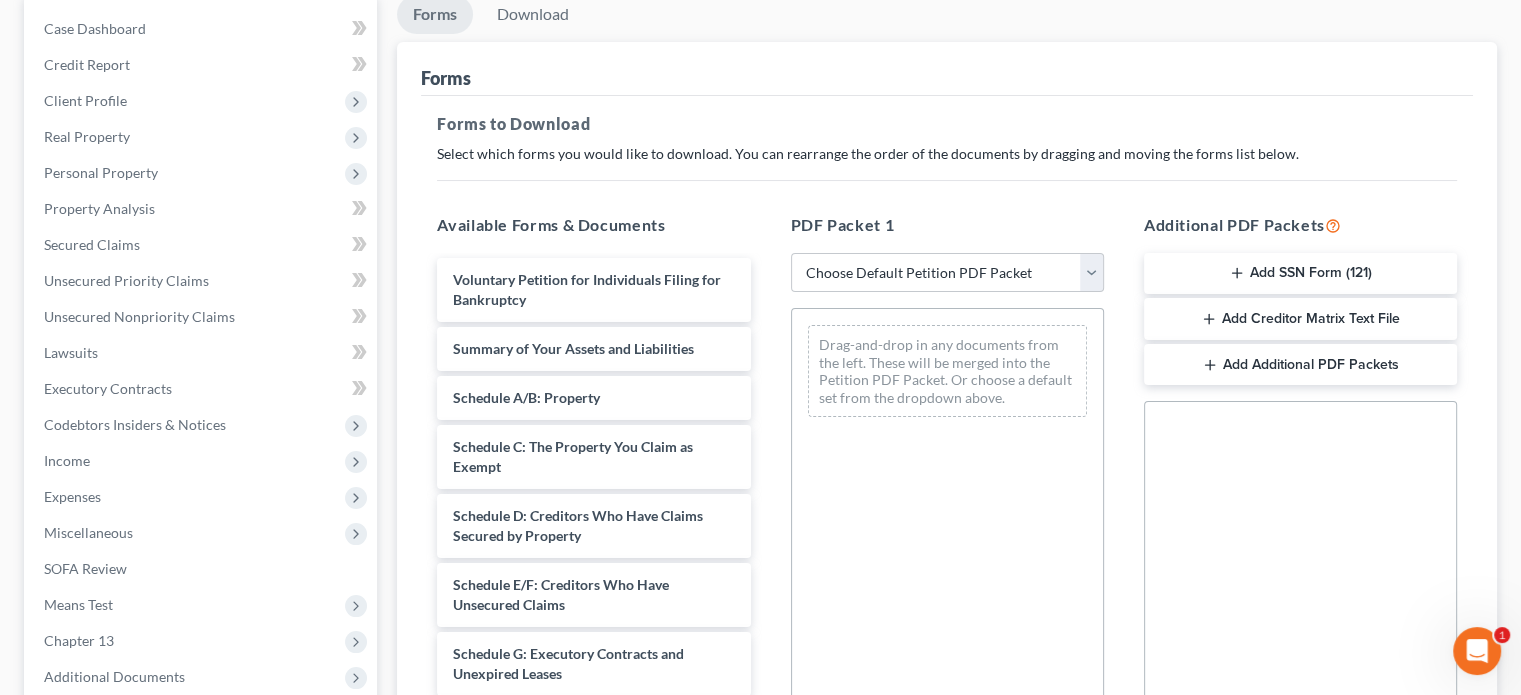 scroll, scrollTop: 200, scrollLeft: 0, axis: vertical 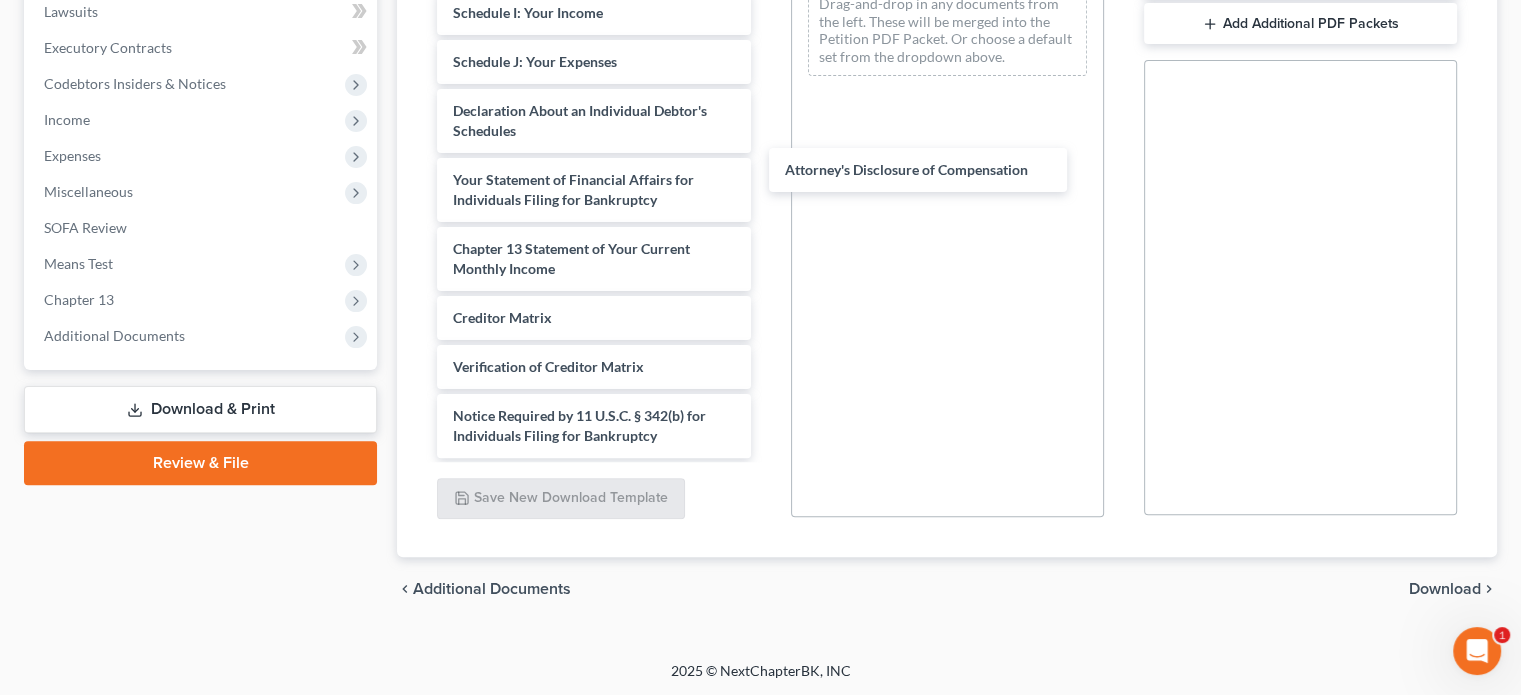 drag, startPoint x: 524, startPoint y: 442, endPoint x: 896, endPoint y: 206, distance: 440.5451 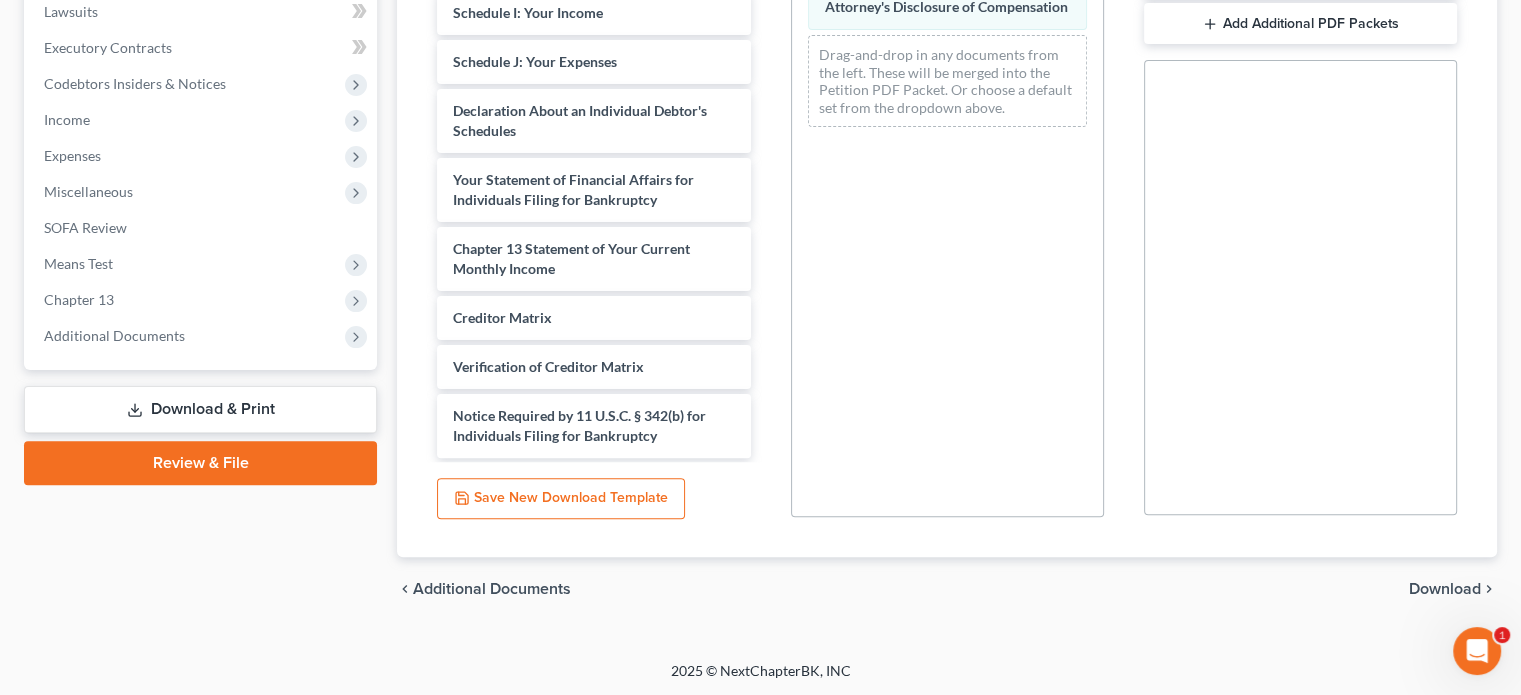 click on "Download" at bounding box center (1445, 589) 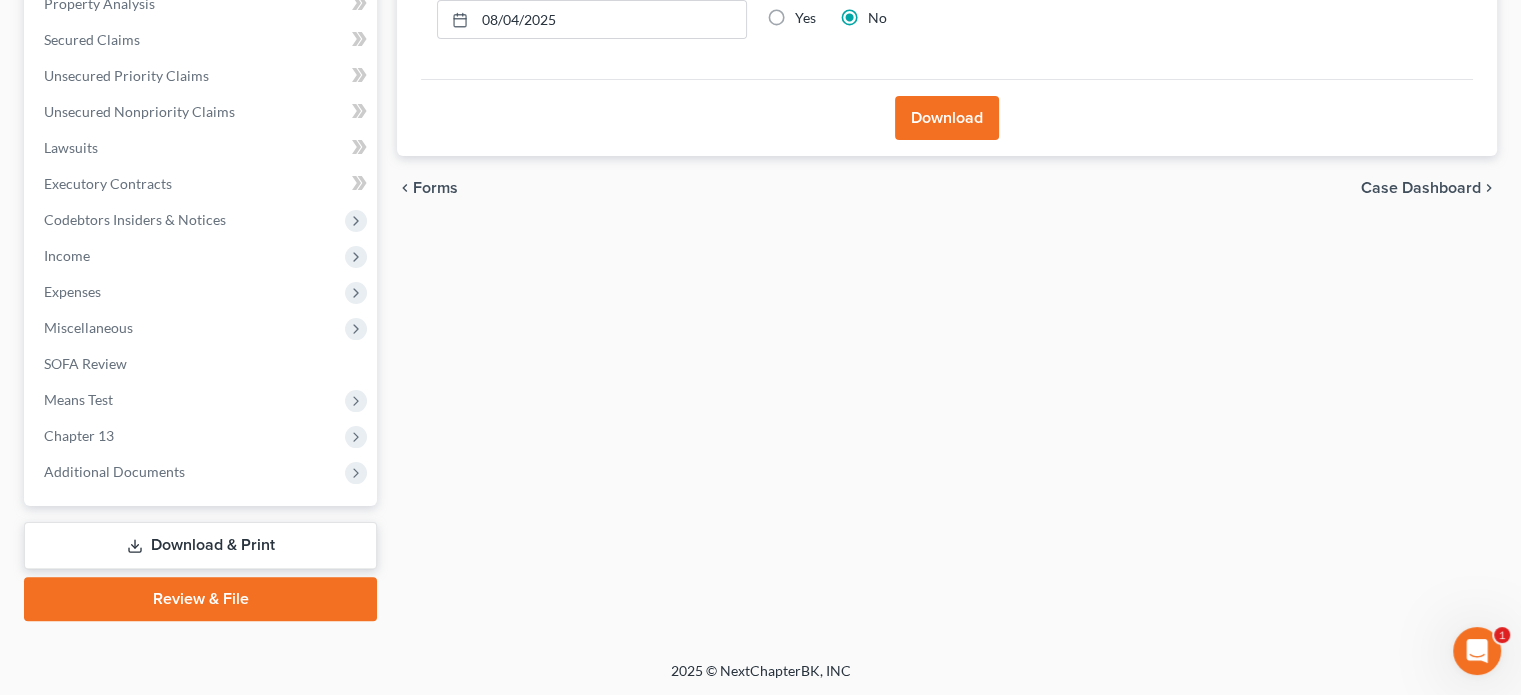 click on "Download" at bounding box center (947, 118) 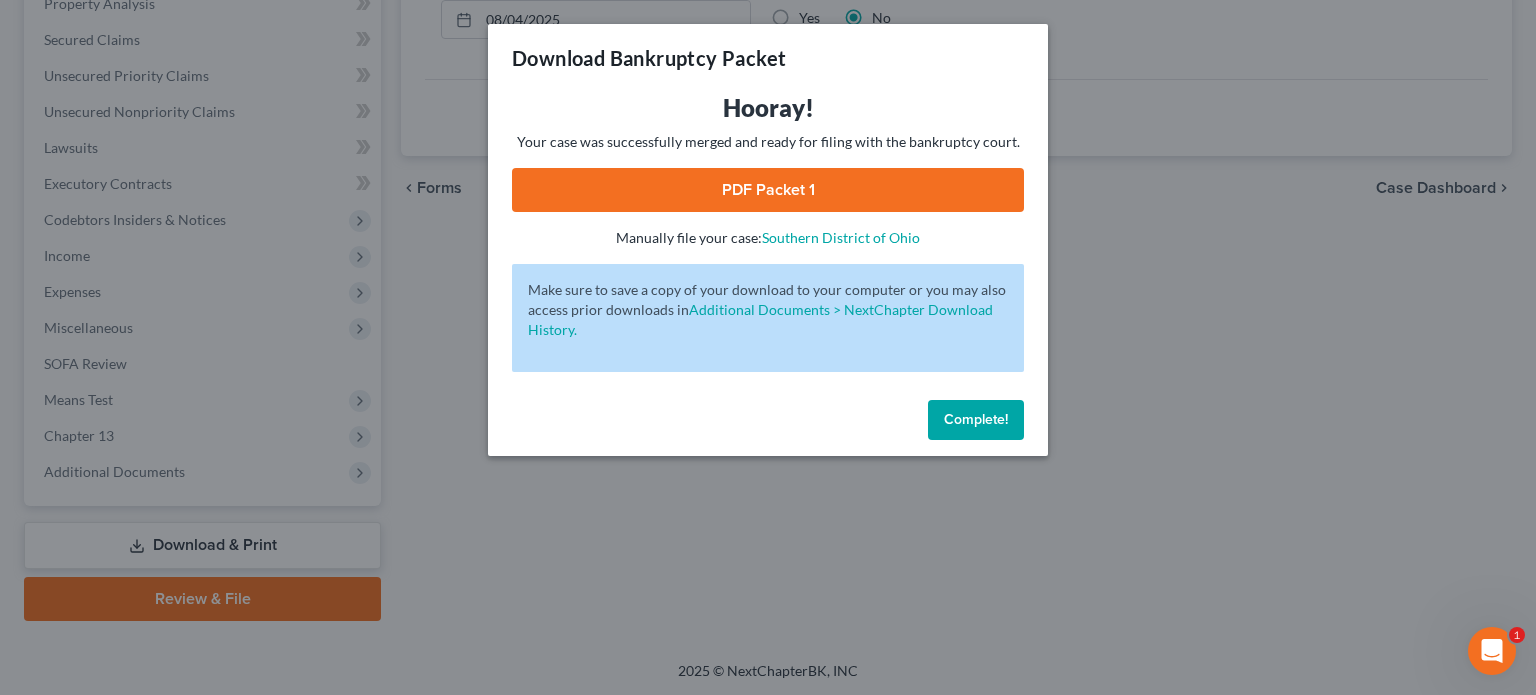 click on "PDF Packet 1" at bounding box center (768, 190) 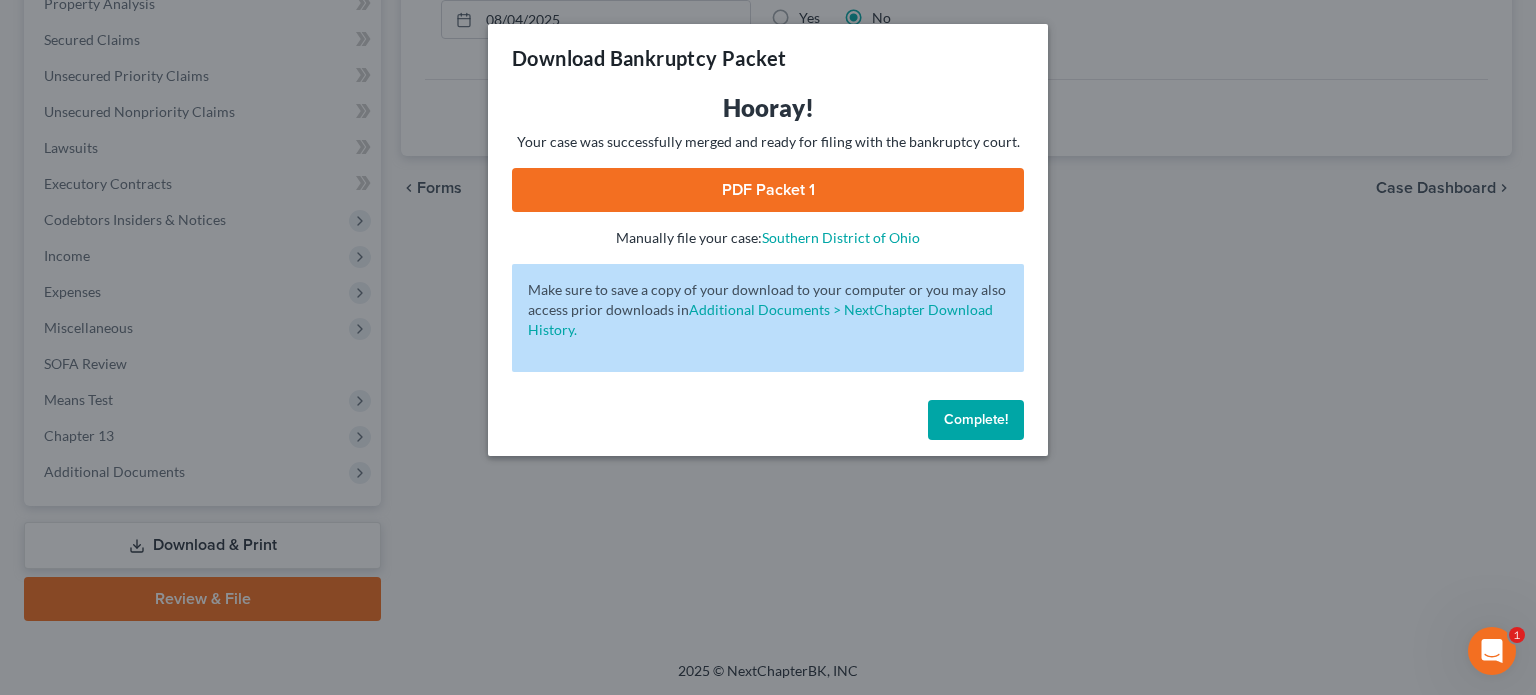 drag, startPoint x: 972, startPoint y: 429, endPoint x: 556, endPoint y: 403, distance: 416.8117 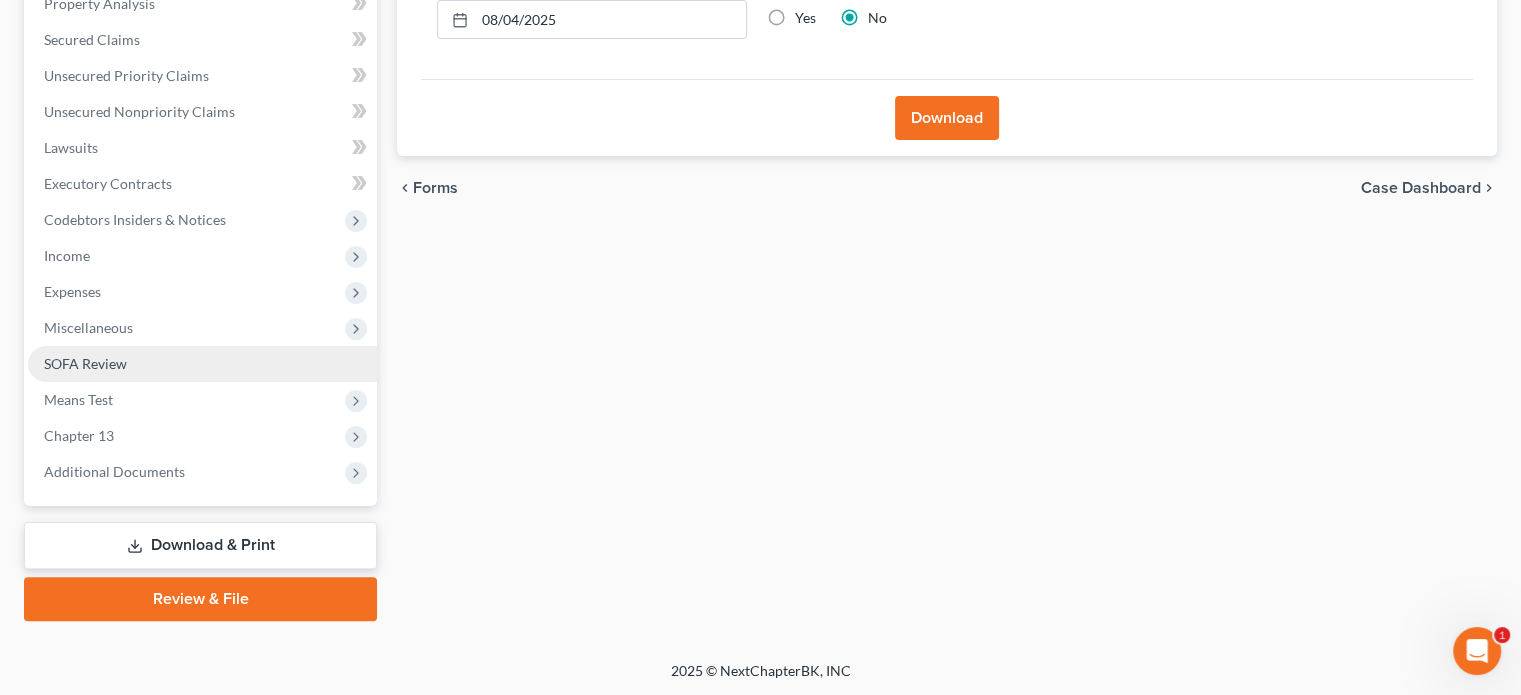 click on "SOFA Review" at bounding box center (85, 363) 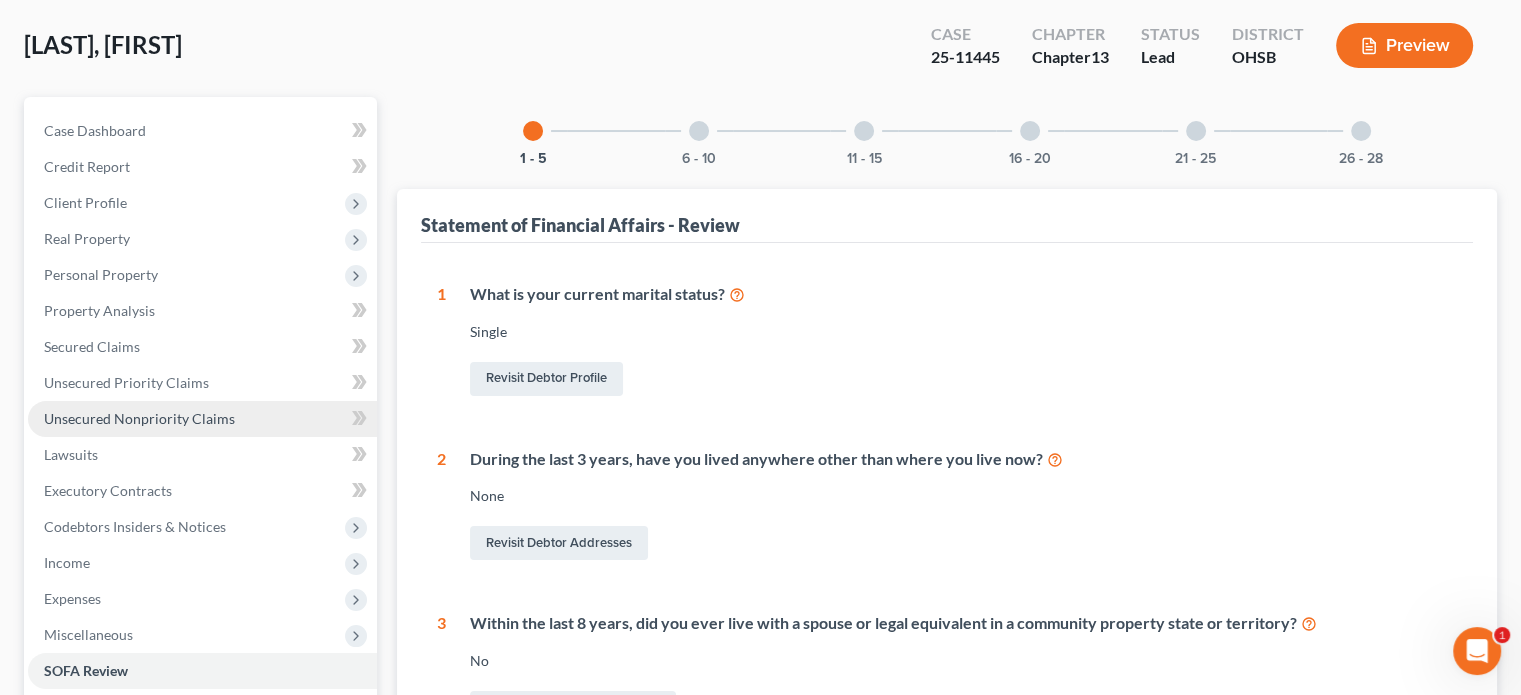 scroll, scrollTop: 100, scrollLeft: 0, axis: vertical 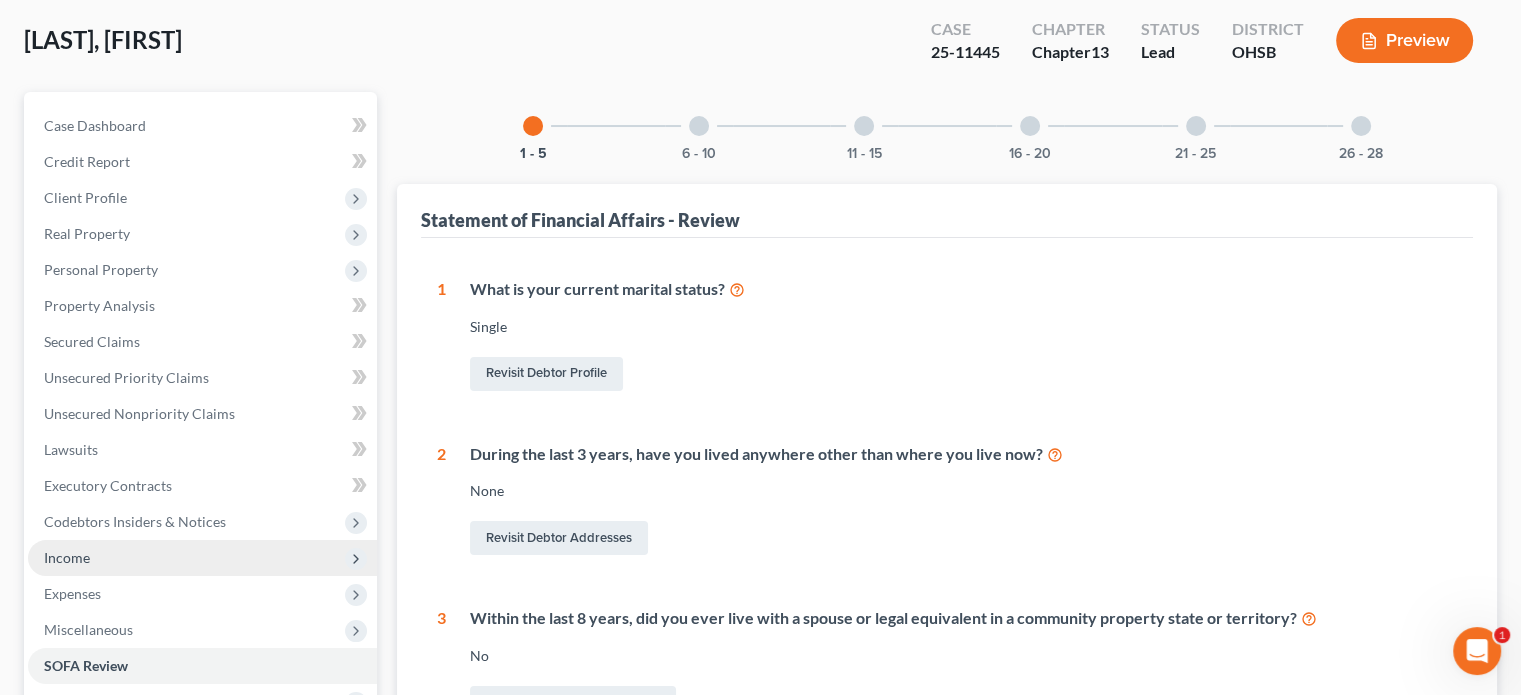 click on "Income" at bounding box center (67, 557) 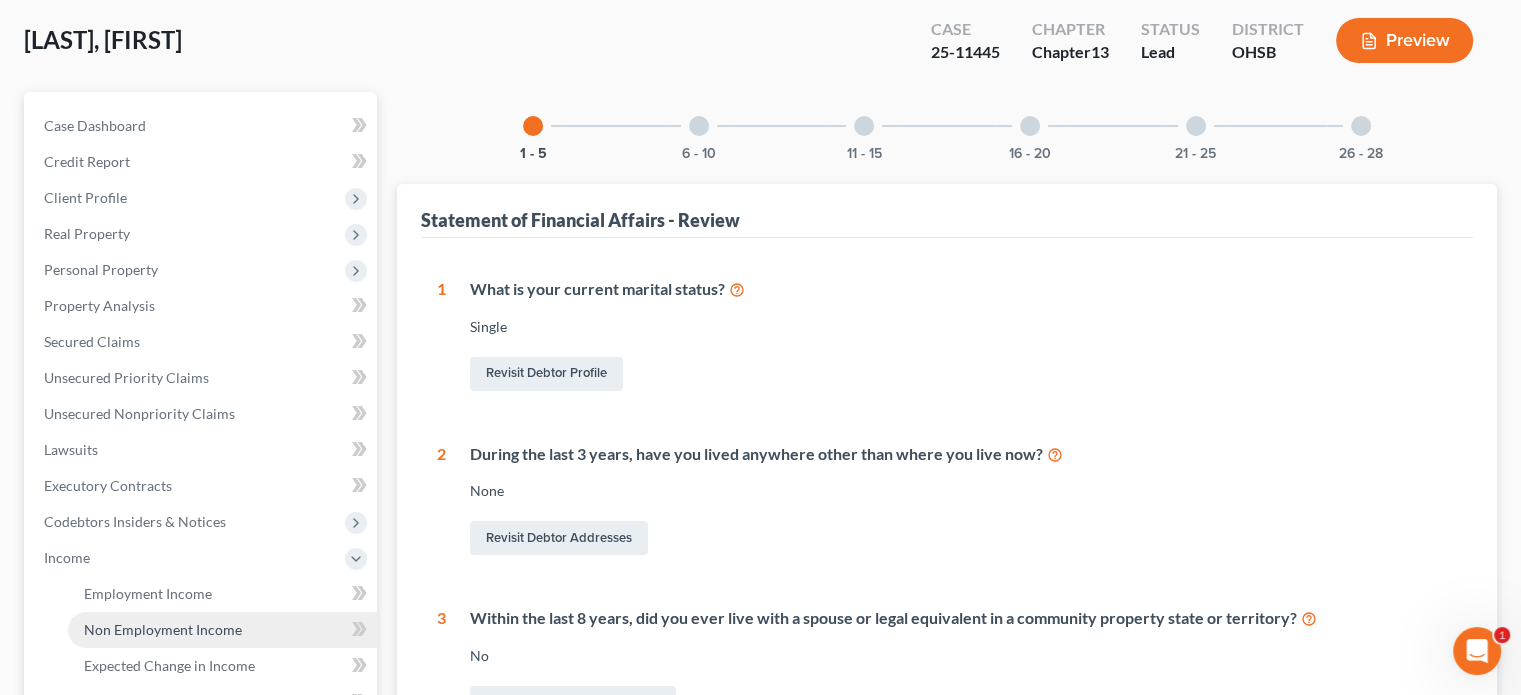 click on "Non Employment Income" at bounding box center [163, 629] 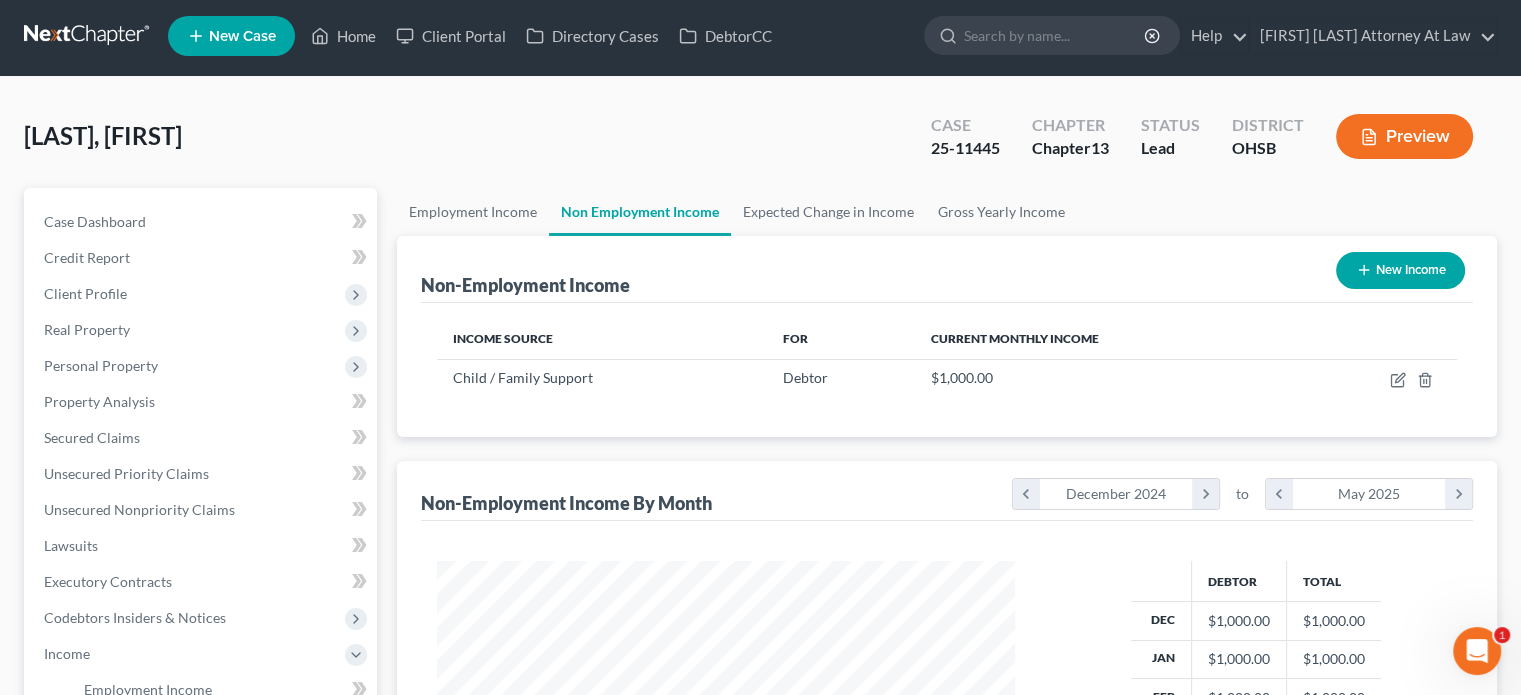 scroll, scrollTop: 0, scrollLeft: 0, axis: both 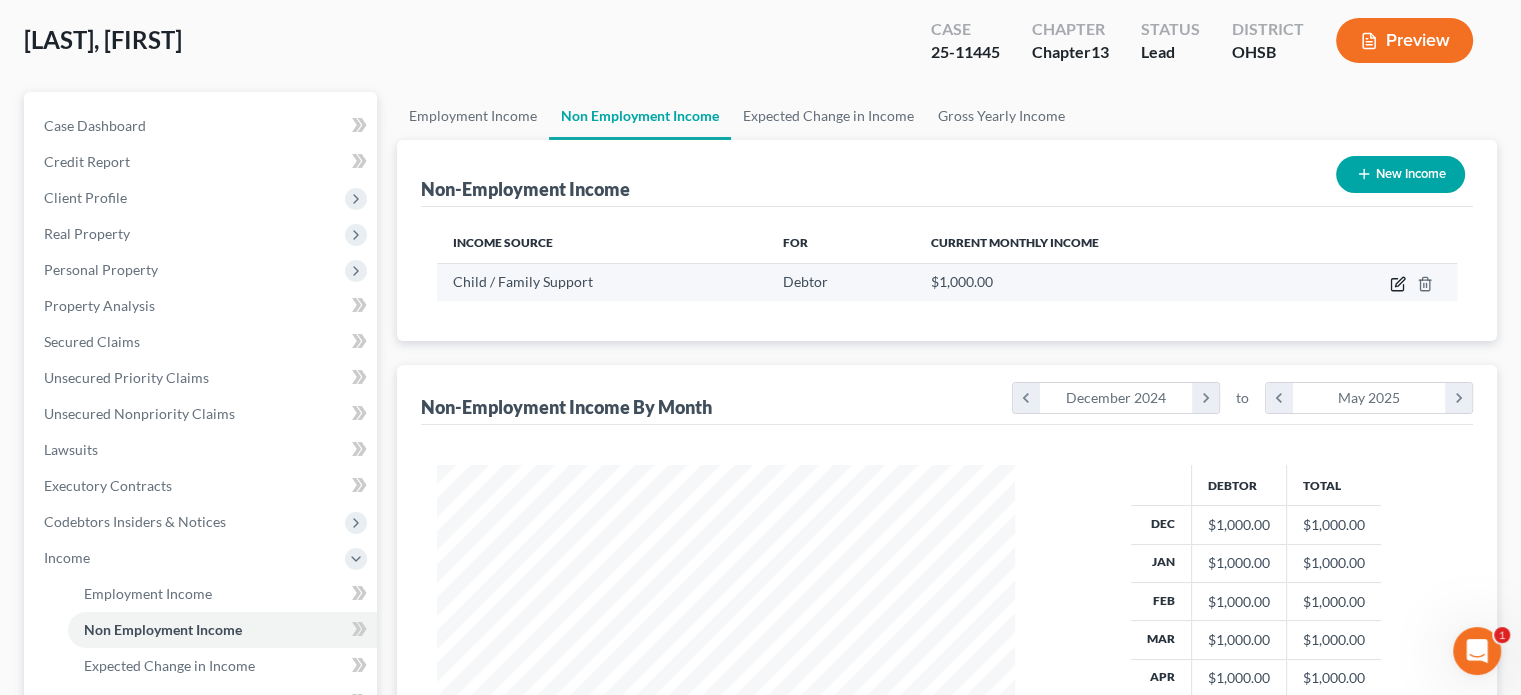 click 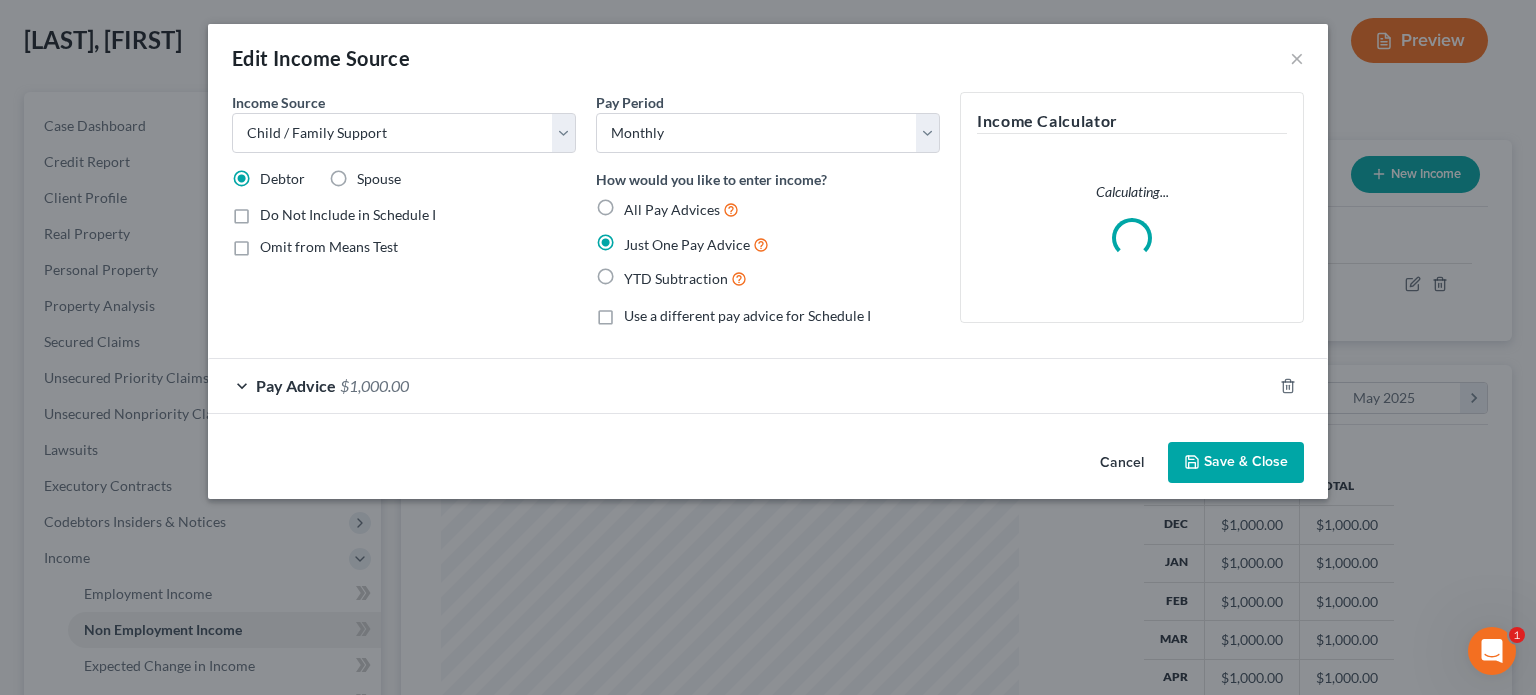 scroll, scrollTop: 999643, scrollLeft: 999375, axis: both 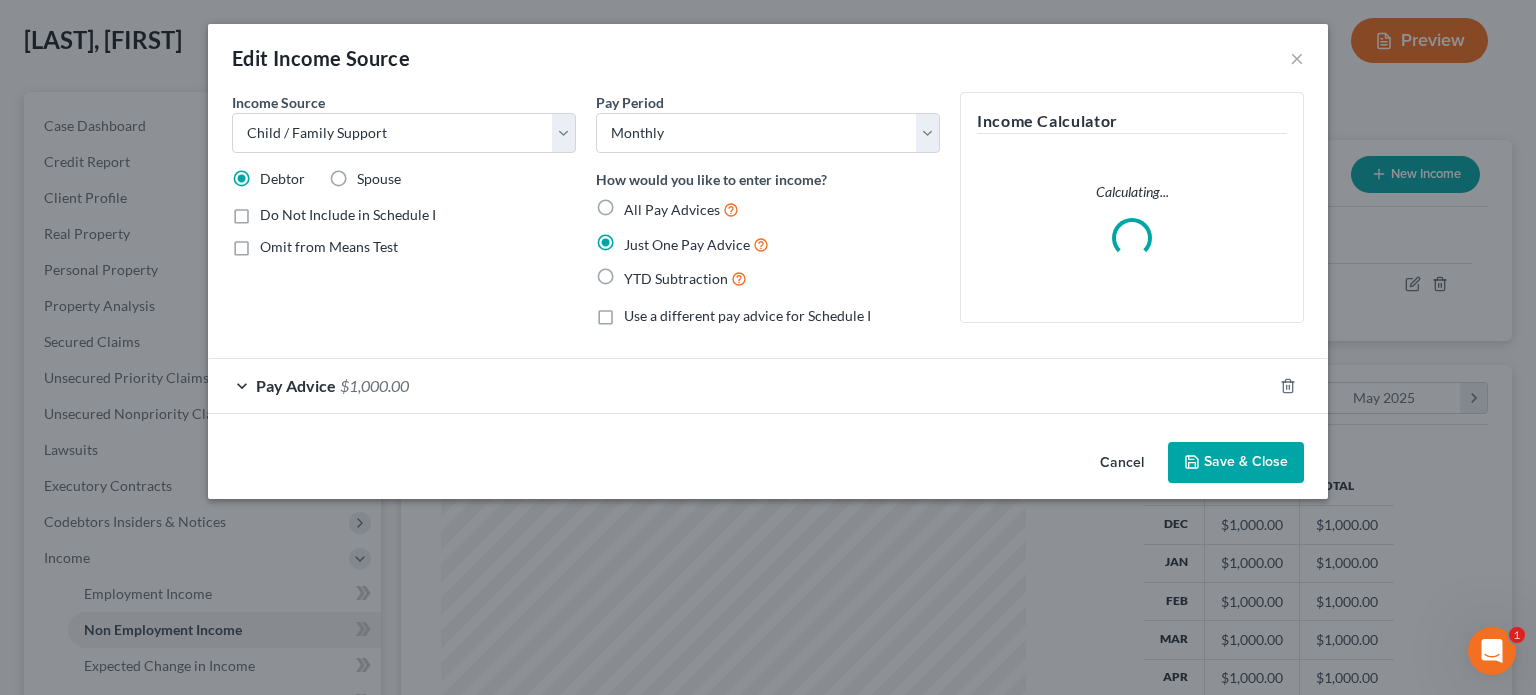 click on "Pay Advice $1,000.00" at bounding box center (740, 385) 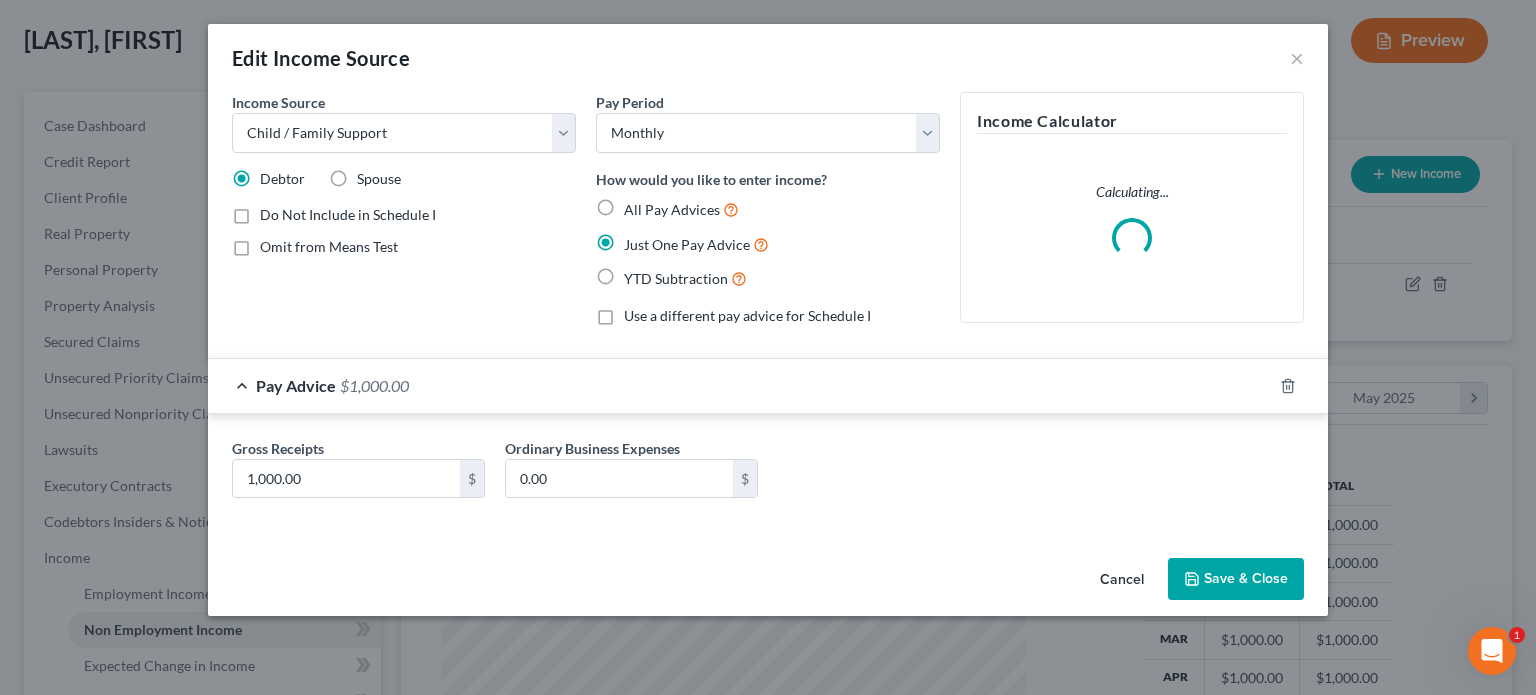 drag, startPoint x: 1194, startPoint y: 570, endPoint x: 1178, endPoint y: 559, distance: 19.416489 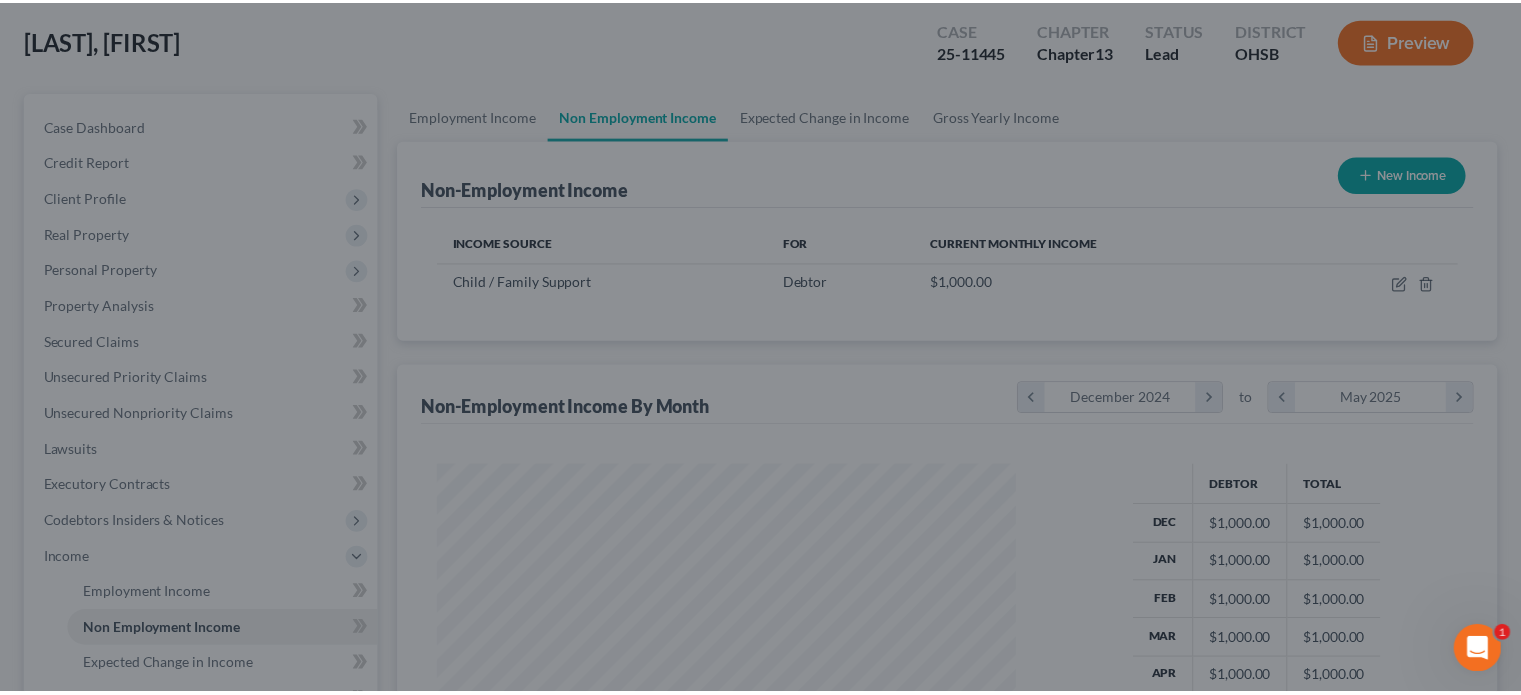 scroll, scrollTop: 116, scrollLeft: 0, axis: vertical 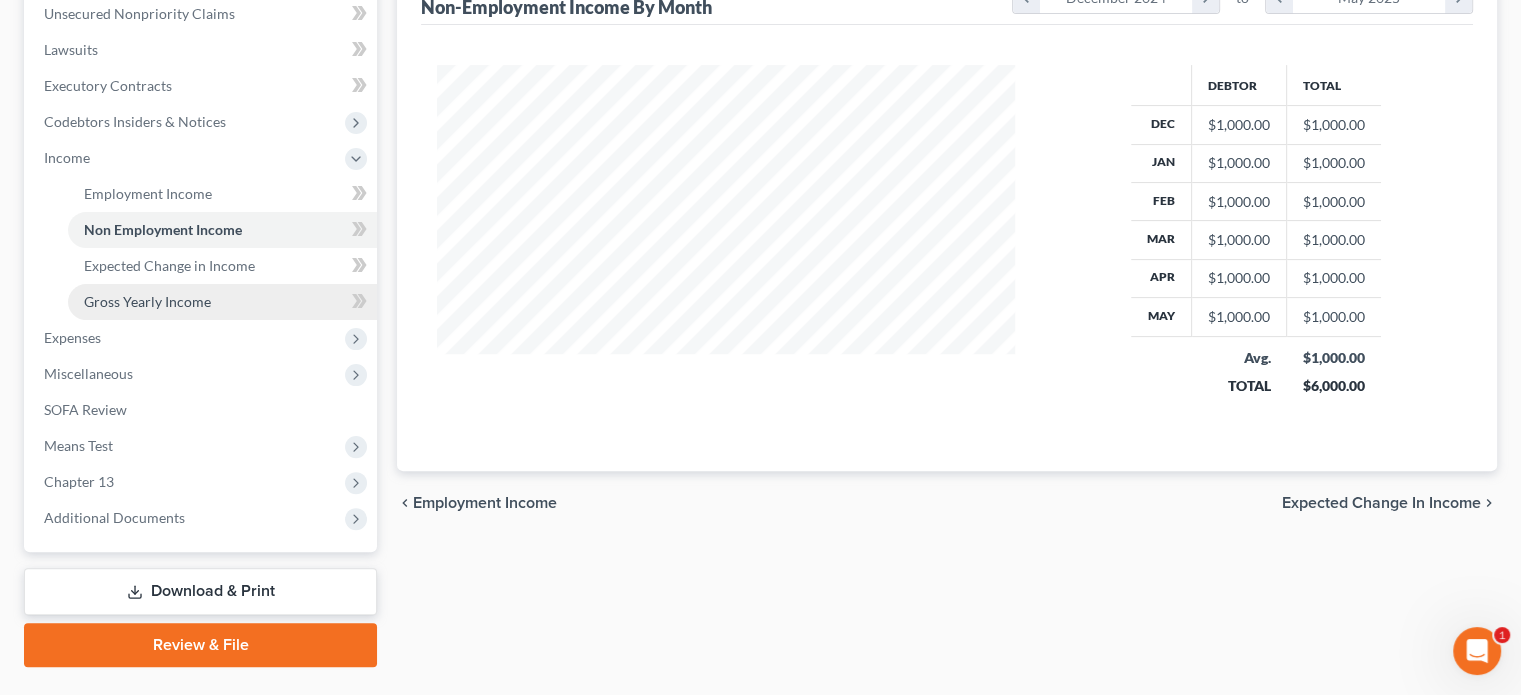 click on "Employment Income
Non Employment Income
Expected Change in Income
Gross Yearly Income" at bounding box center [202, 248] 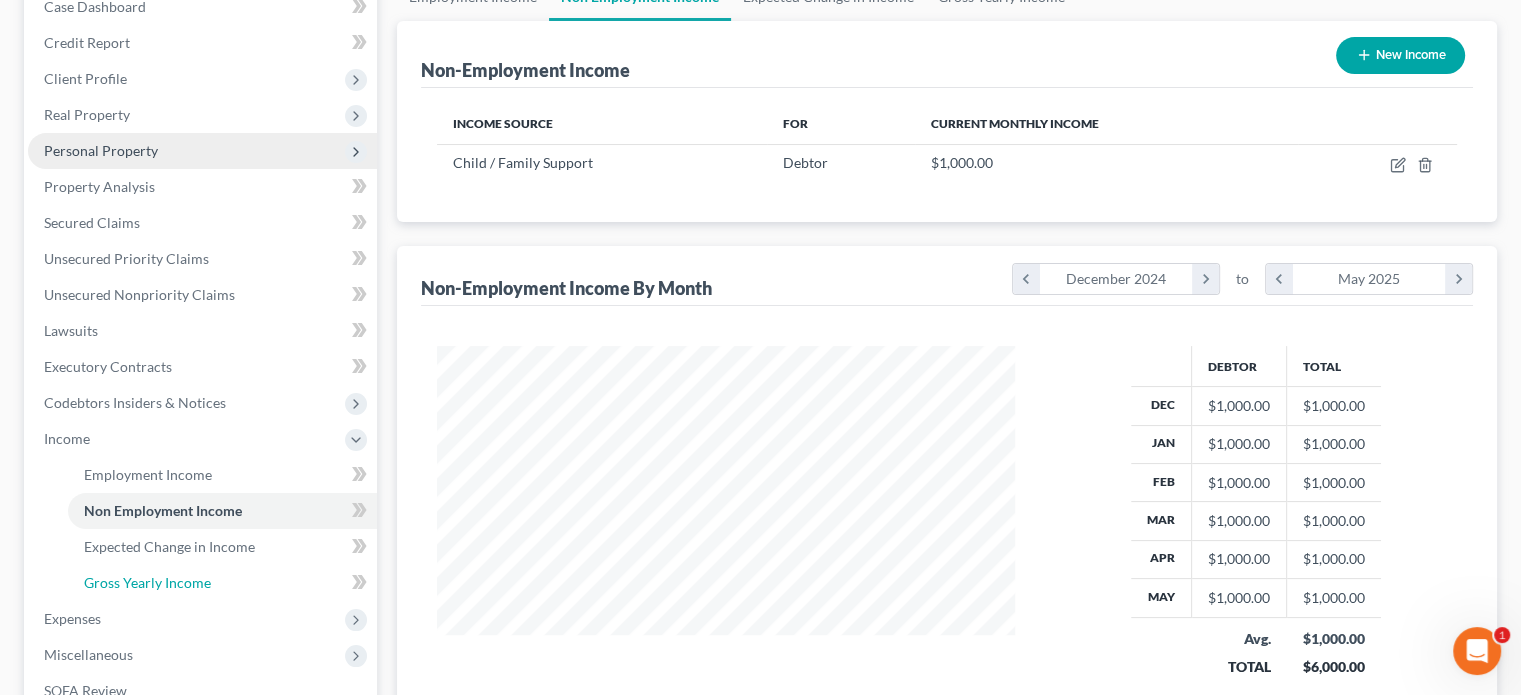 scroll, scrollTop: 200, scrollLeft: 0, axis: vertical 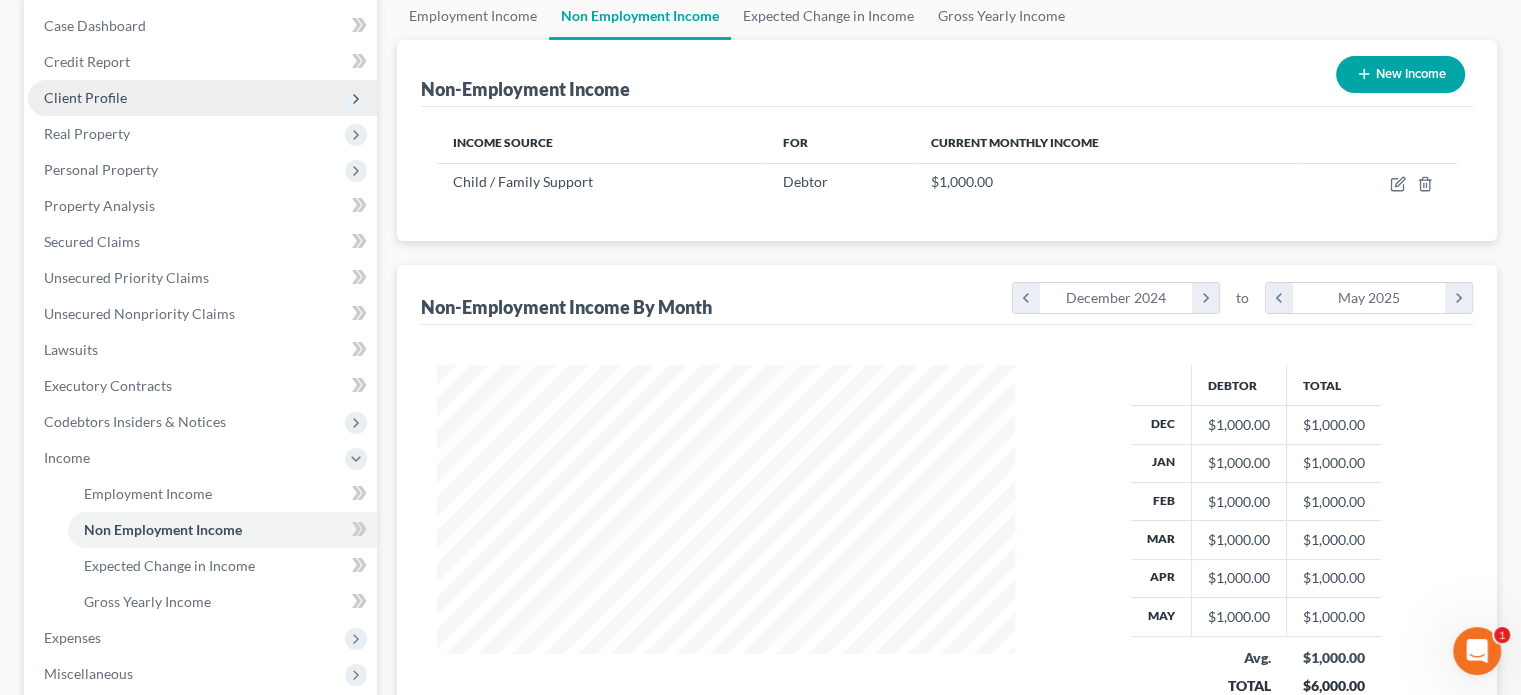 click on "Client Profile" at bounding box center [85, 97] 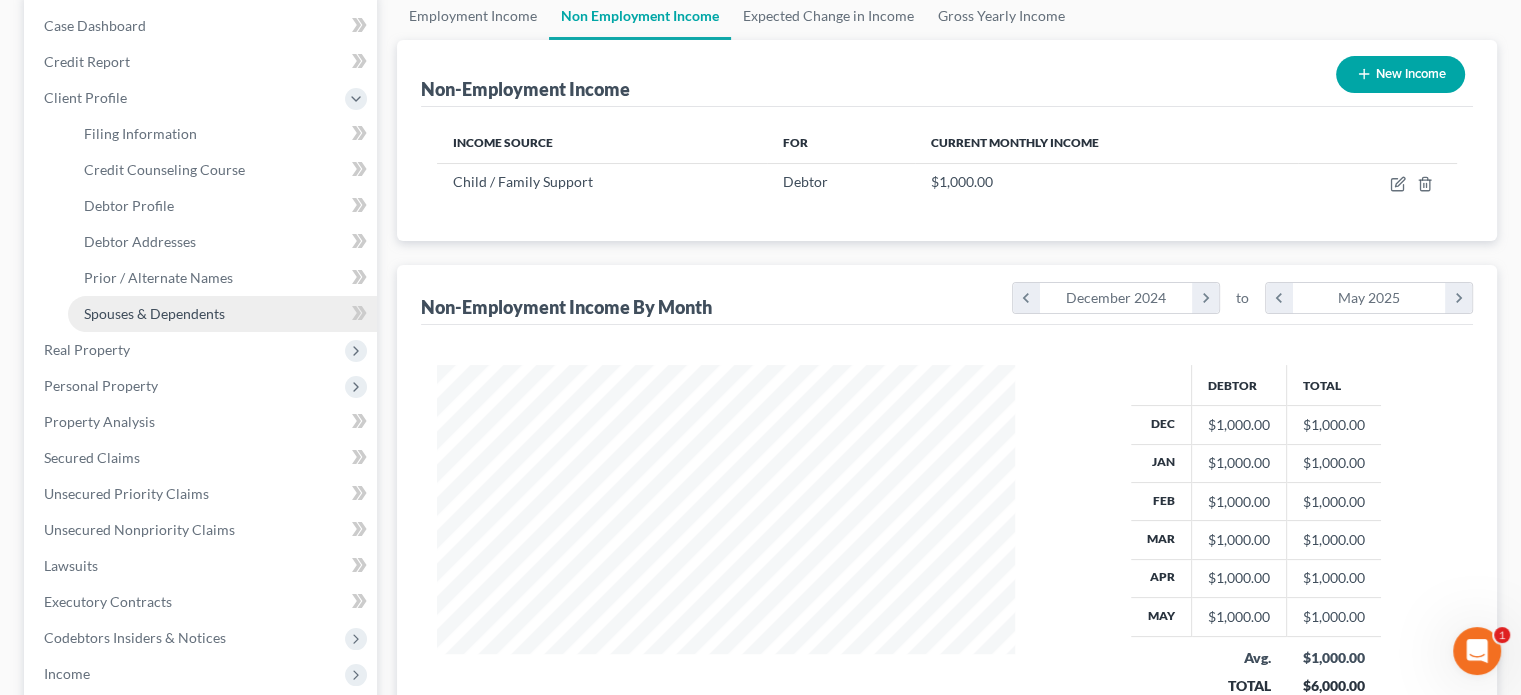 click on "Spouses & Dependents" at bounding box center [154, 313] 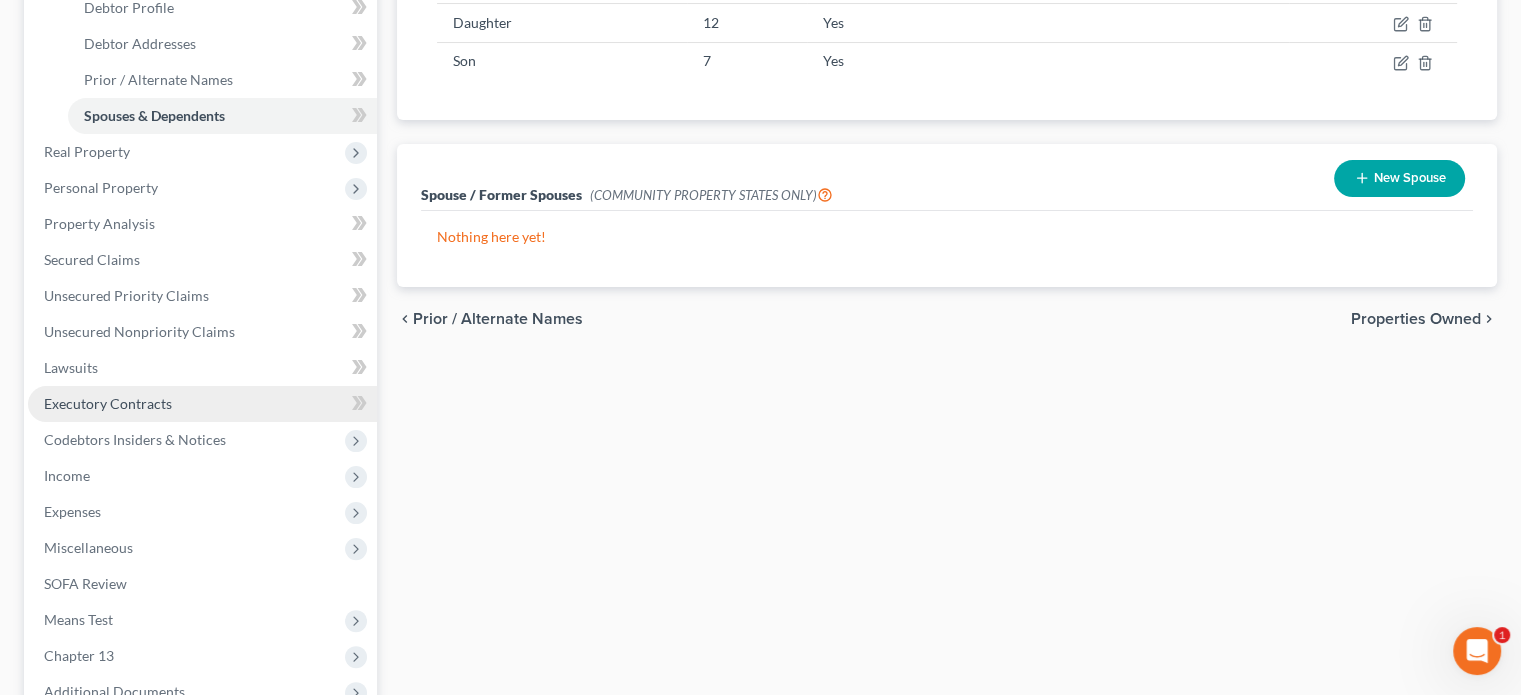 scroll, scrollTop: 500, scrollLeft: 0, axis: vertical 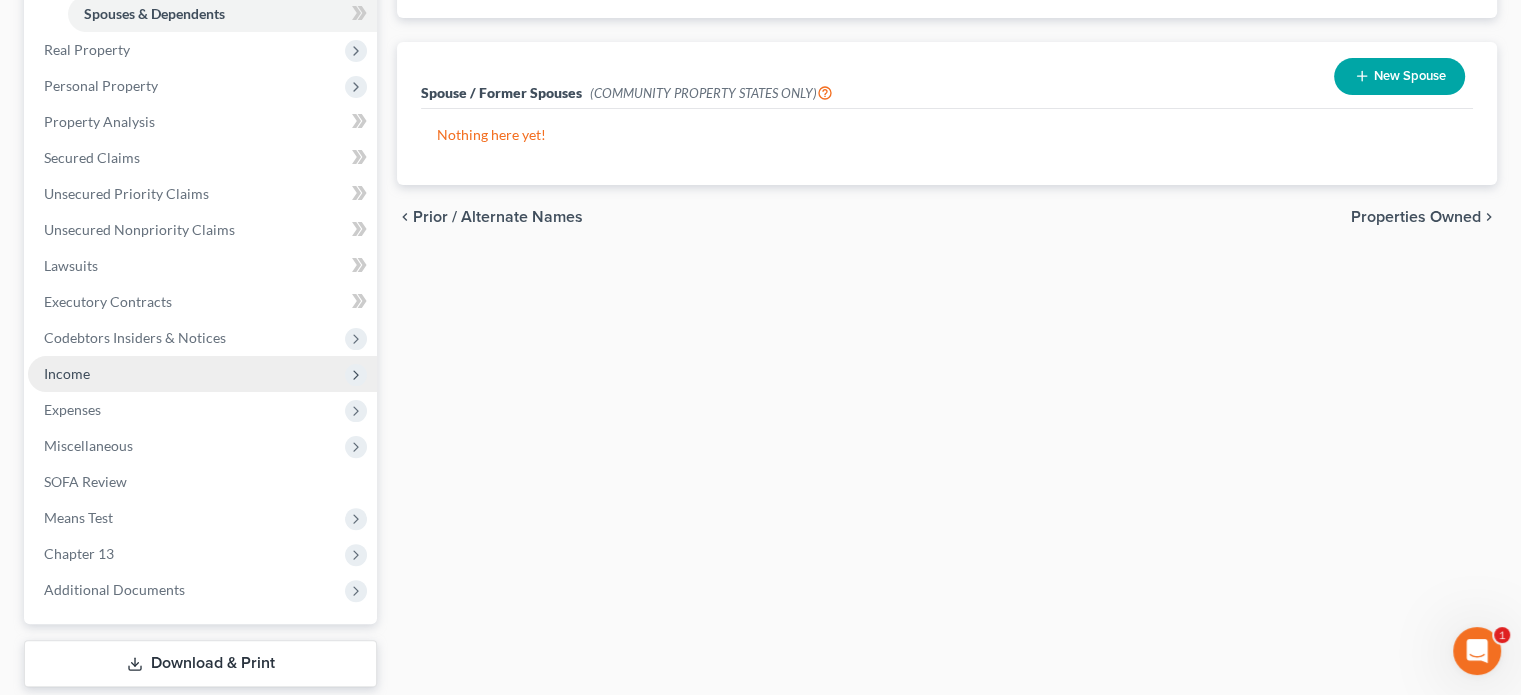 click on "Income" at bounding box center [67, 373] 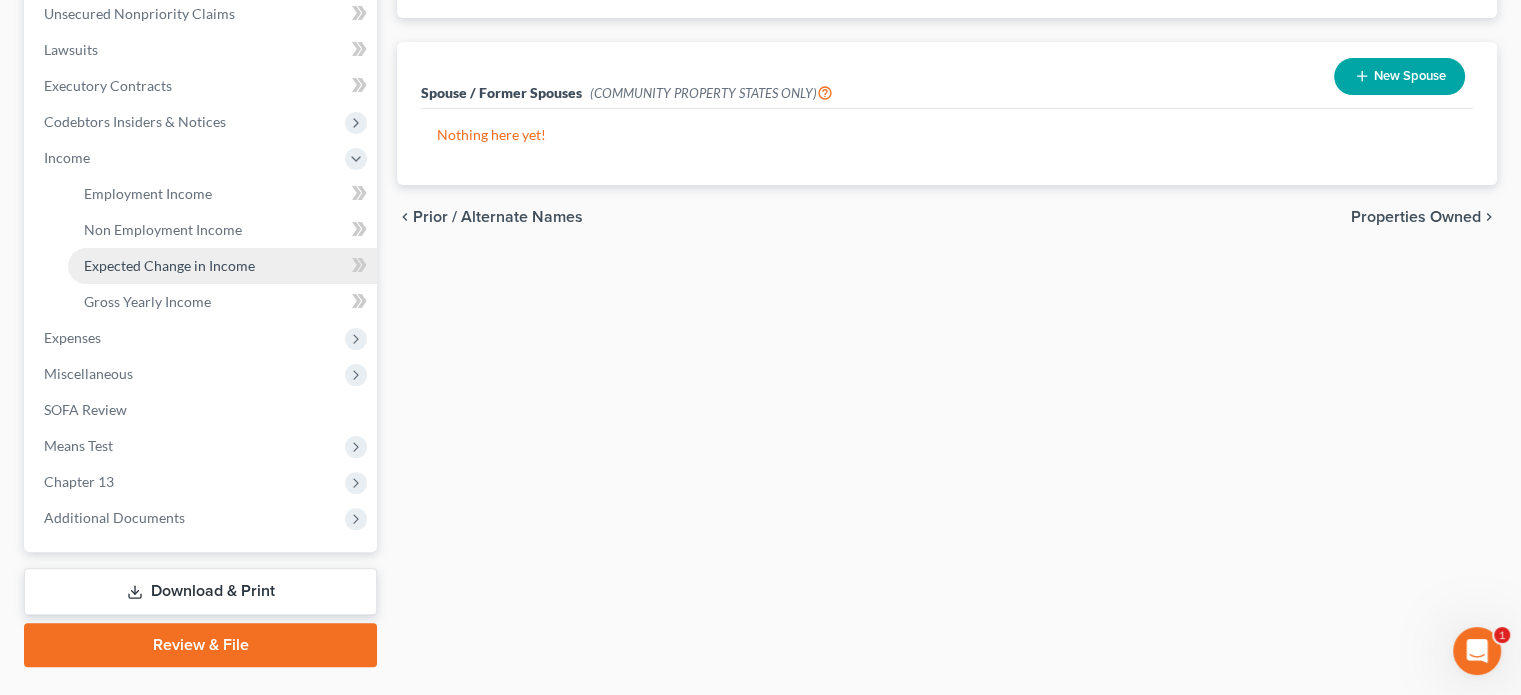 click on "Expected Change in Income" at bounding box center [169, 265] 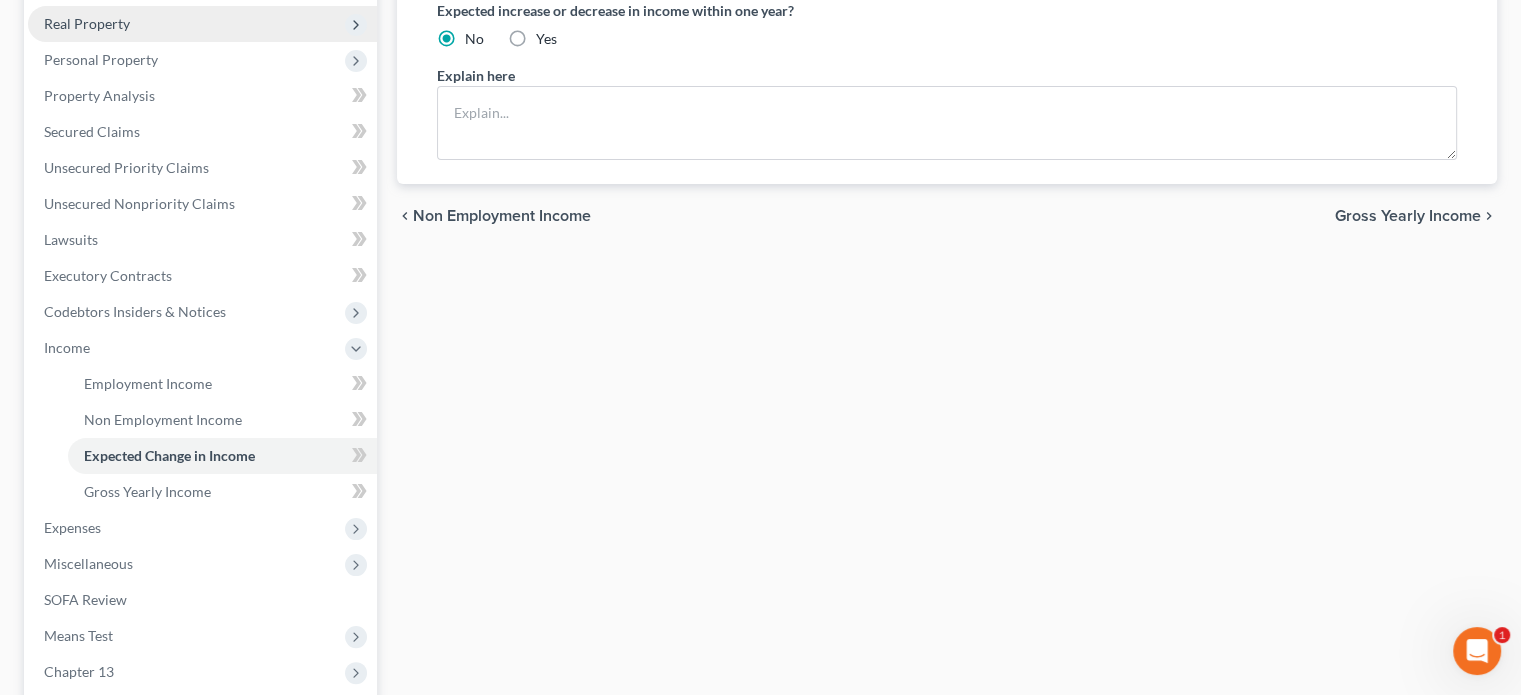 scroll, scrollTop: 400, scrollLeft: 0, axis: vertical 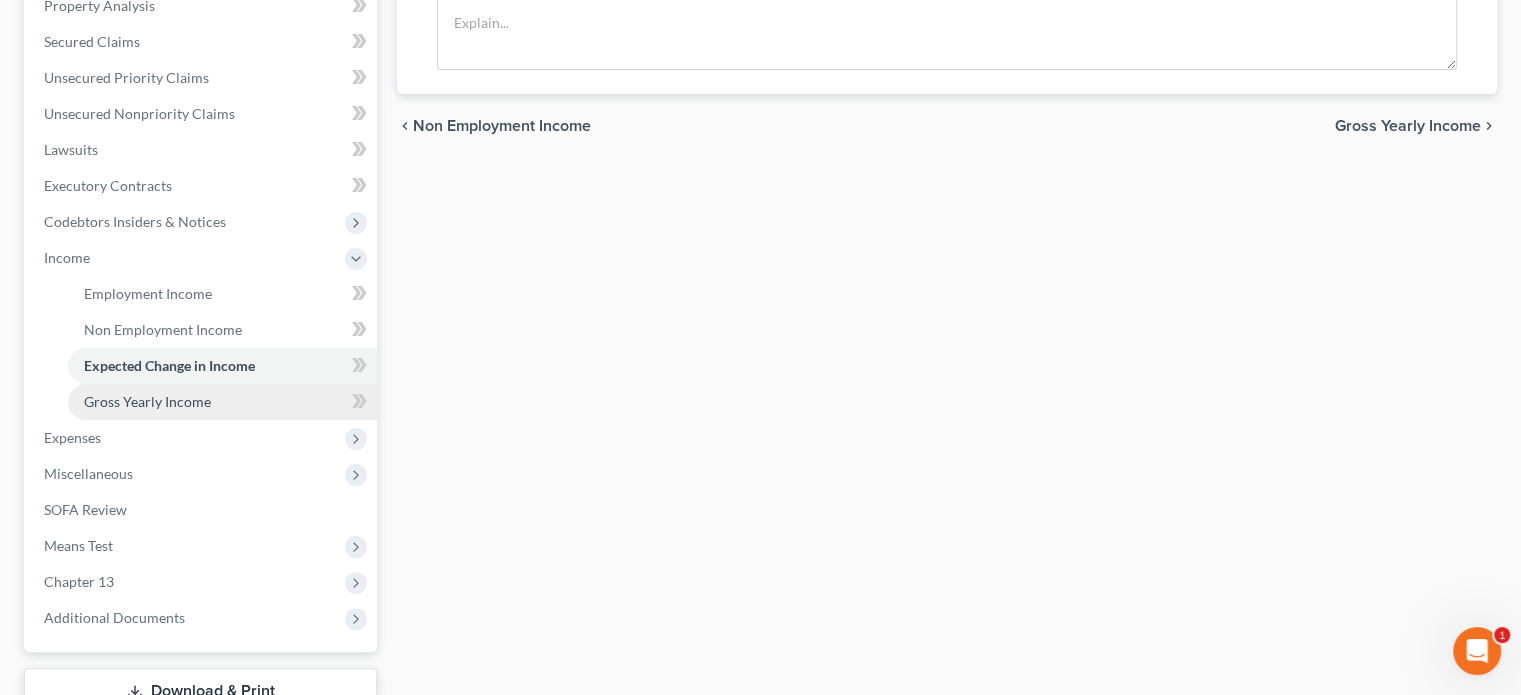 click on "Gross Yearly Income" at bounding box center (147, 401) 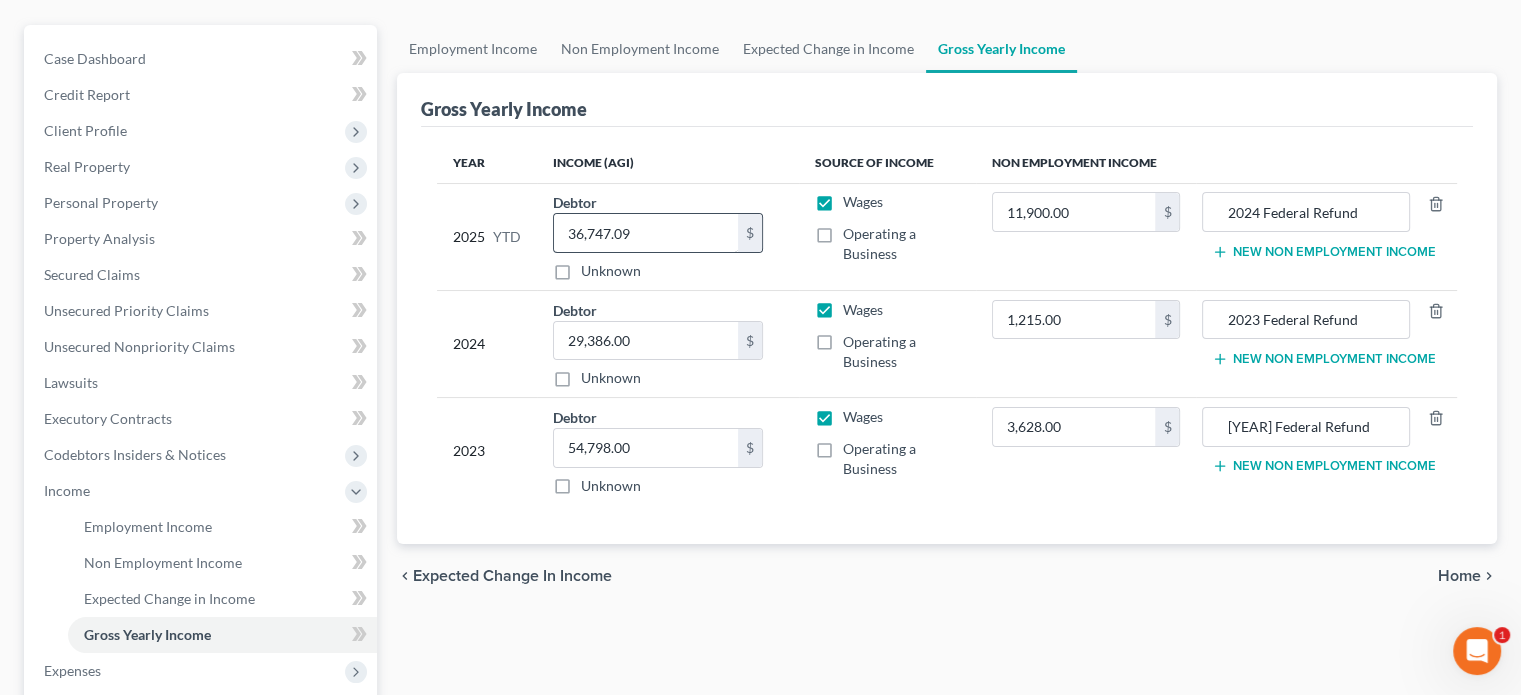 scroll, scrollTop: 200, scrollLeft: 0, axis: vertical 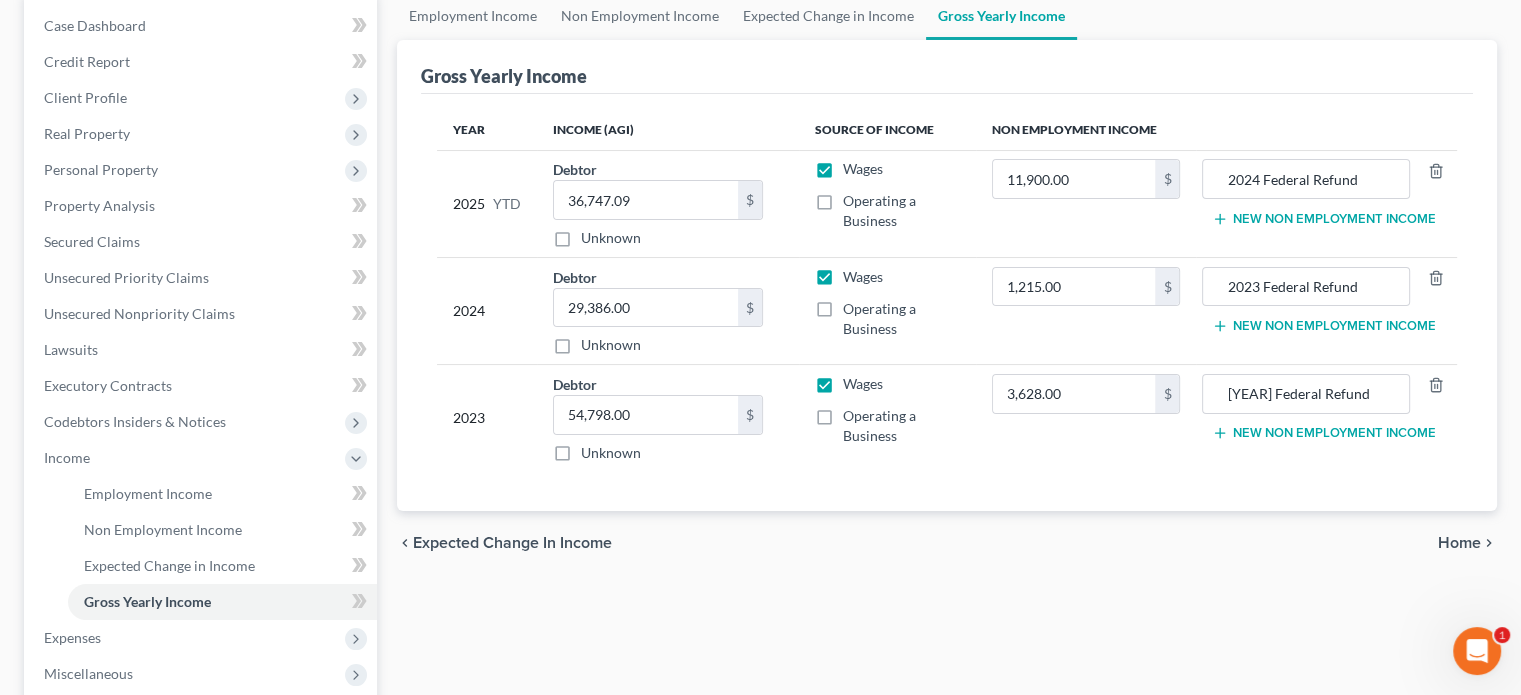 click on "New Non Employment Income" at bounding box center (1323, 219) 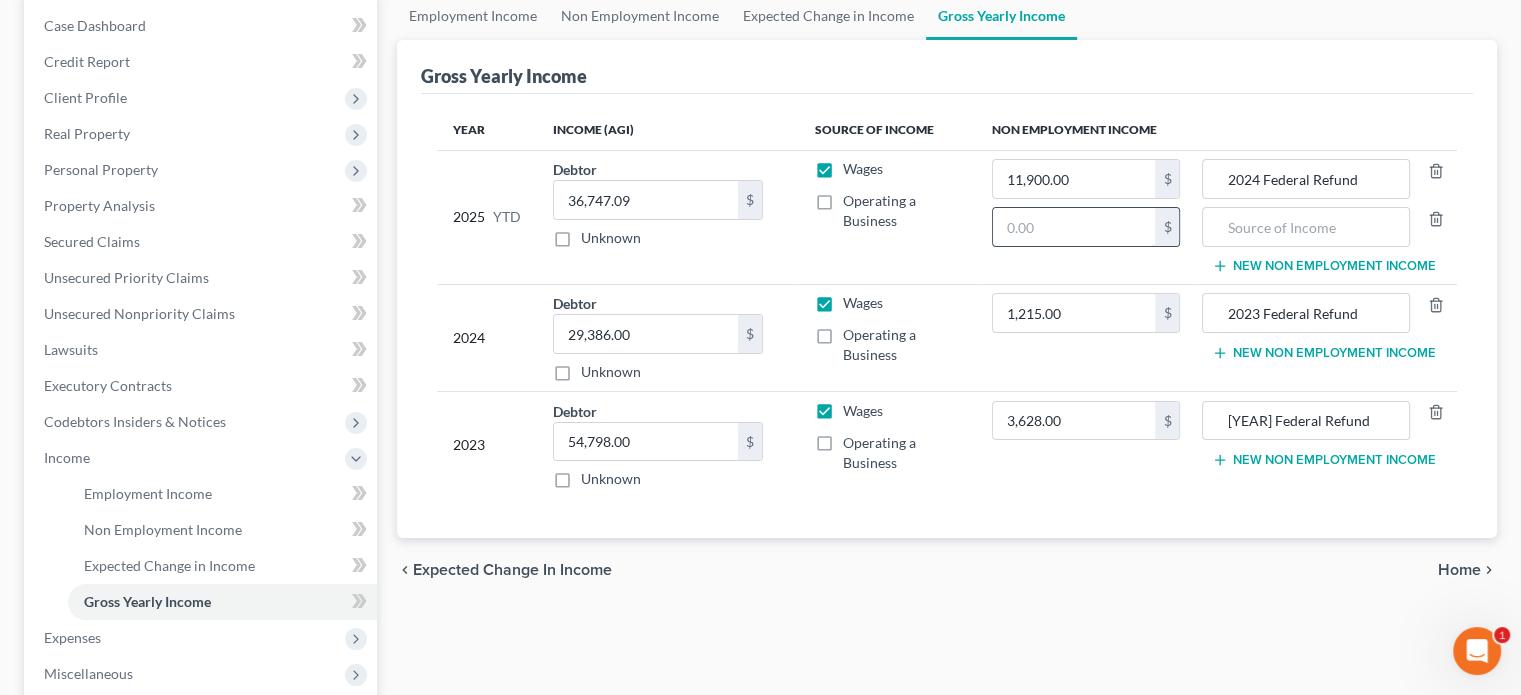 click at bounding box center (1074, 227) 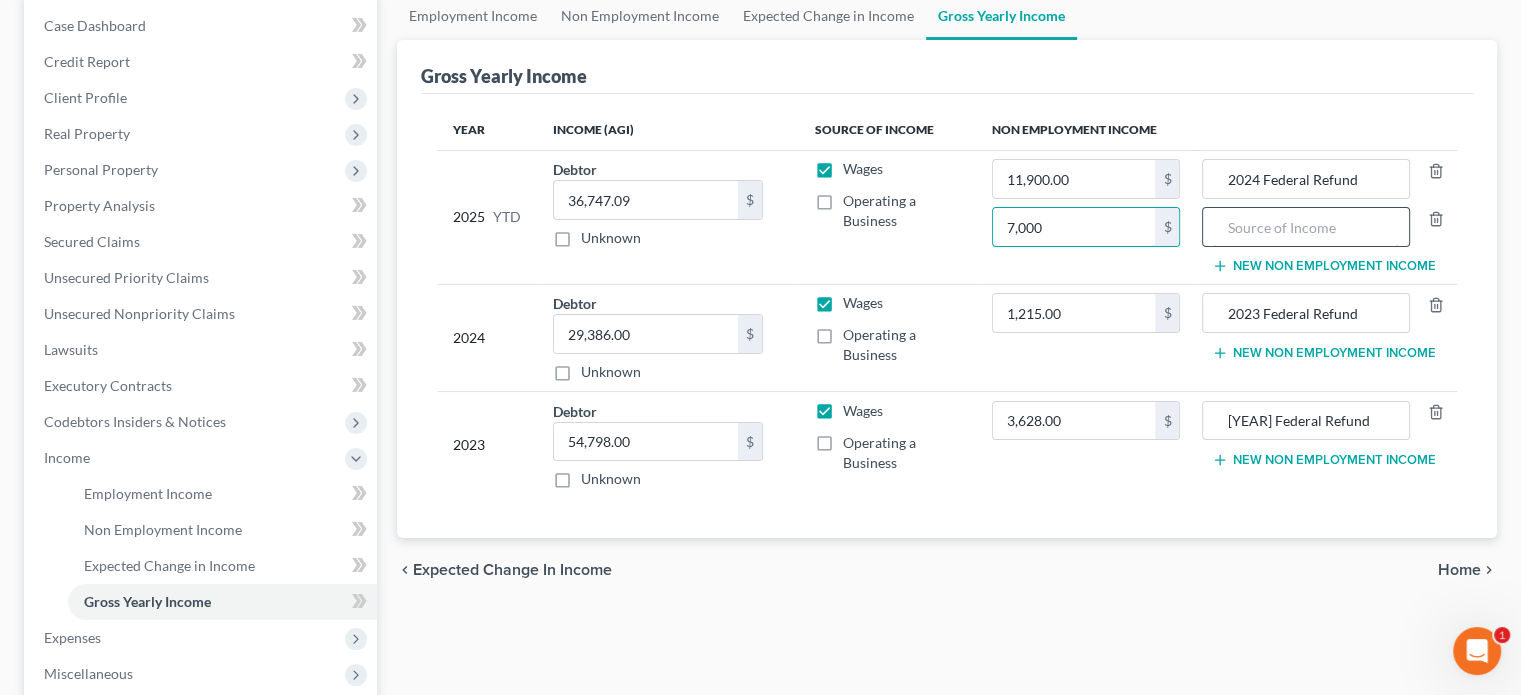 type on "7,000" 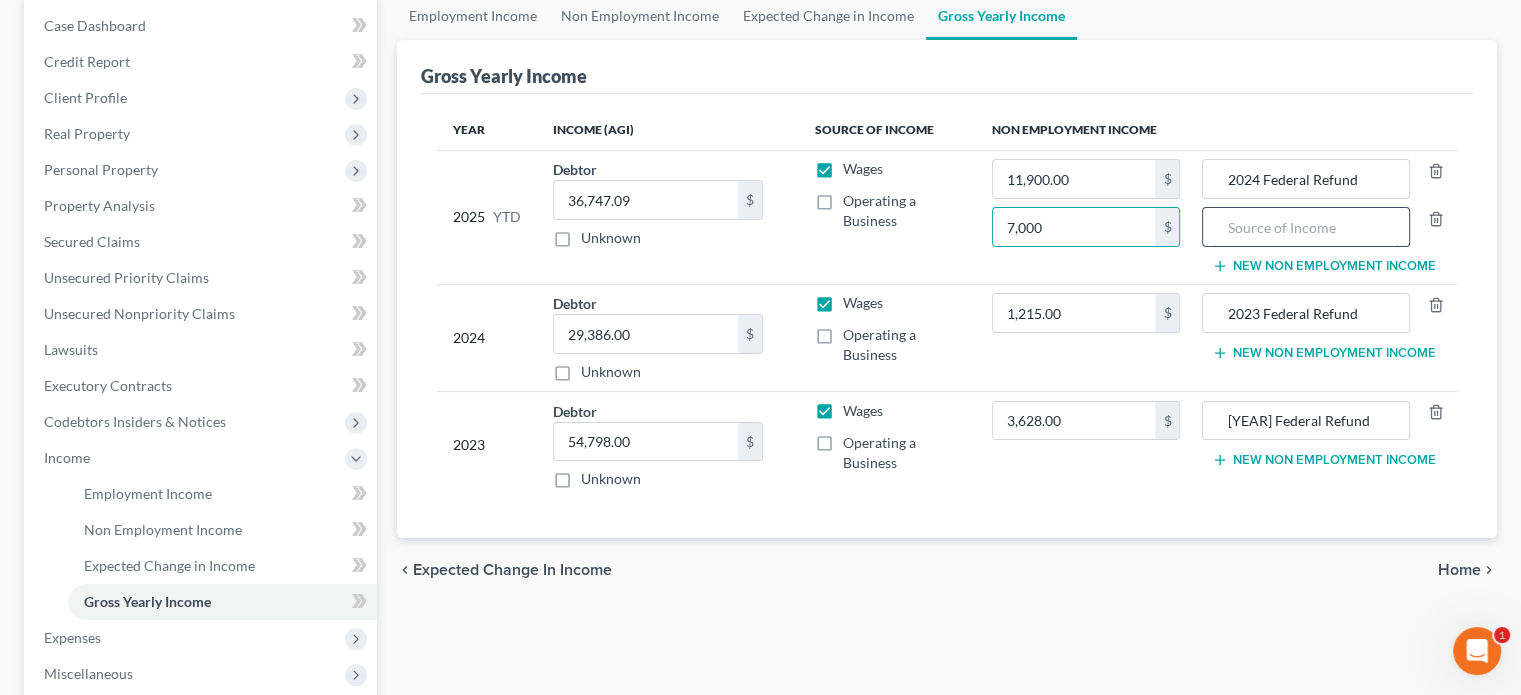 click at bounding box center (1305, 227) 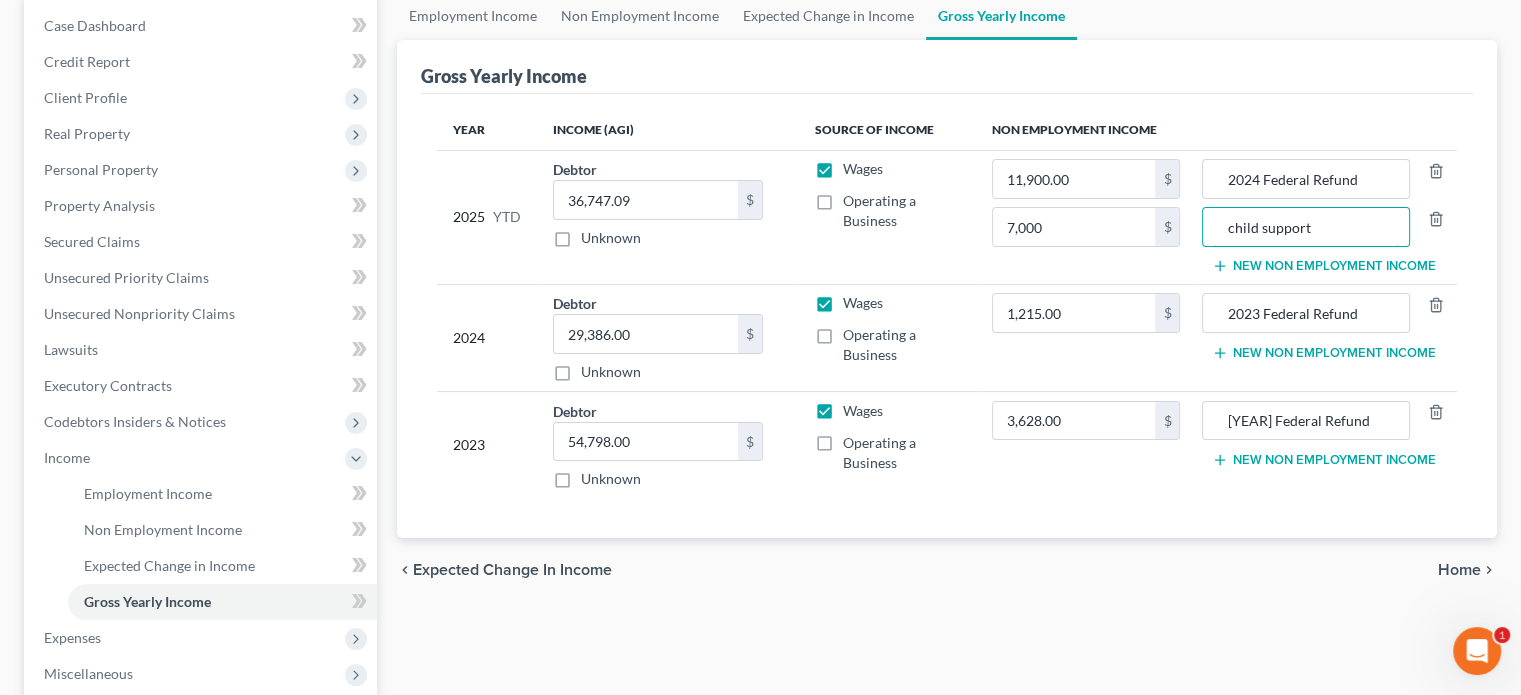 type on "child support" 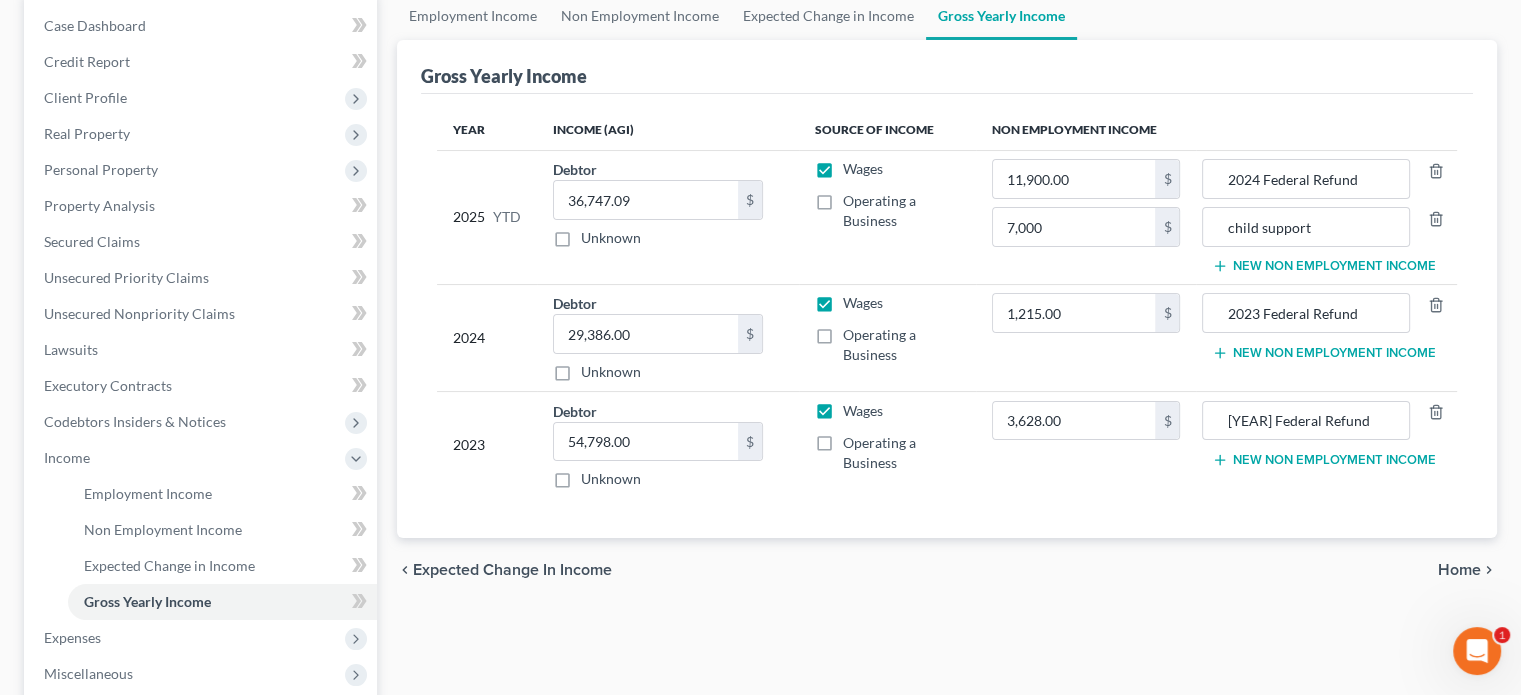click on "New Non Employment Income" at bounding box center (1323, 353) 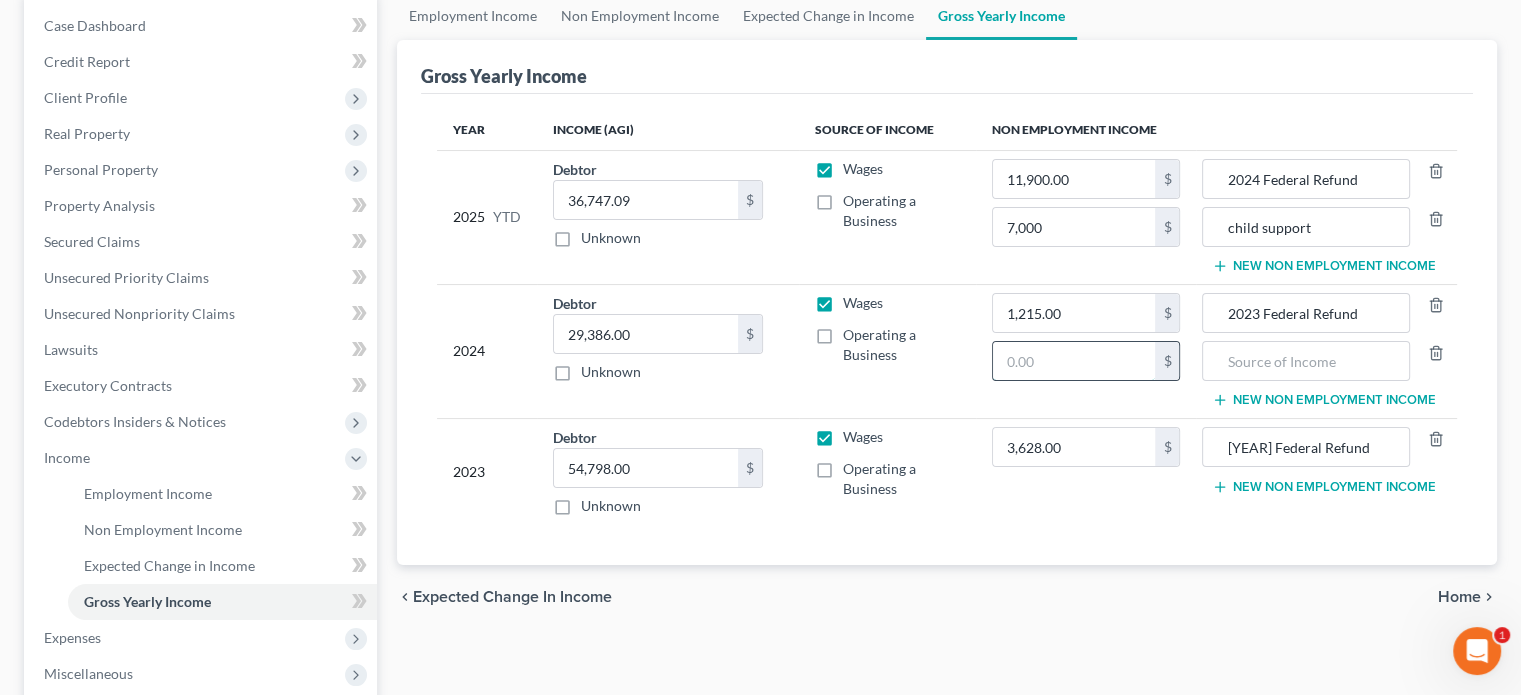 click at bounding box center (1074, 361) 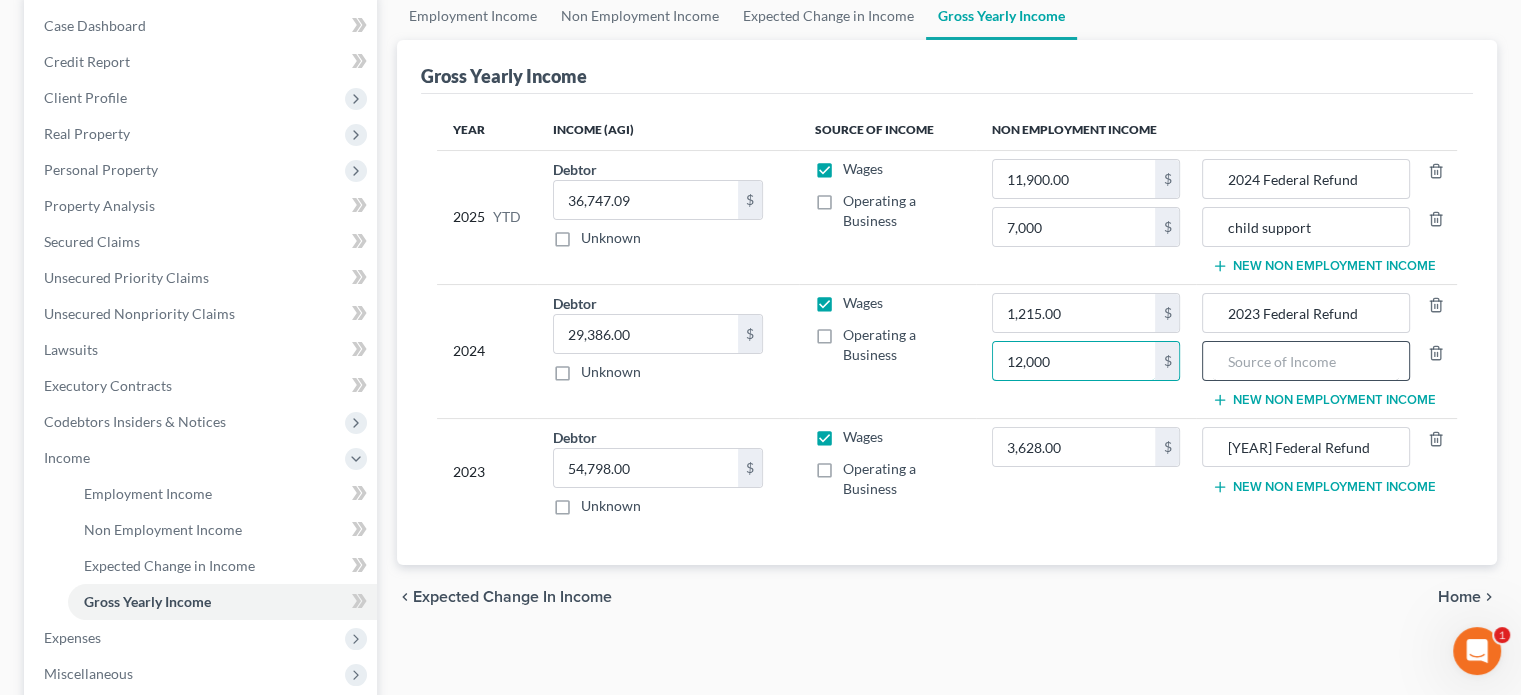 type on "12,000" 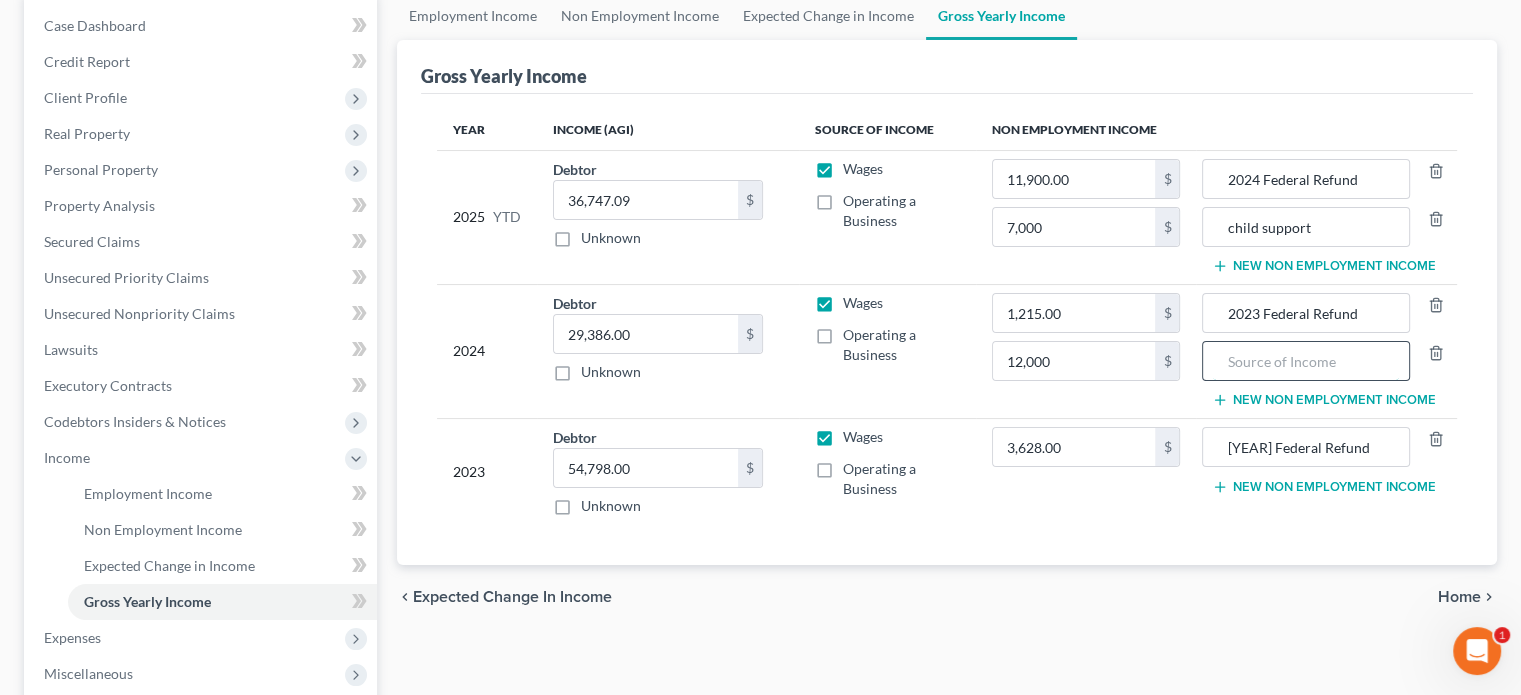 click at bounding box center (1305, 361) 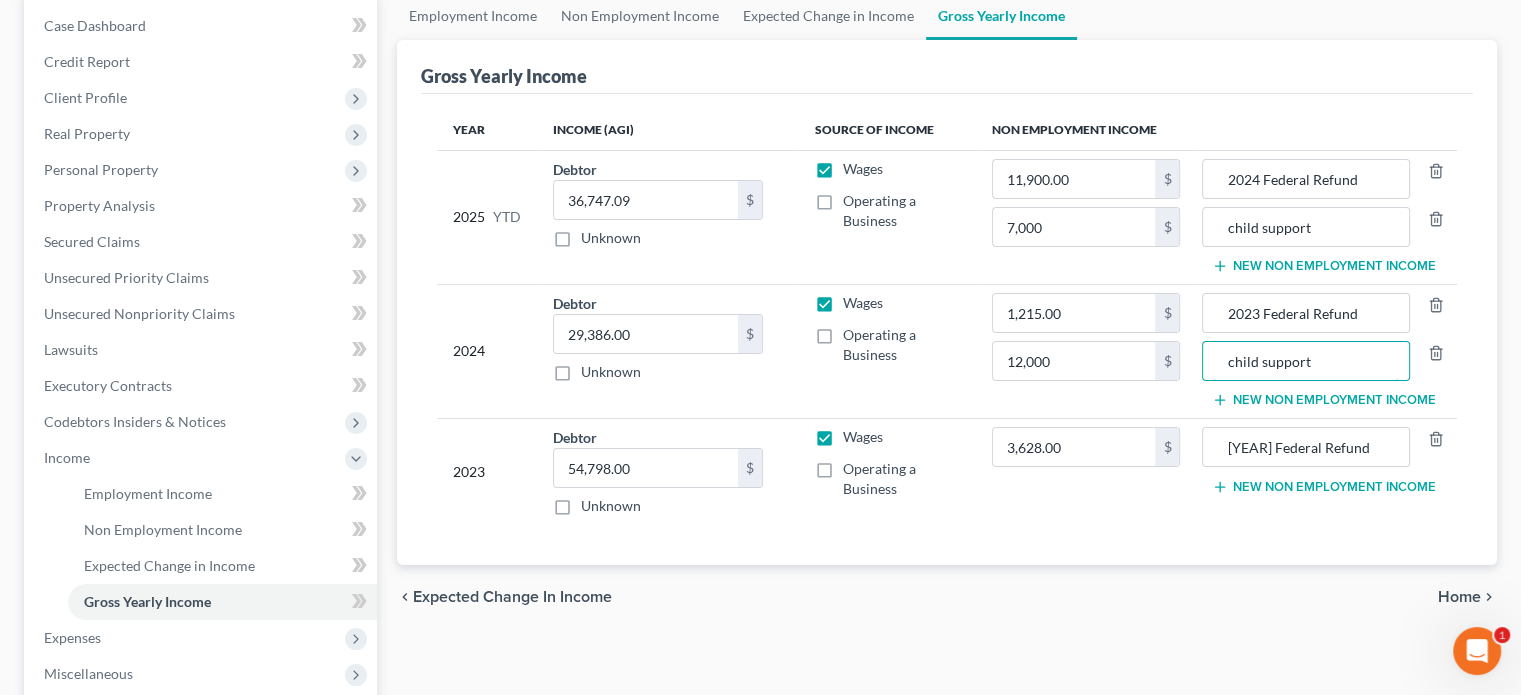 type on "child support" 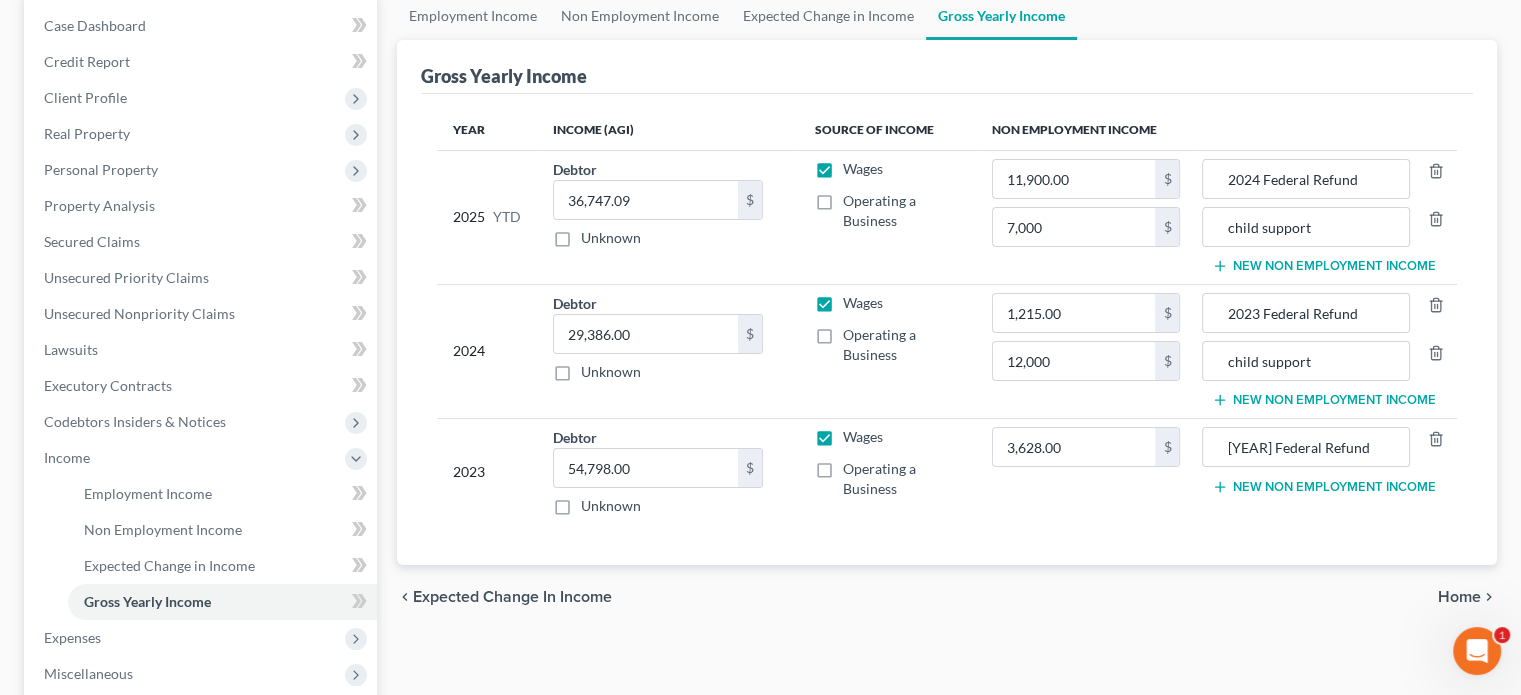 click on "New Non Employment Income" at bounding box center (1323, 487) 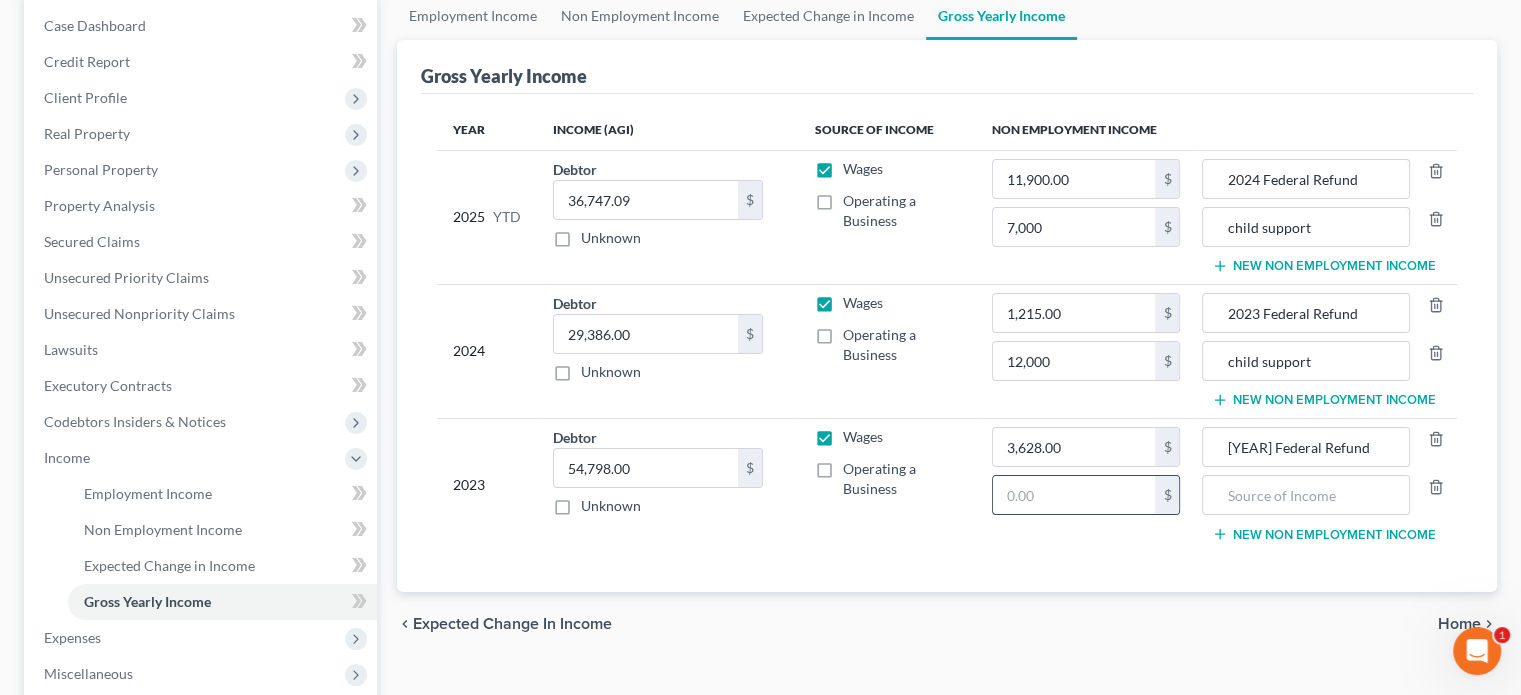 click at bounding box center [1074, 495] 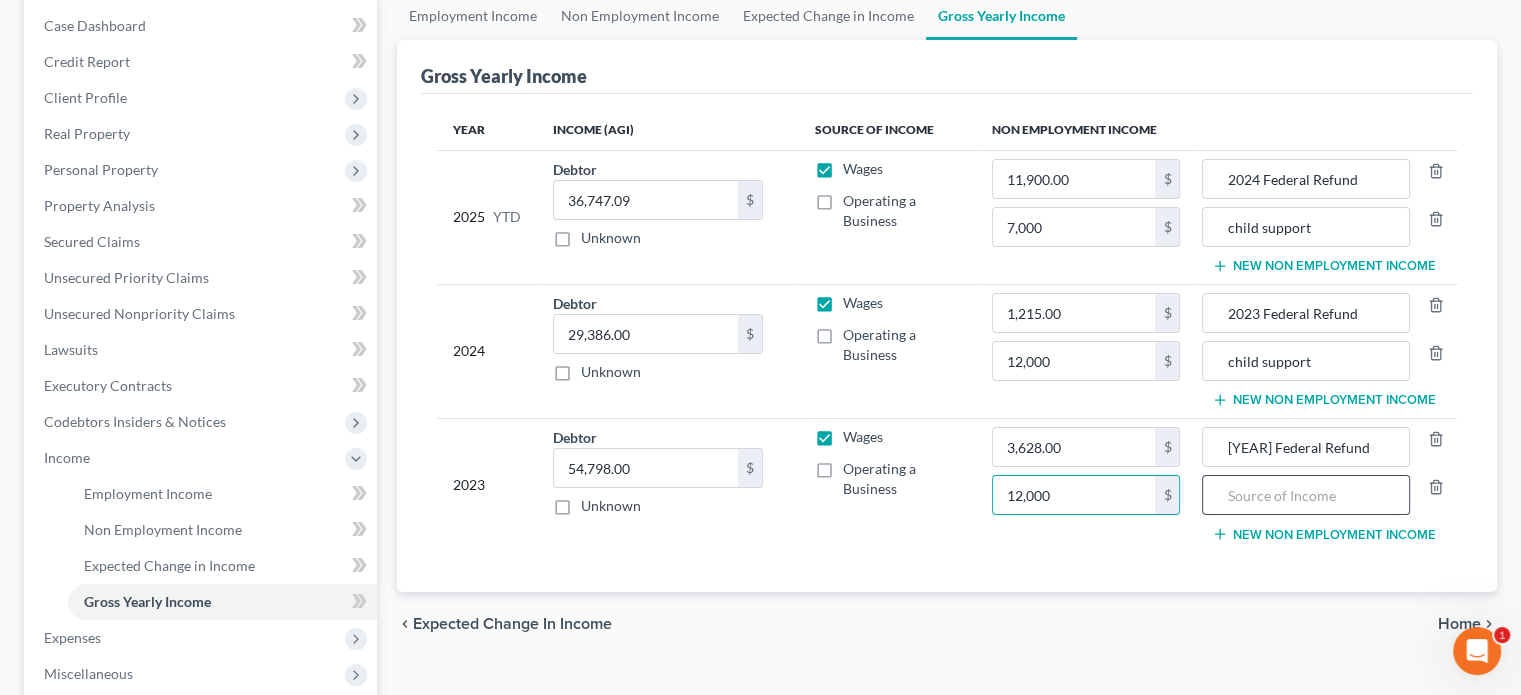 type on "12,000" 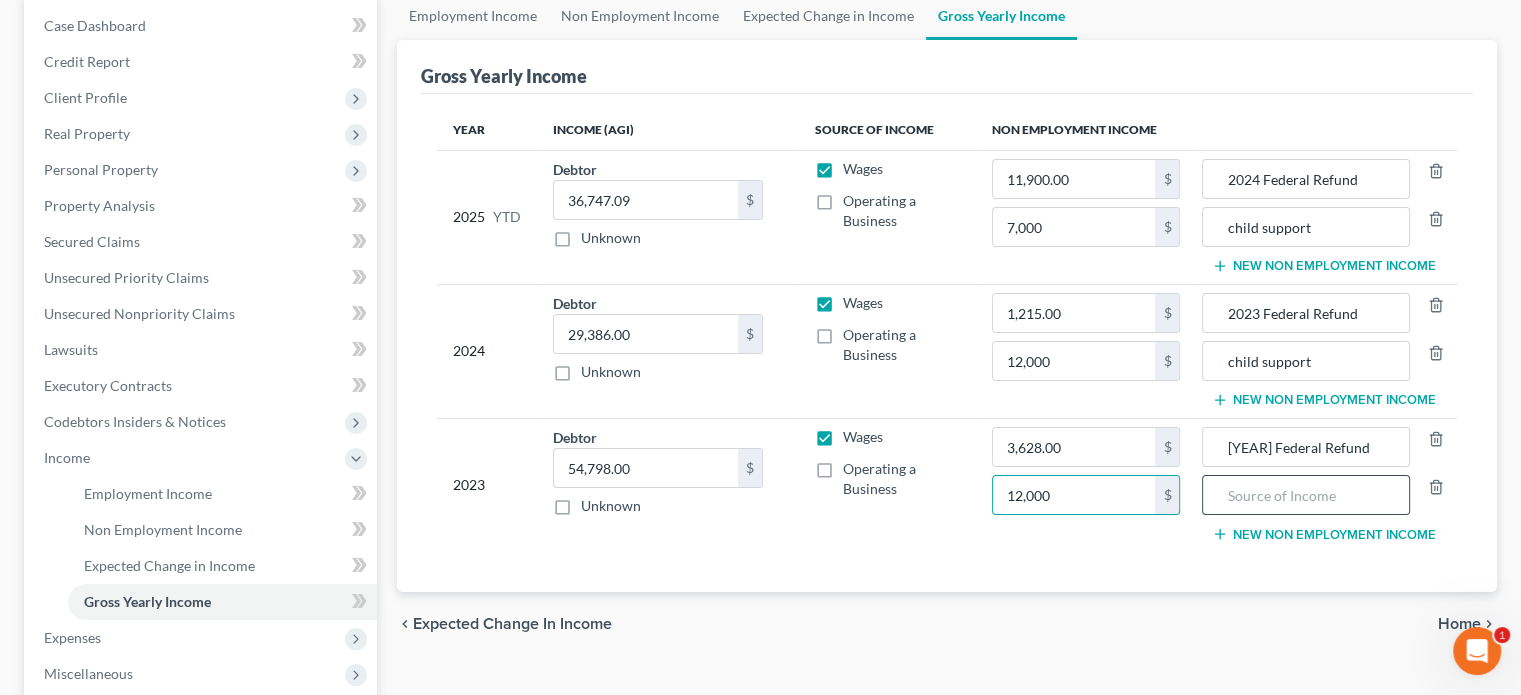 click at bounding box center (1305, 495) 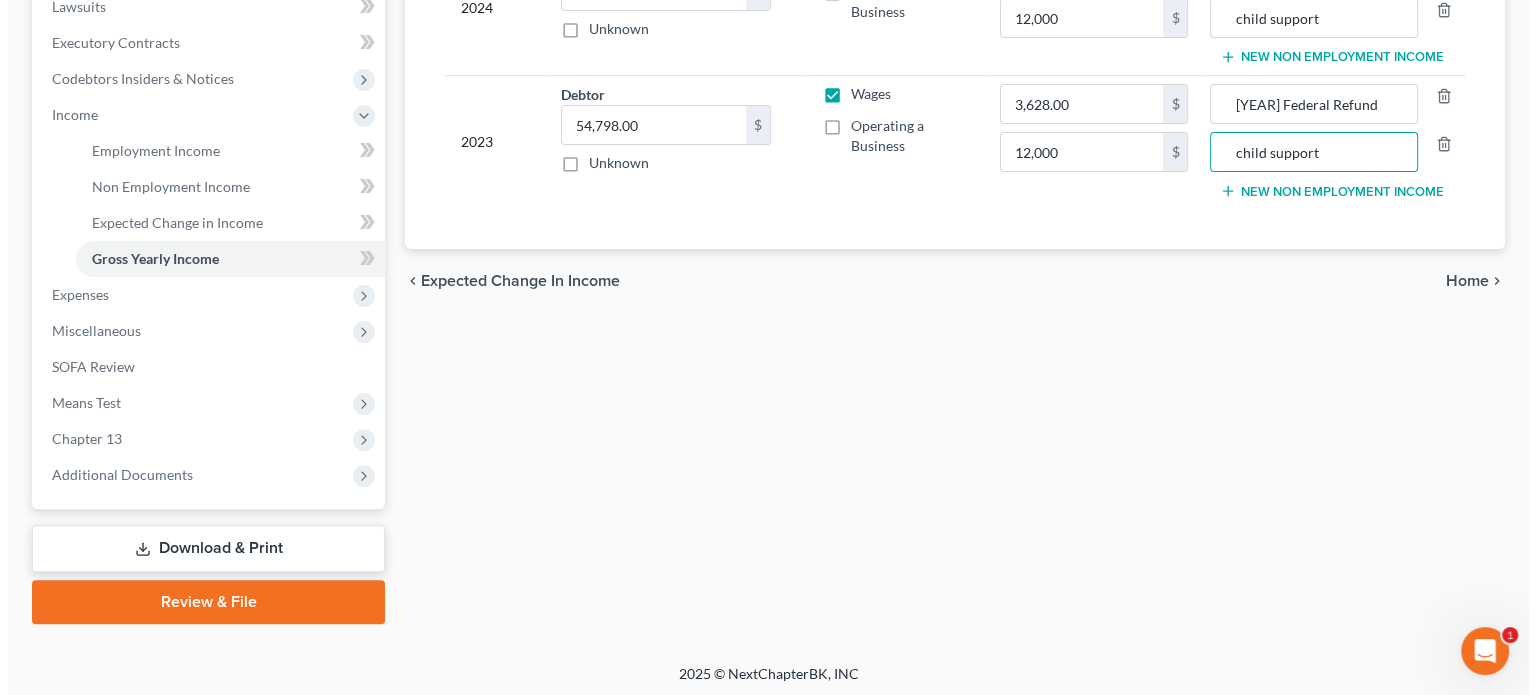 scroll, scrollTop: 546, scrollLeft: 0, axis: vertical 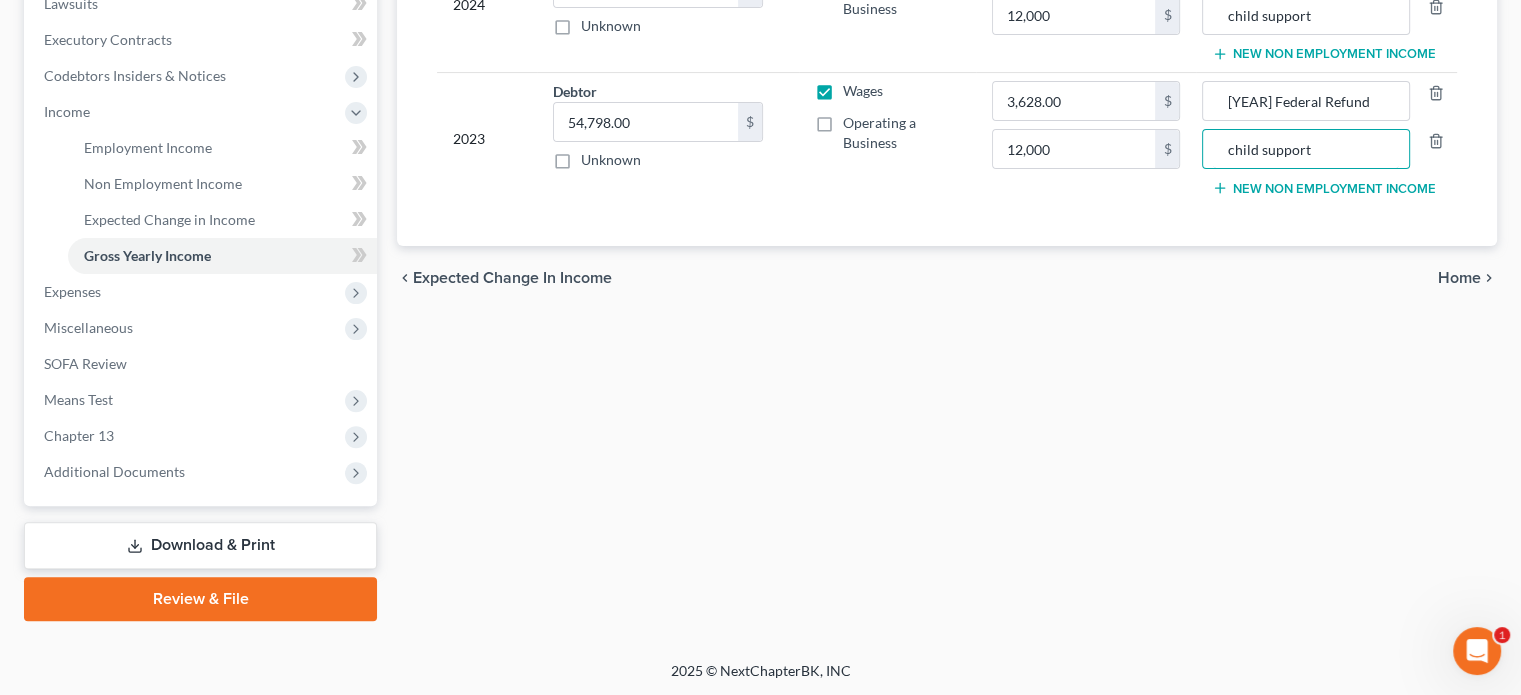 type on "child support" 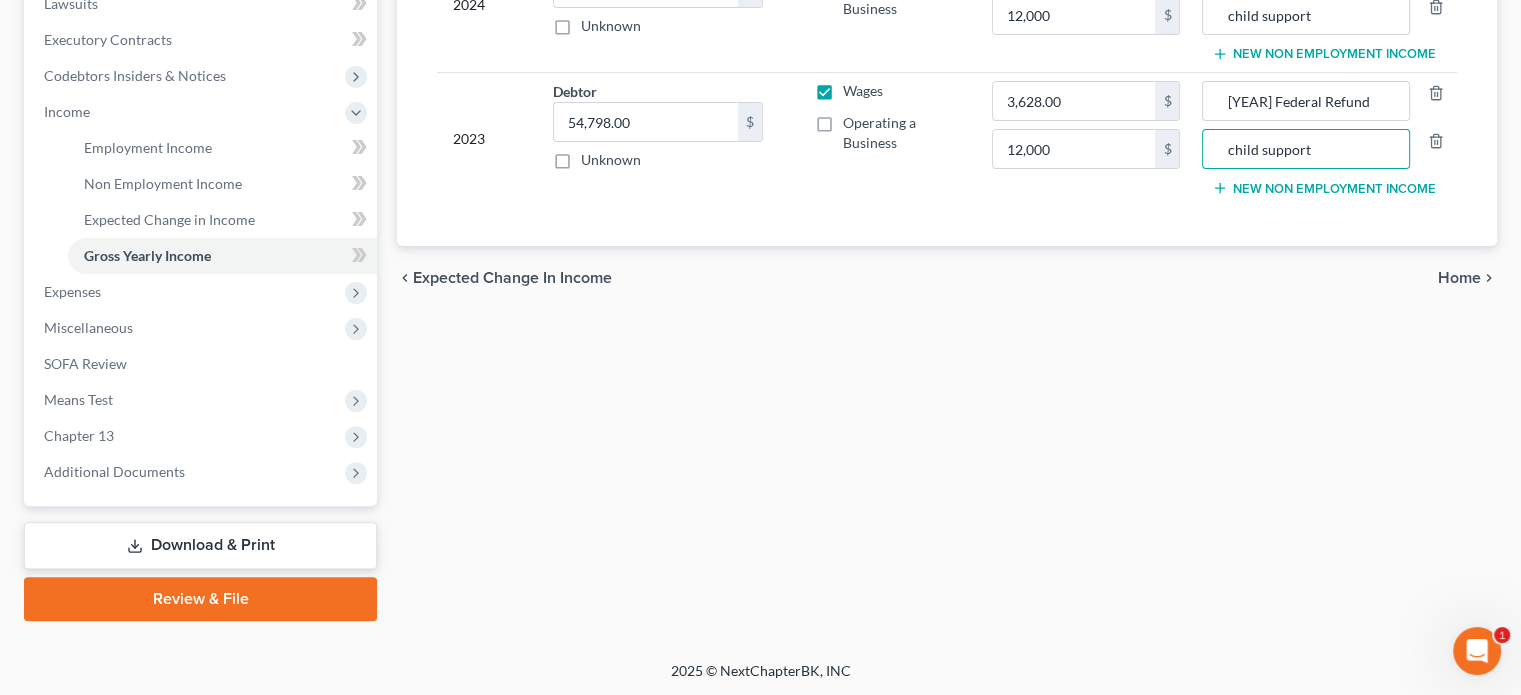 click on "Download & Print" at bounding box center (200, 545) 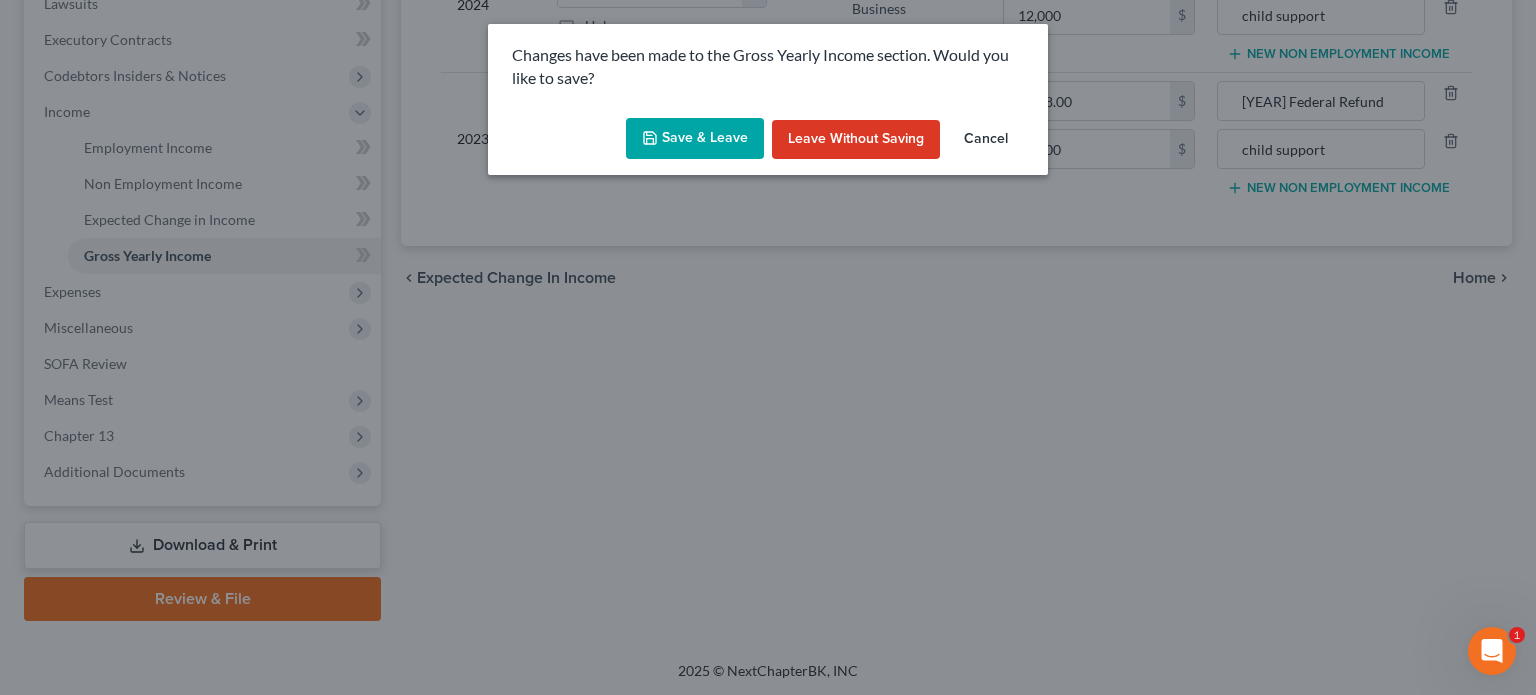 click on "Save & Leave" at bounding box center (695, 139) 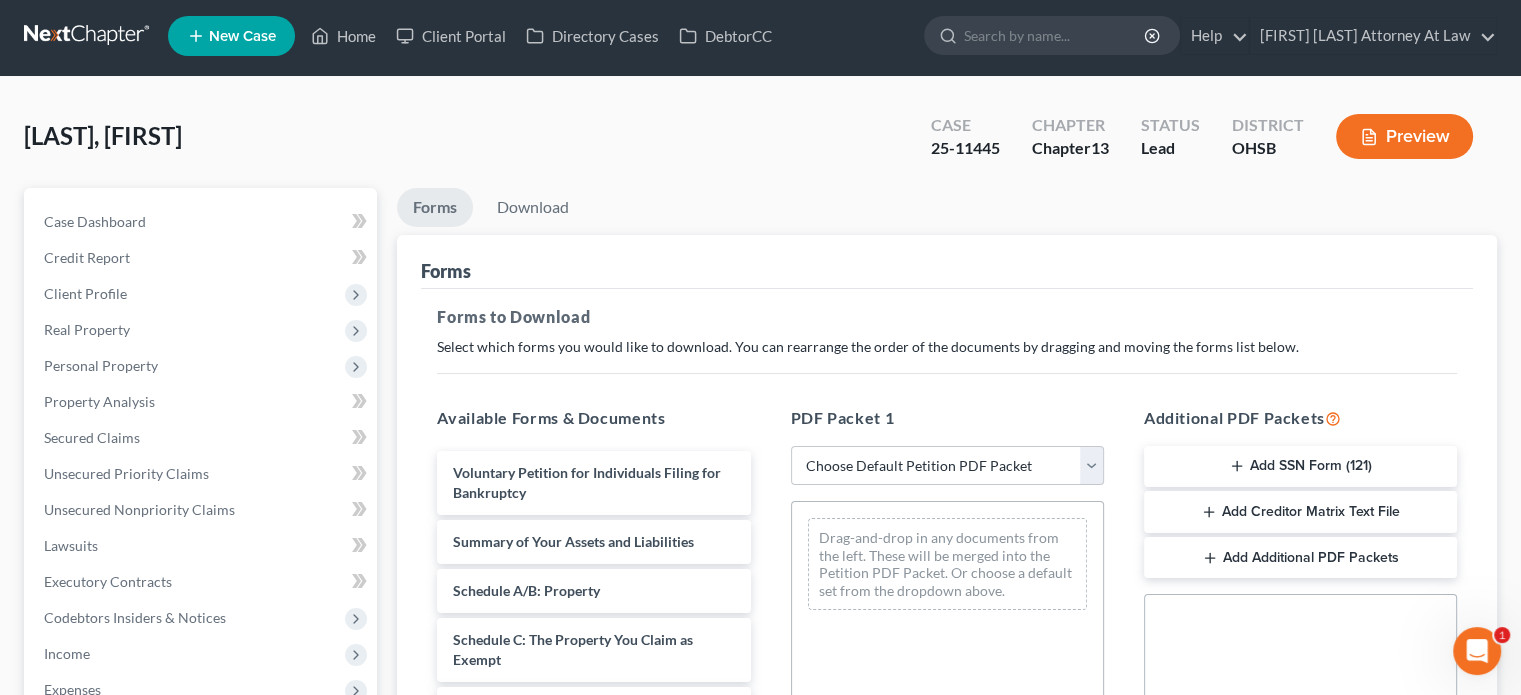 scroll, scrollTop: 0, scrollLeft: 0, axis: both 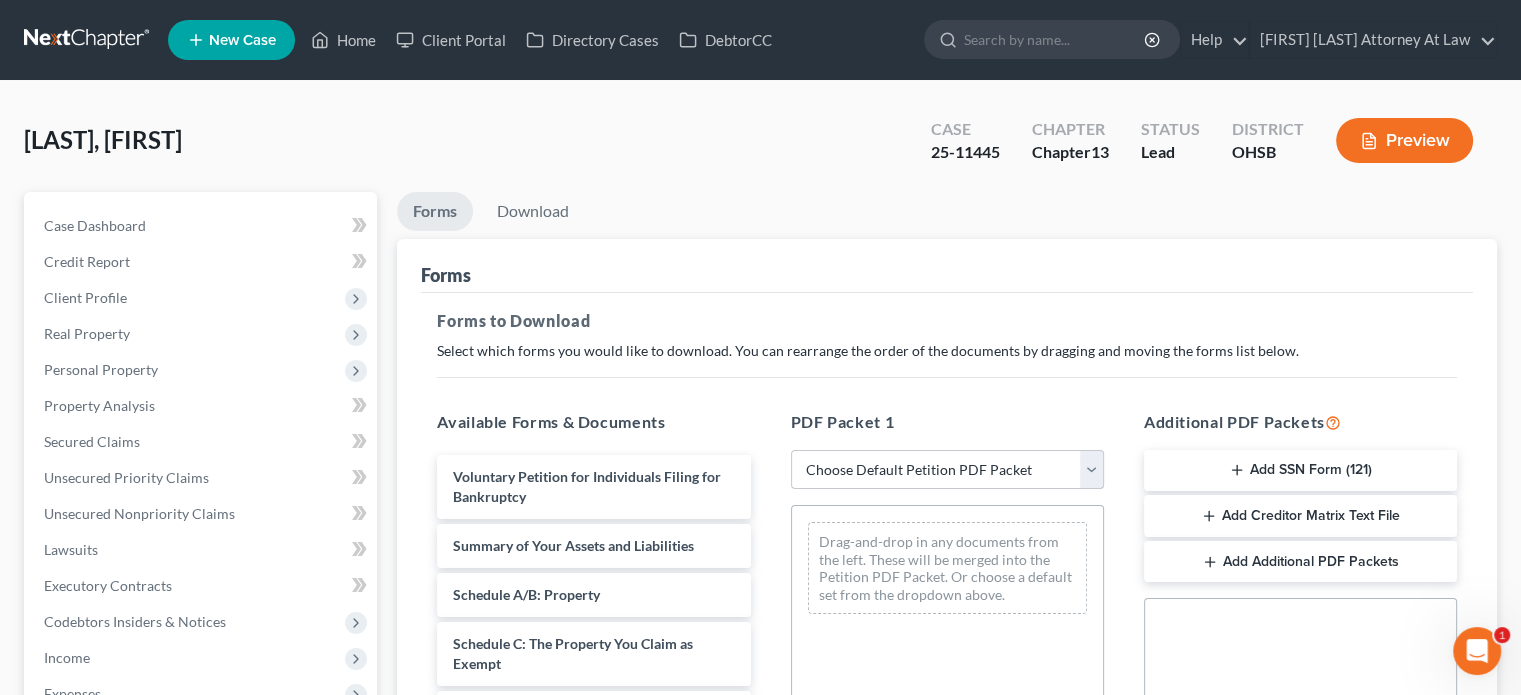 click on "Choose Default Petition PDF Packet Complete Bankruptcy Petition (all forms and schedules) Emergency Filing Forms (Petition and Creditor List Only) Amended Forms Signature Pages Only Supplemental Post Petition (Sch. I & J) Supplemental Post Petition (Sch. I) Supplemental Post Petition (Sch. J) Fairfieldoffice Fairfield2 Fairfield3" at bounding box center (947, 470) 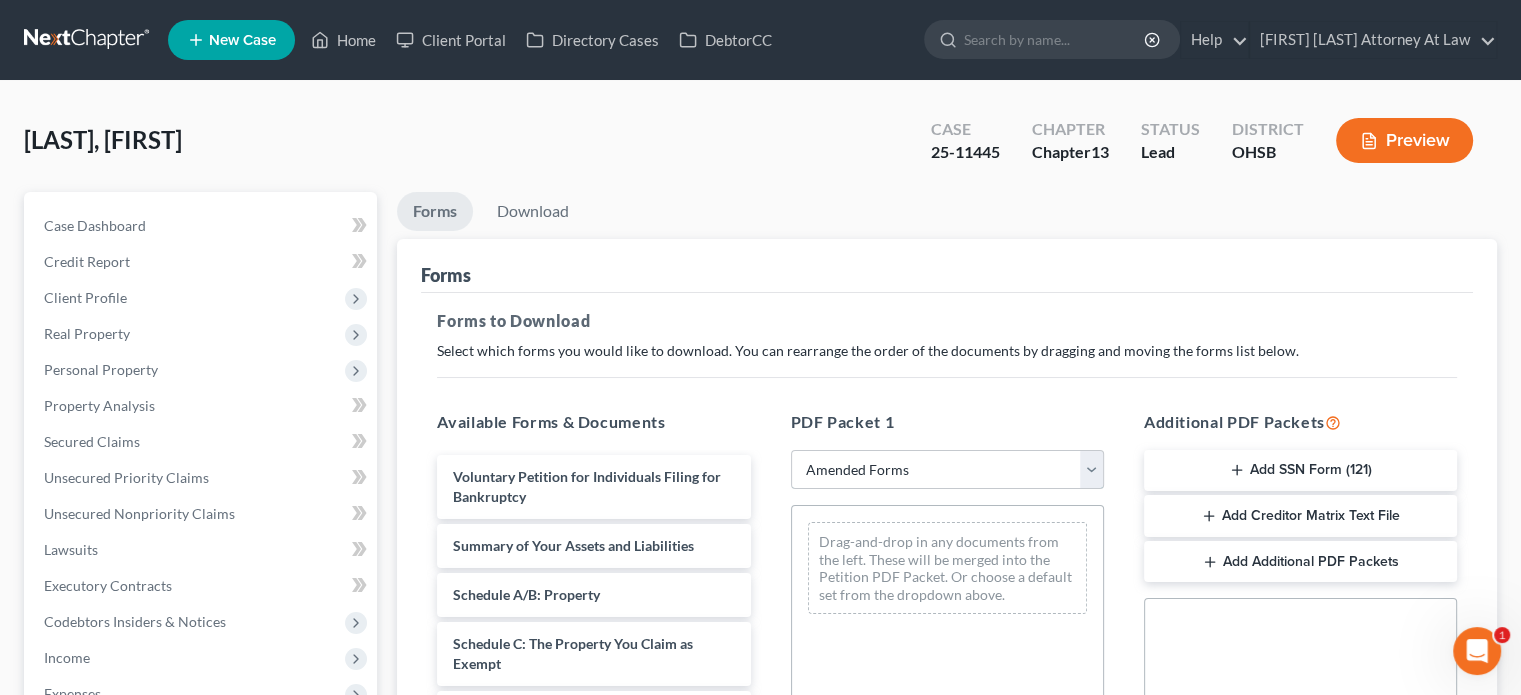 click on "Choose Default Petition PDF Packet Complete Bankruptcy Petition (all forms and schedules) Emergency Filing Forms (Petition and Creditor List Only) Amended Forms Signature Pages Only Supplemental Post Petition (Sch. I & J) Supplemental Post Petition (Sch. I) Supplemental Post Petition (Sch. J) Fairfieldoffice Fairfield2 Fairfield3" at bounding box center (947, 470) 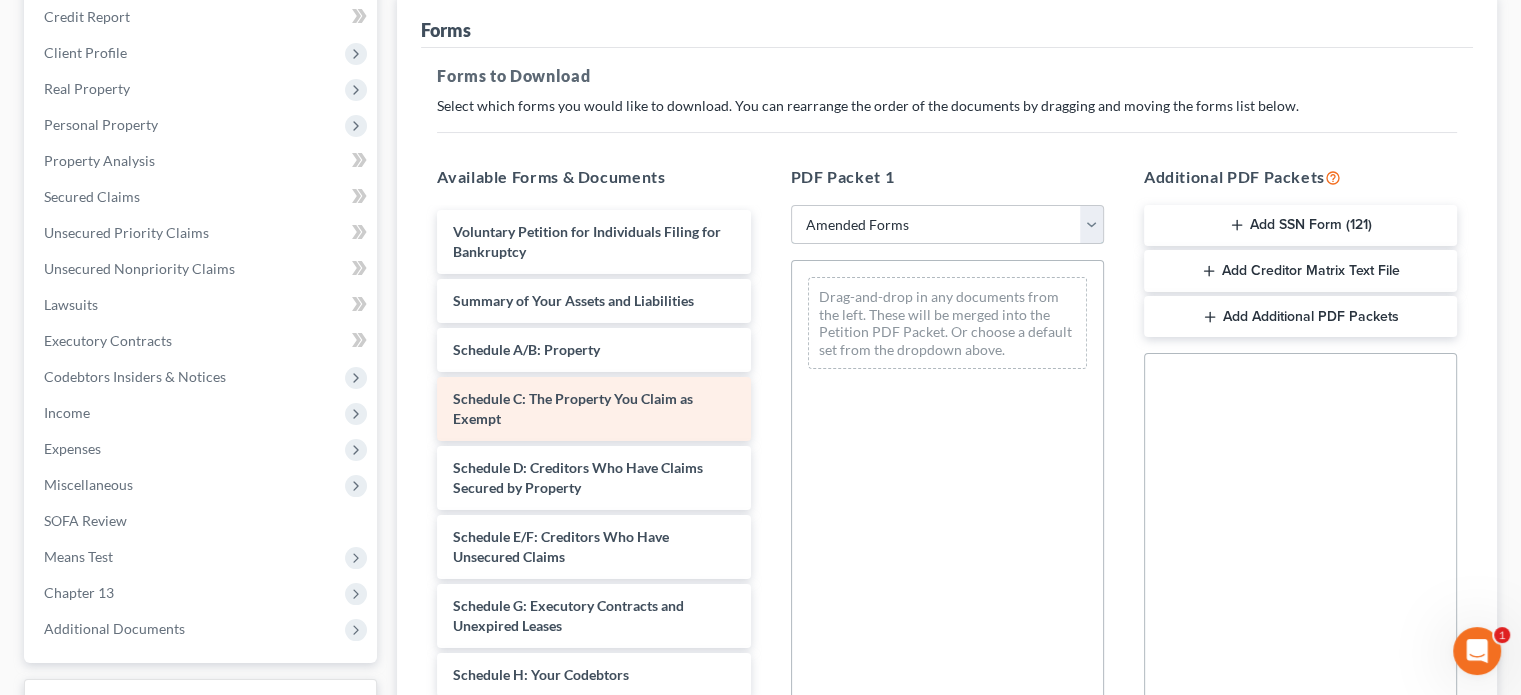 scroll, scrollTop: 400, scrollLeft: 0, axis: vertical 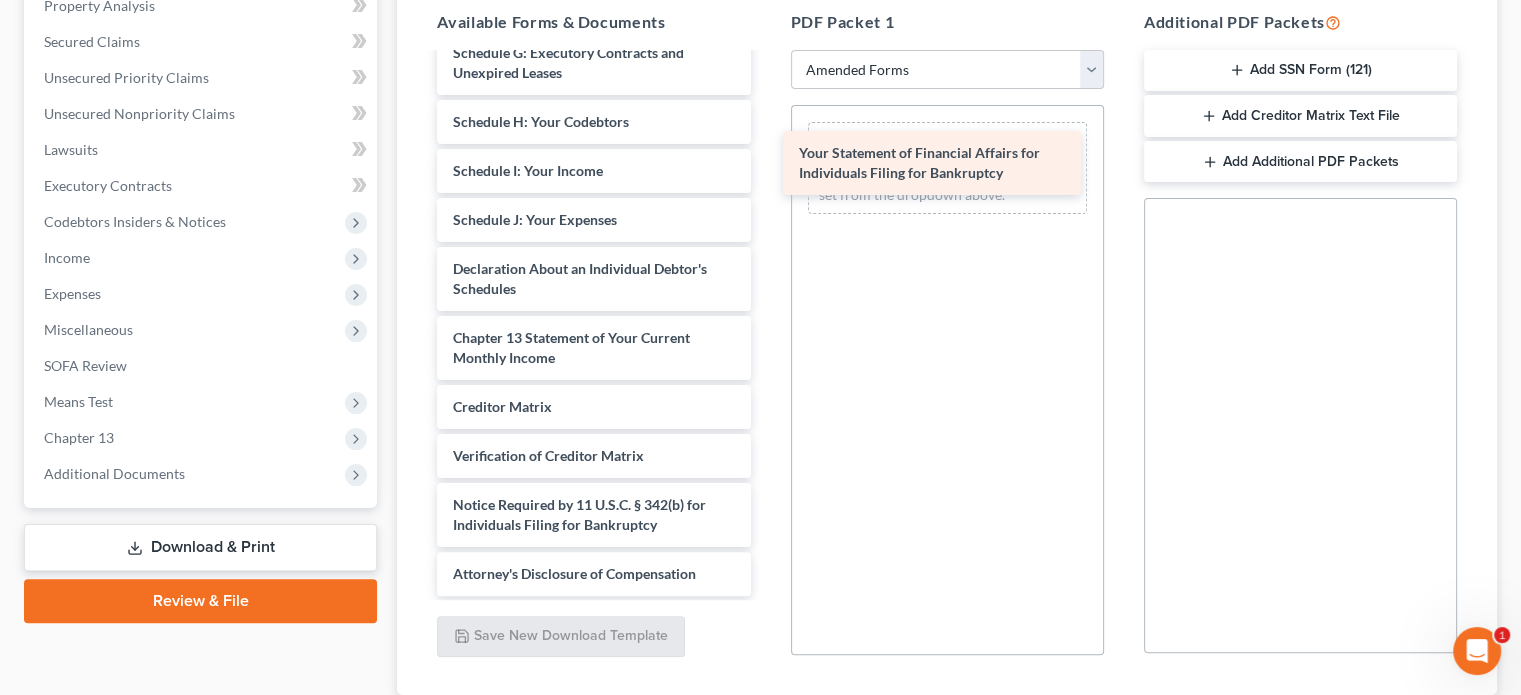 drag, startPoint x: 541, startPoint y: 271, endPoint x: 887, endPoint y: 158, distance: 363.9849 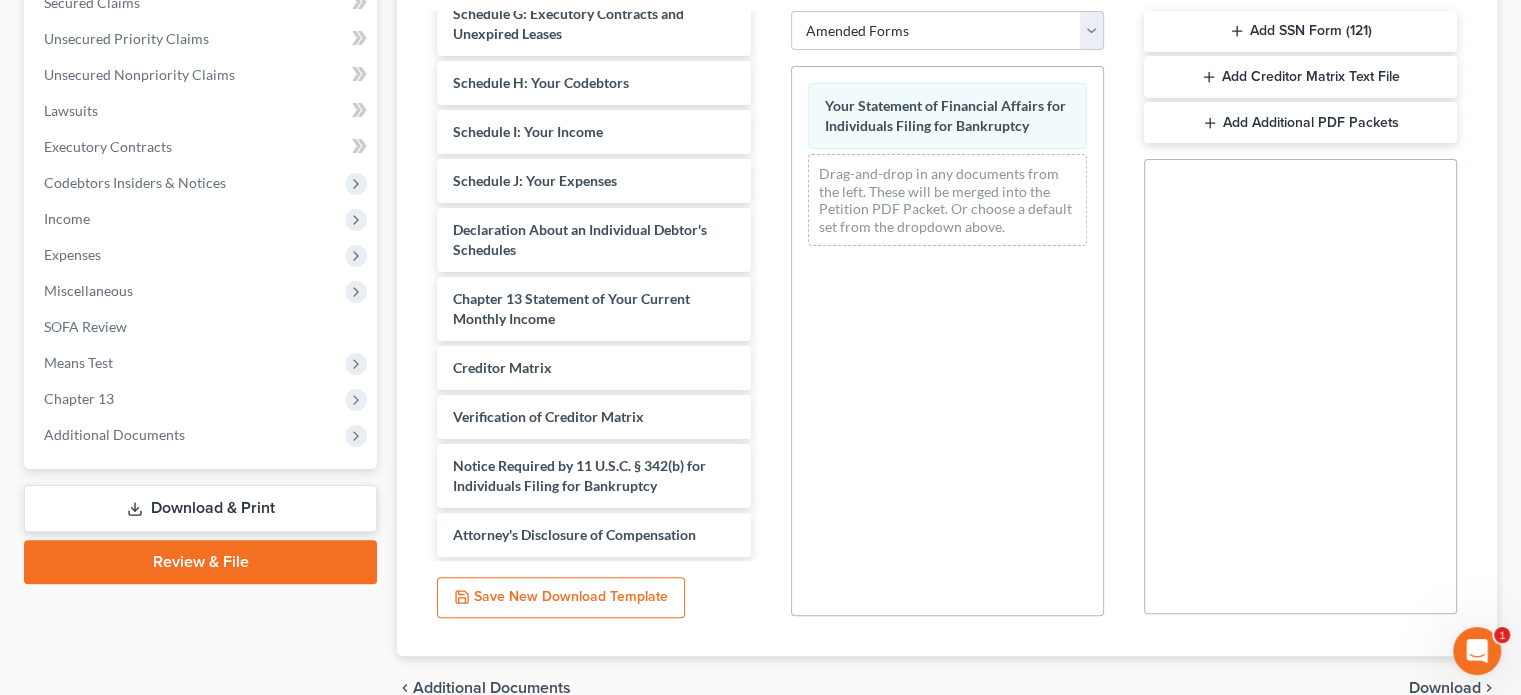 scroll, scrollTop: 538, scrollLeft: 0, axis: vertical 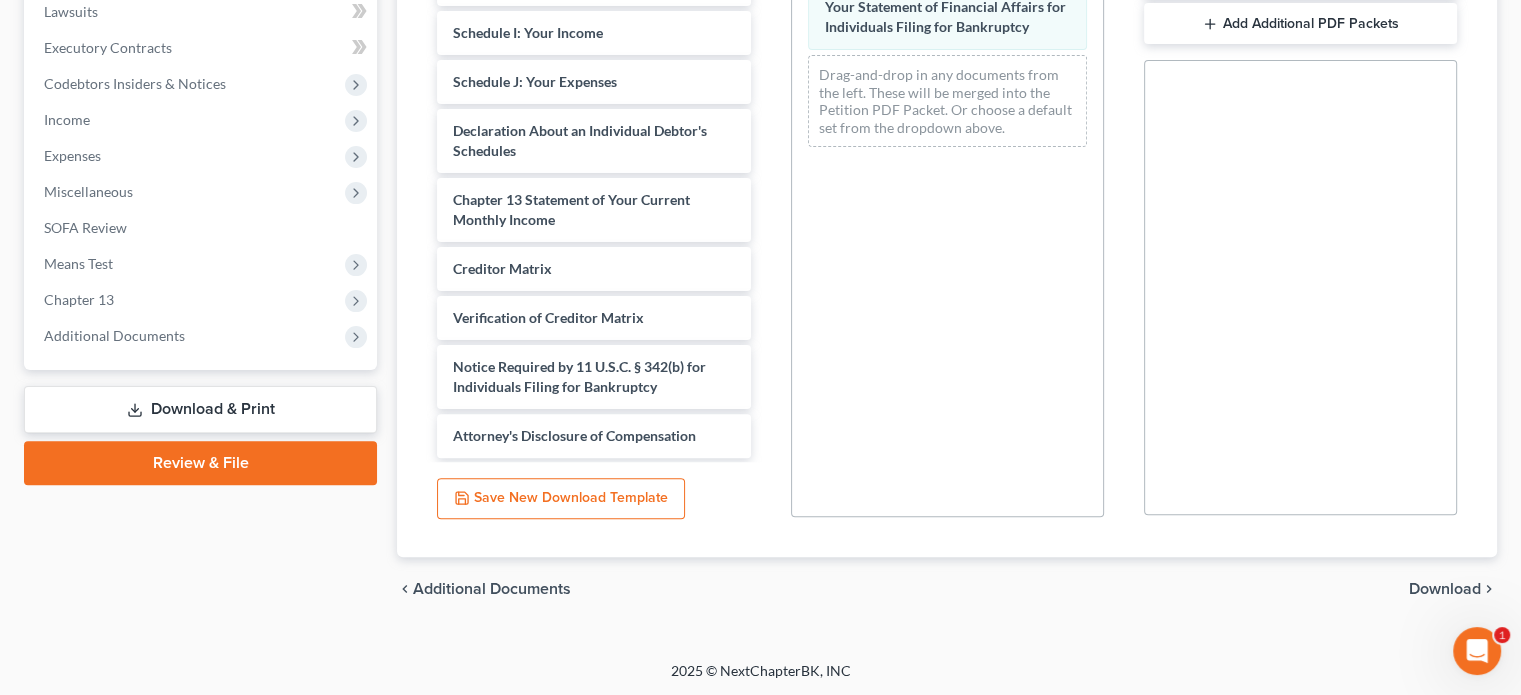 click on "Download" at bounding box center [1445, 589] 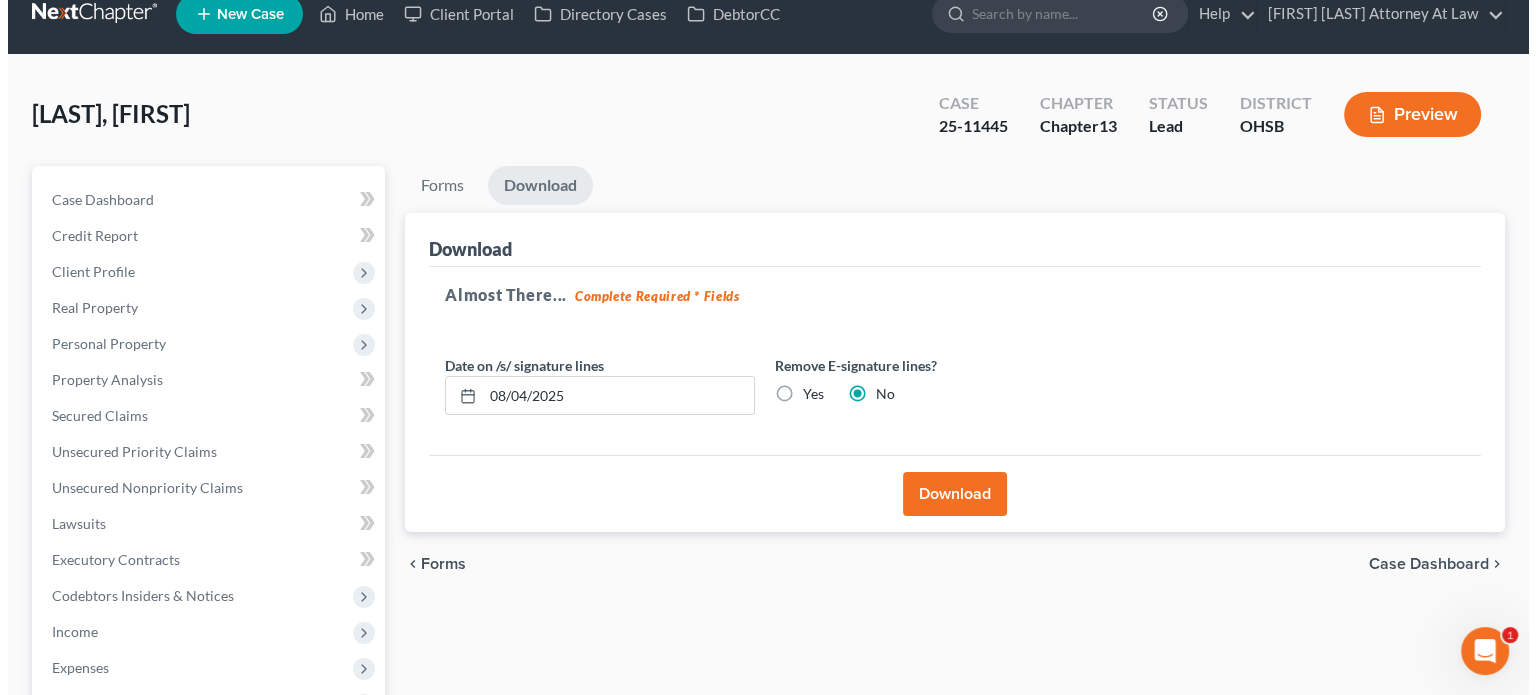 scroll, scrollTop: 2, scrollLeft: 0, axis: vertical 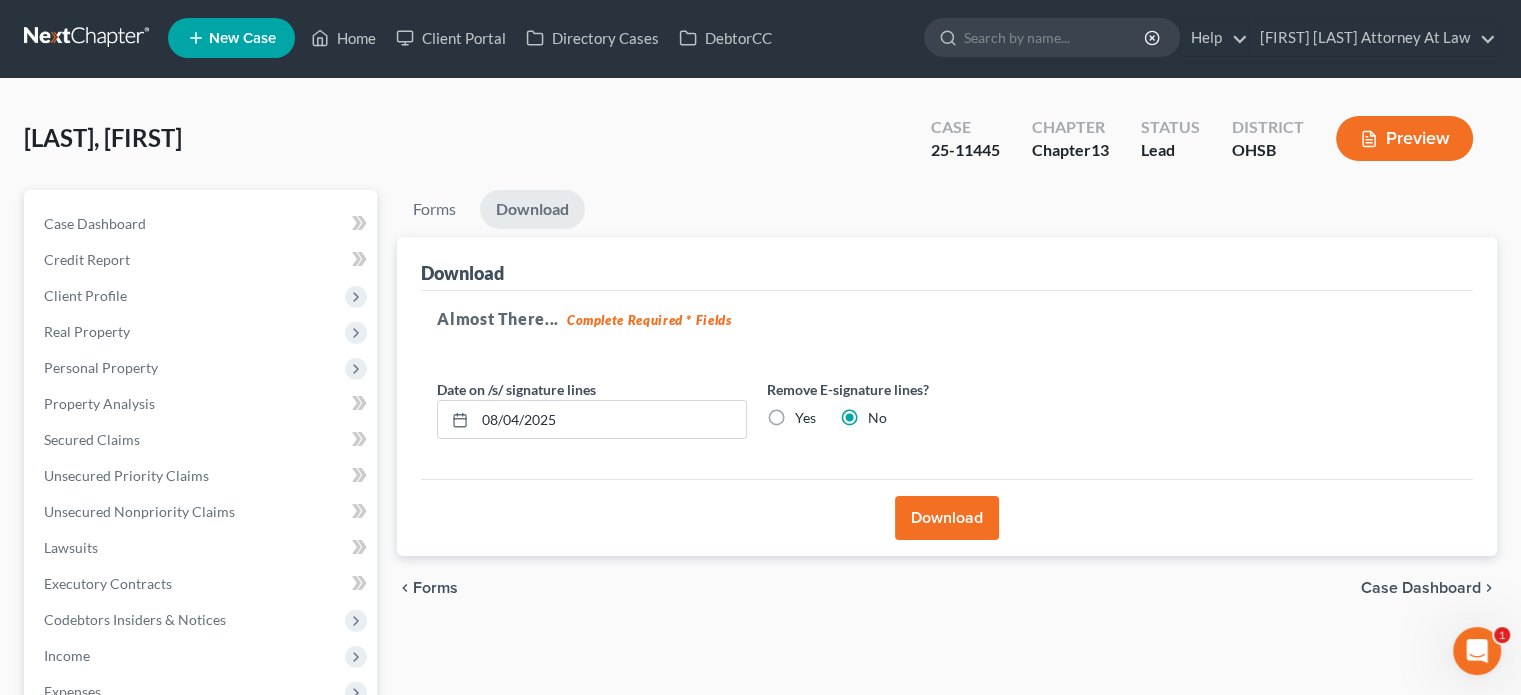 click on "Download" at bounding box center [947, 518] 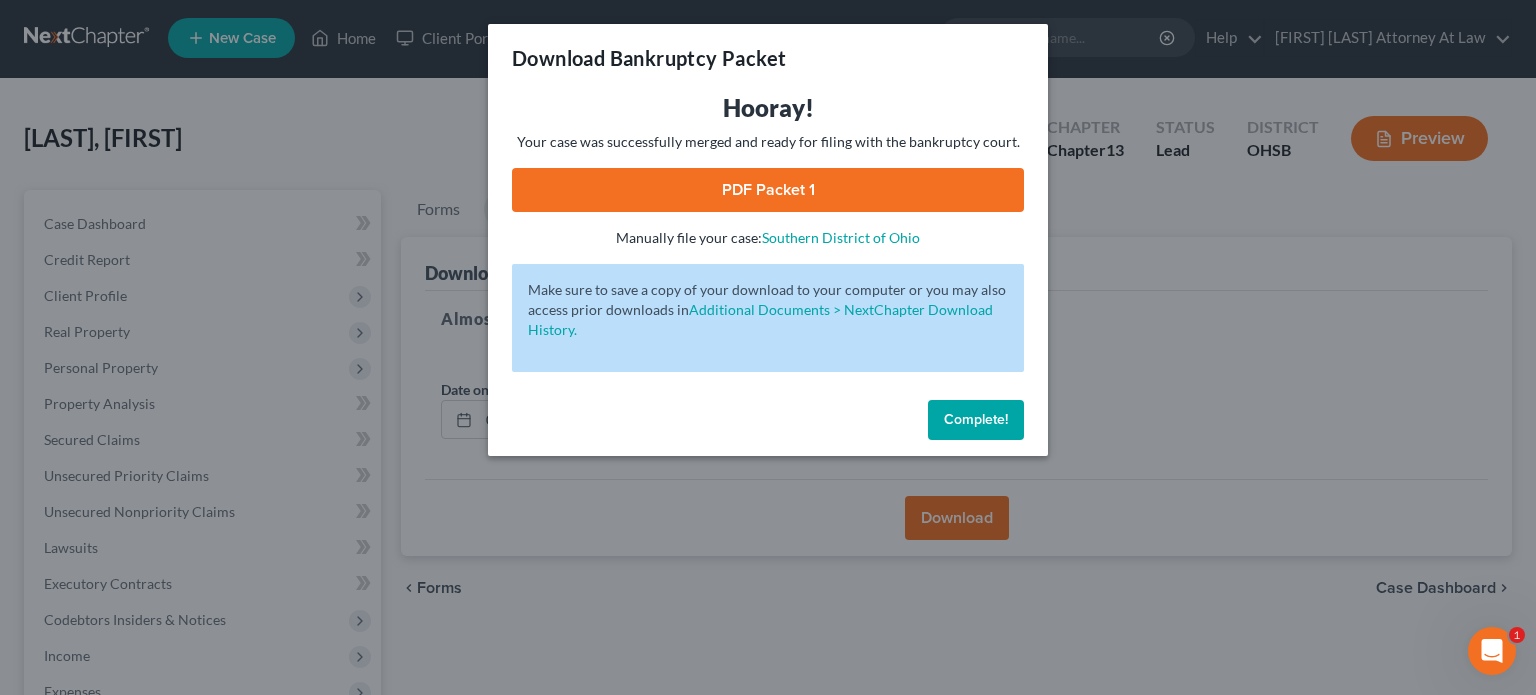 click on "Complete!" at bounding box center (976, 419) 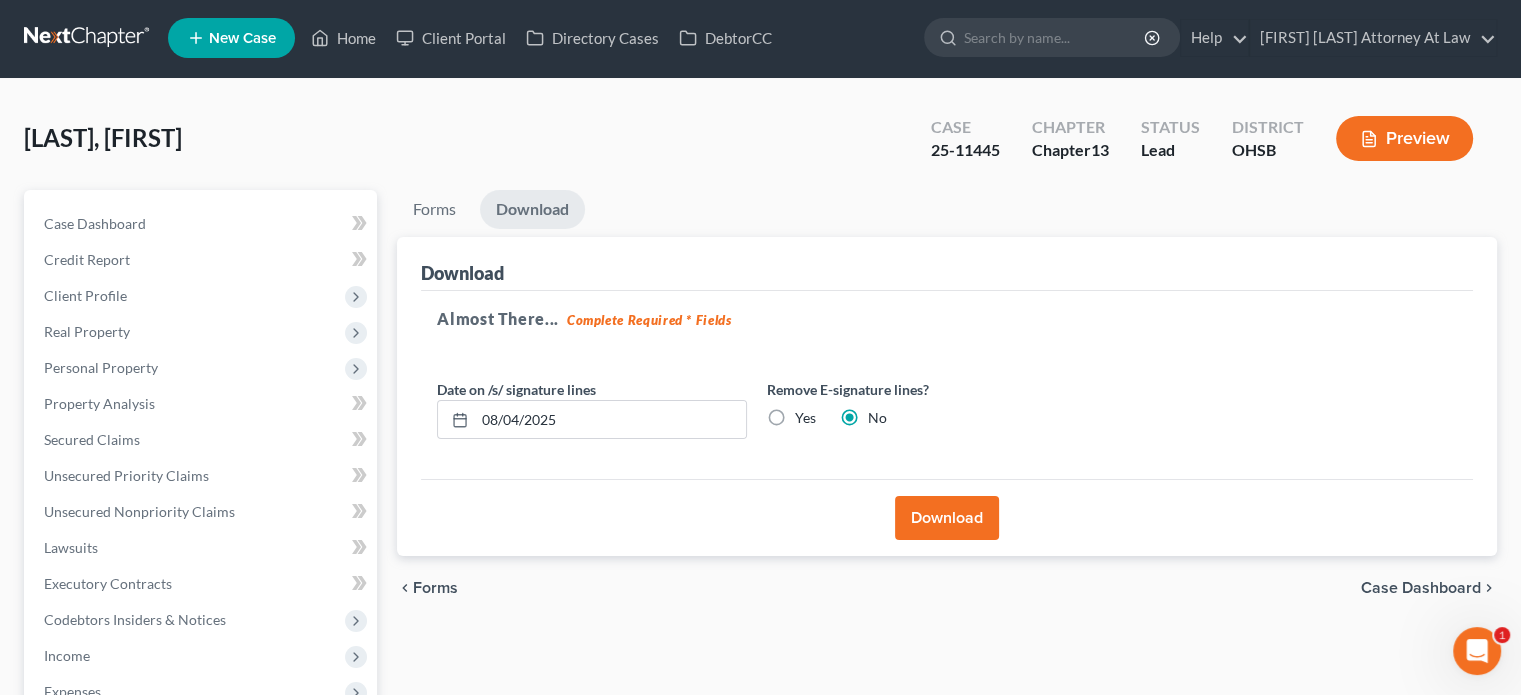 click on "Download" at bounding box center [947, 518] 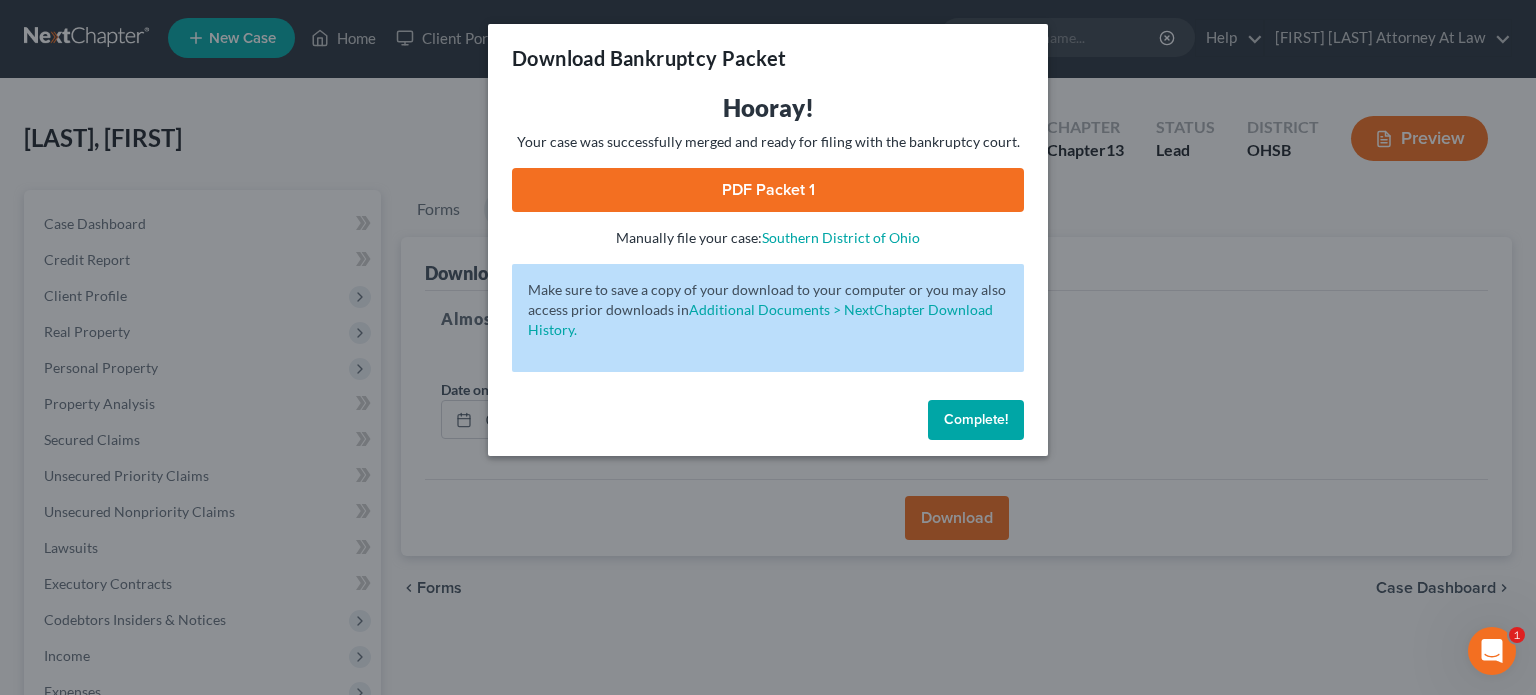 click on "Complete!" at bounding box center [976, 419] 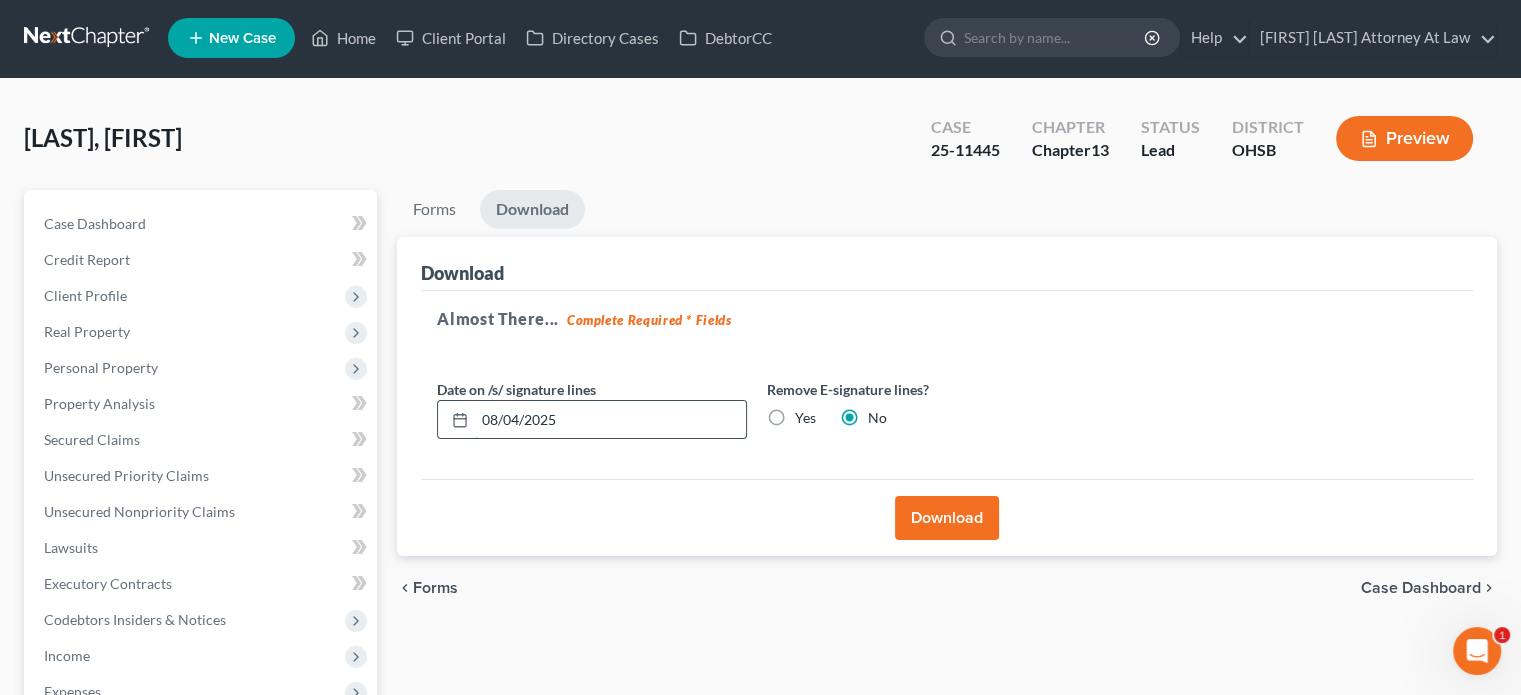 click on "08/04/2025" at bounding box center [610, 420] 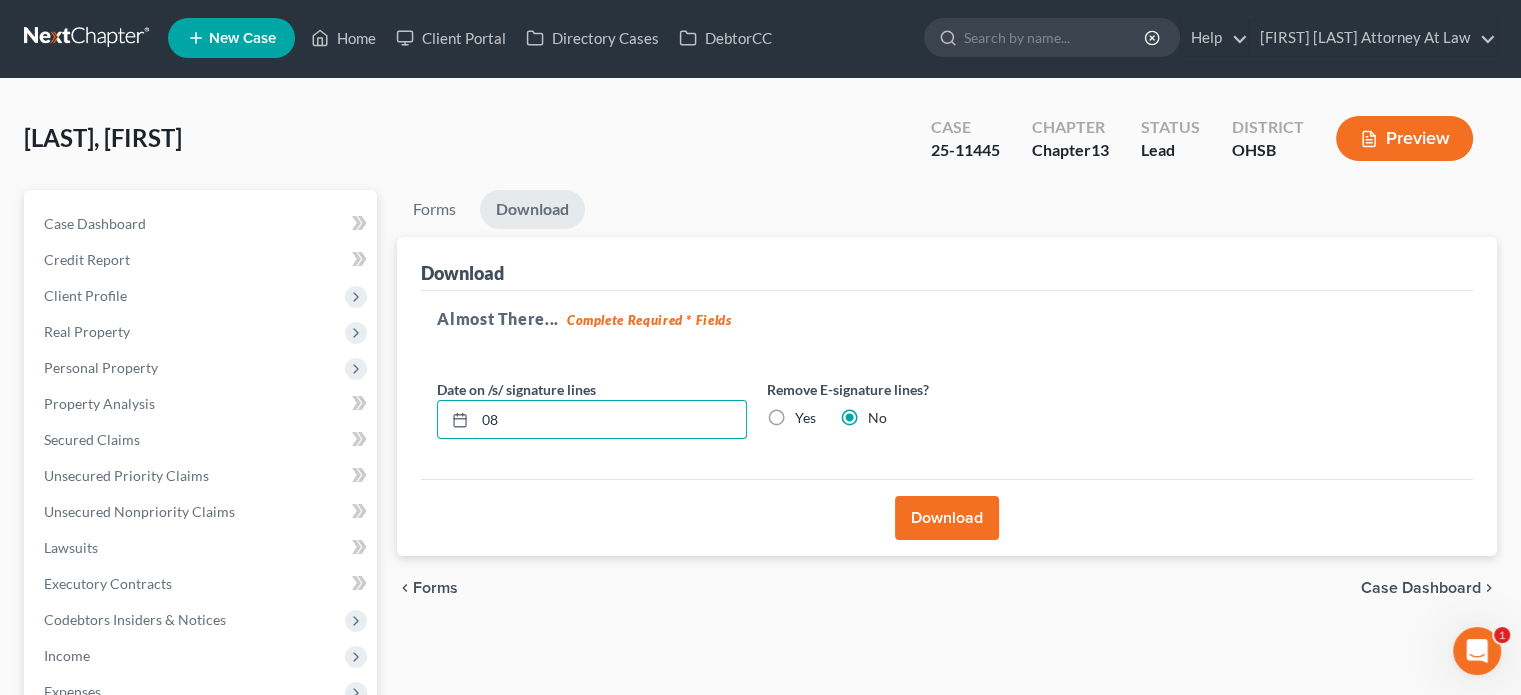 type on "0" 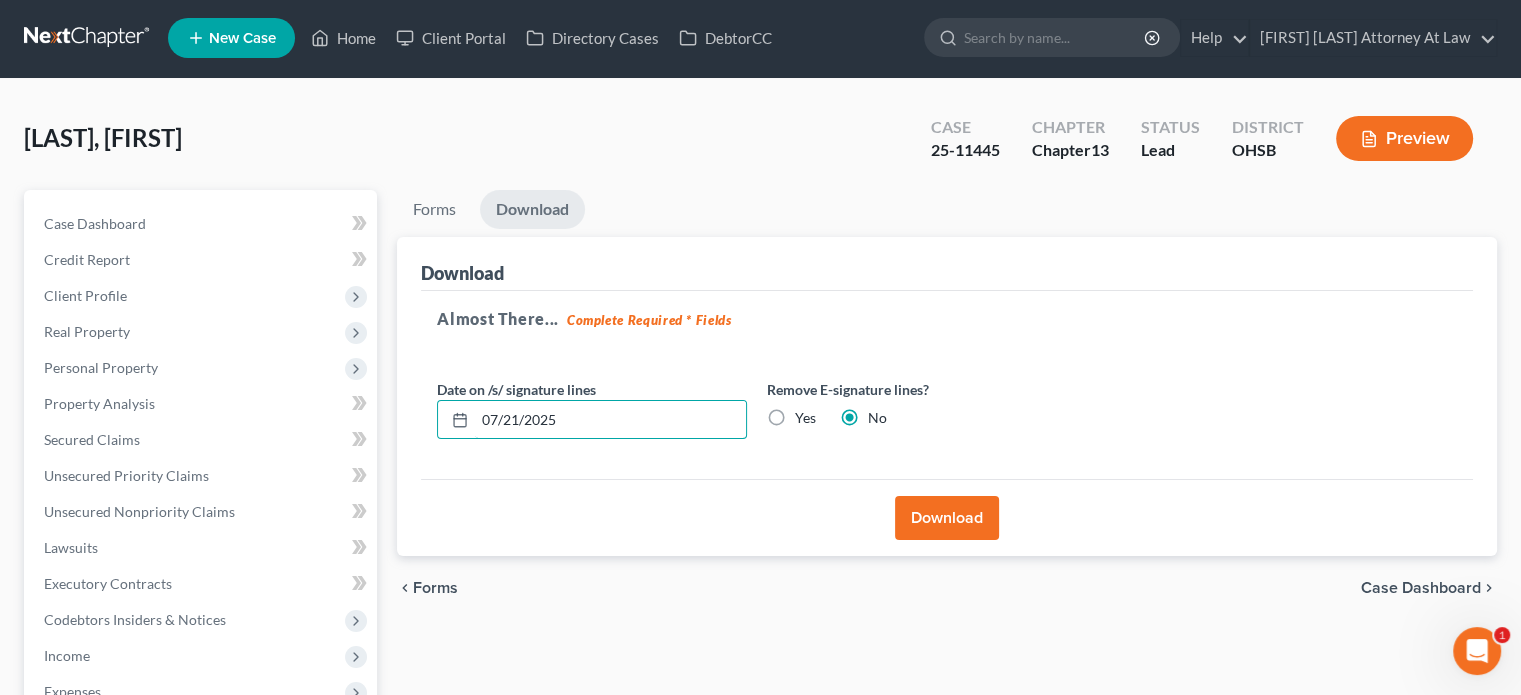 type on "07/21/2025" 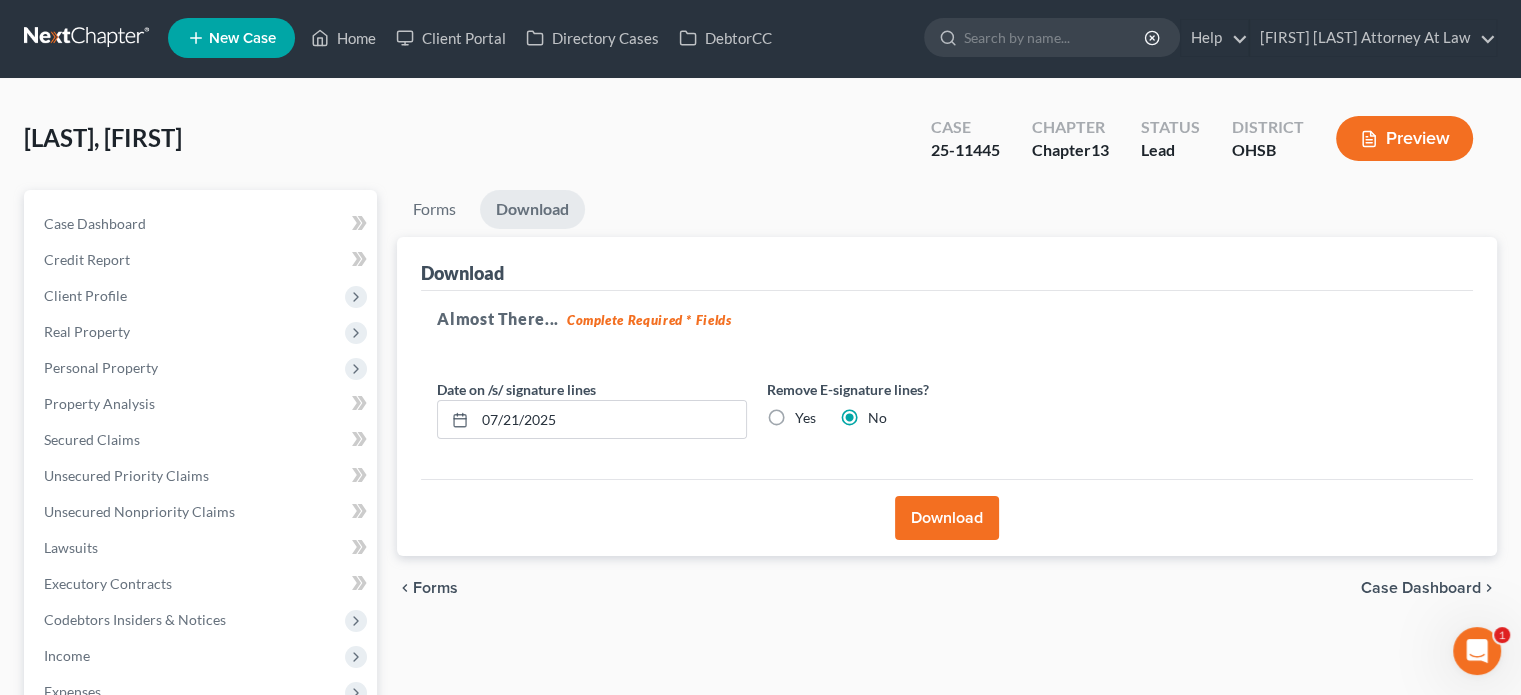 click on "Download" at bounding box center [947, 518] 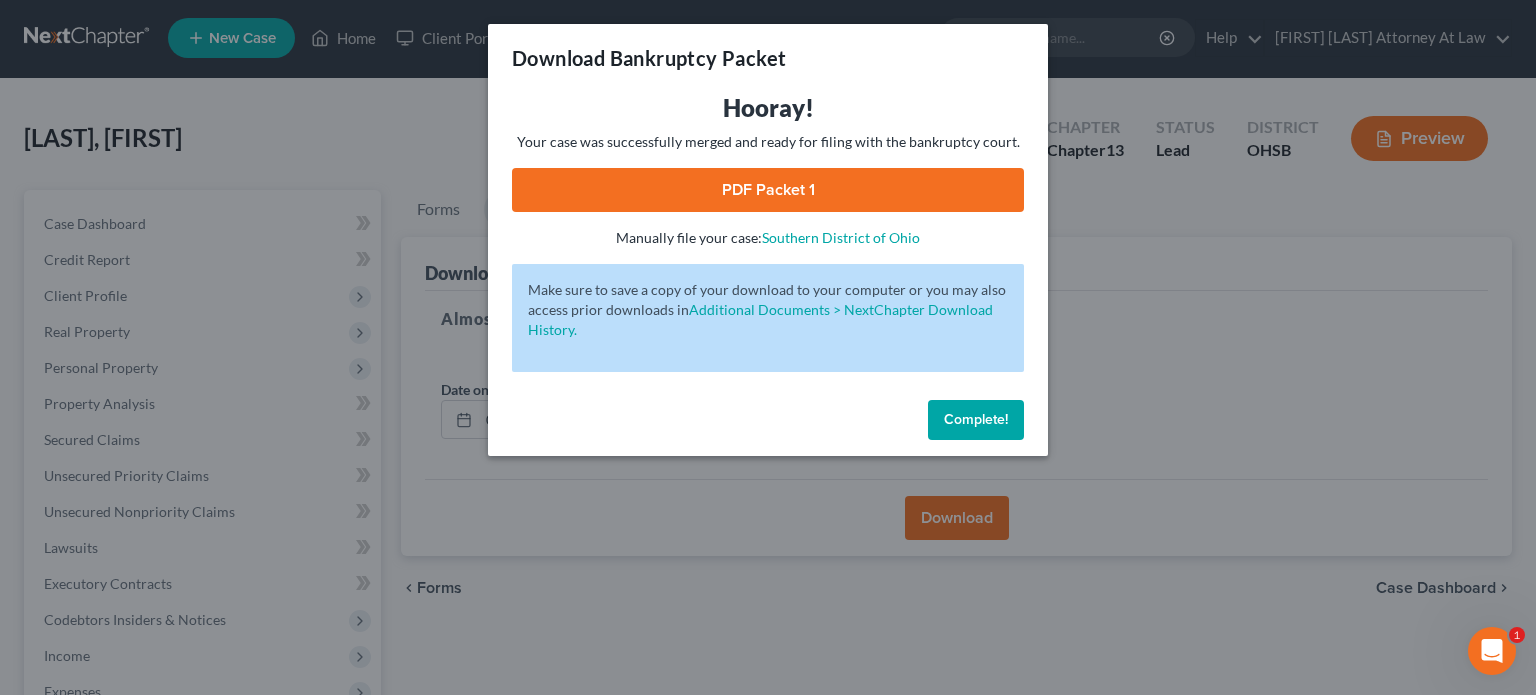 click on "PDF Packet 1" at bounding box center [768, 190] 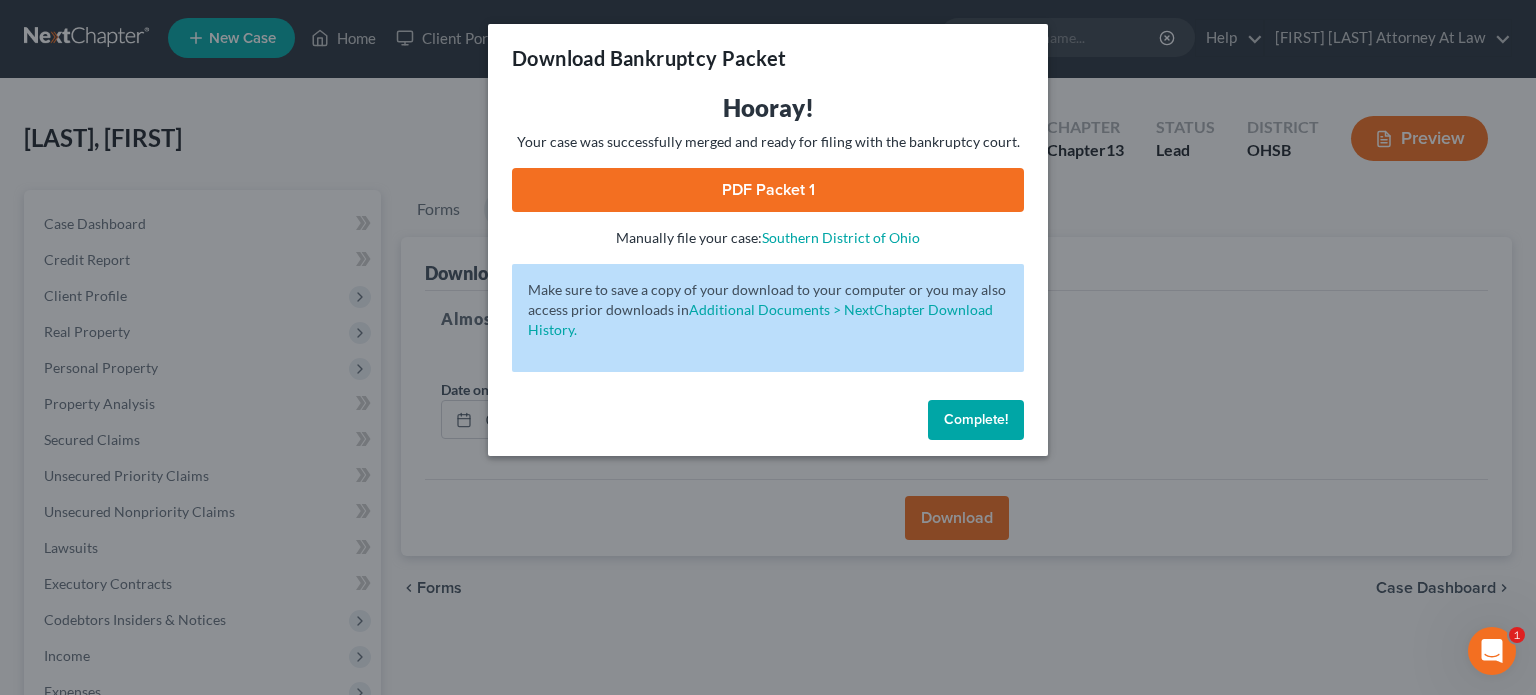 click on "Complete!" at bounding box center [976, 419] 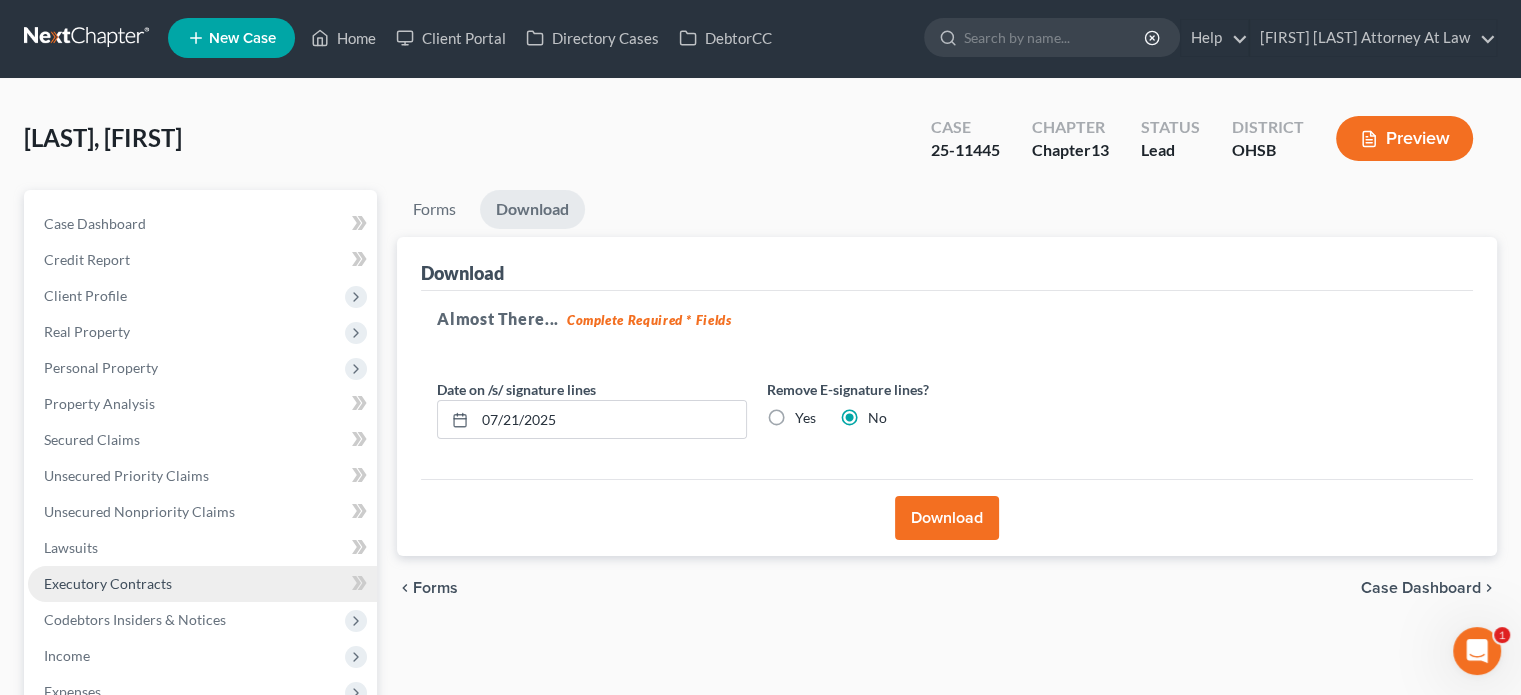 click on "Executory Contracts" at bounding box center (108, 583) 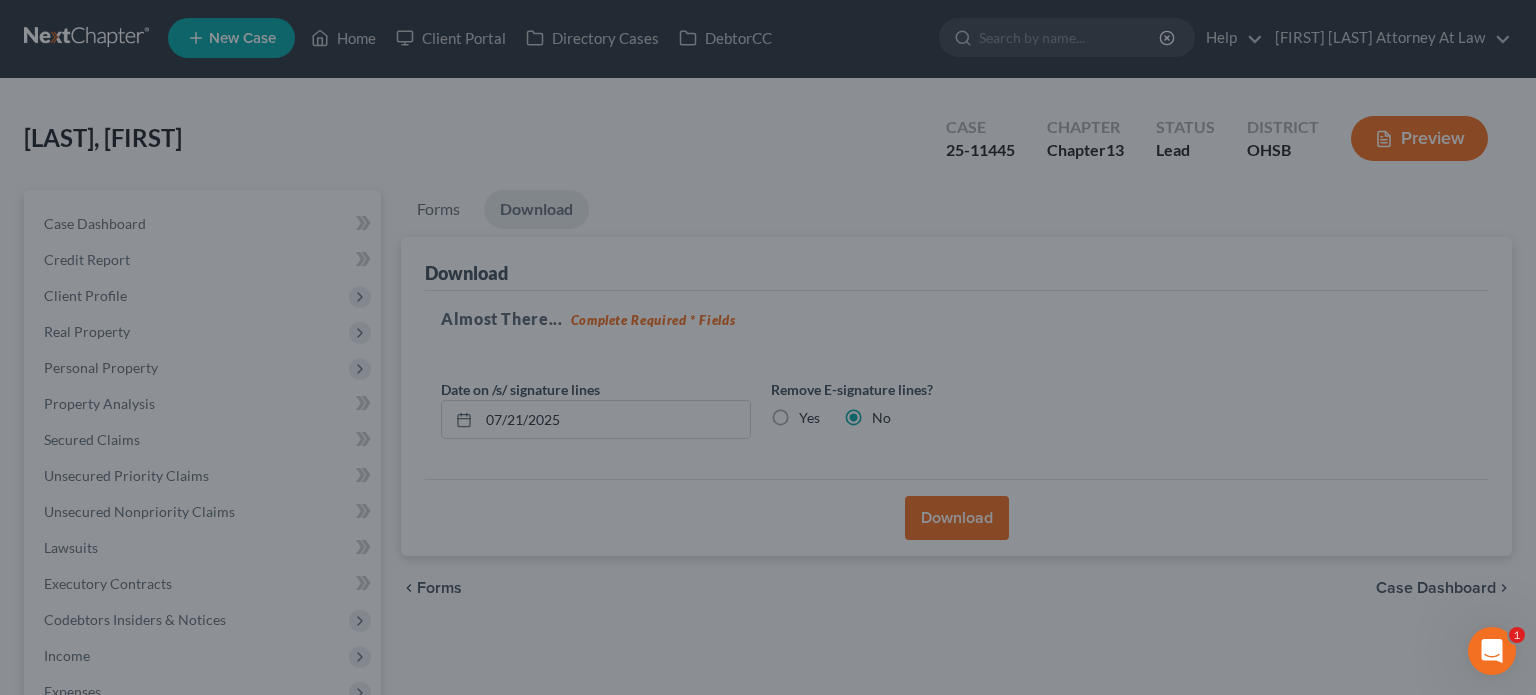 click at bounding box center (768, 347) 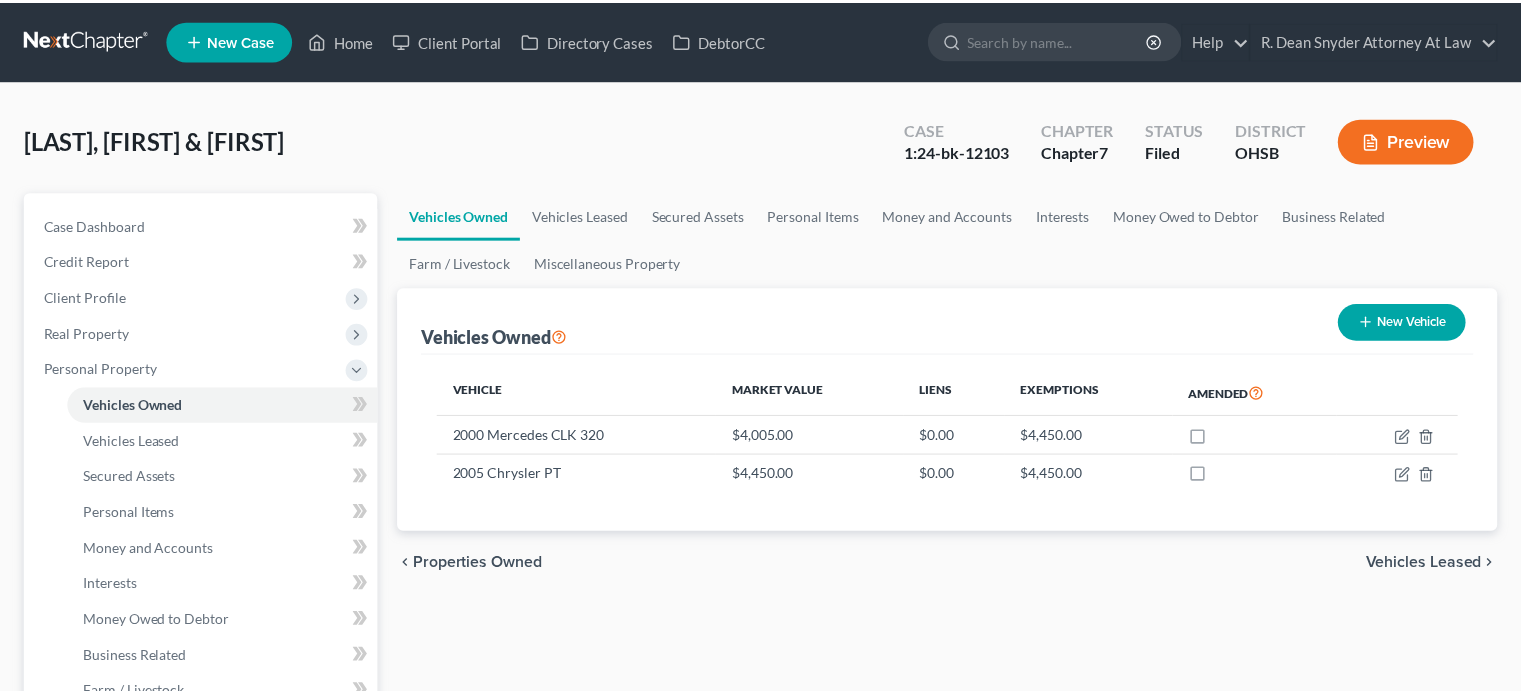 scroll, scrollTop: 2, scrollLeft: 0, axis: vertical 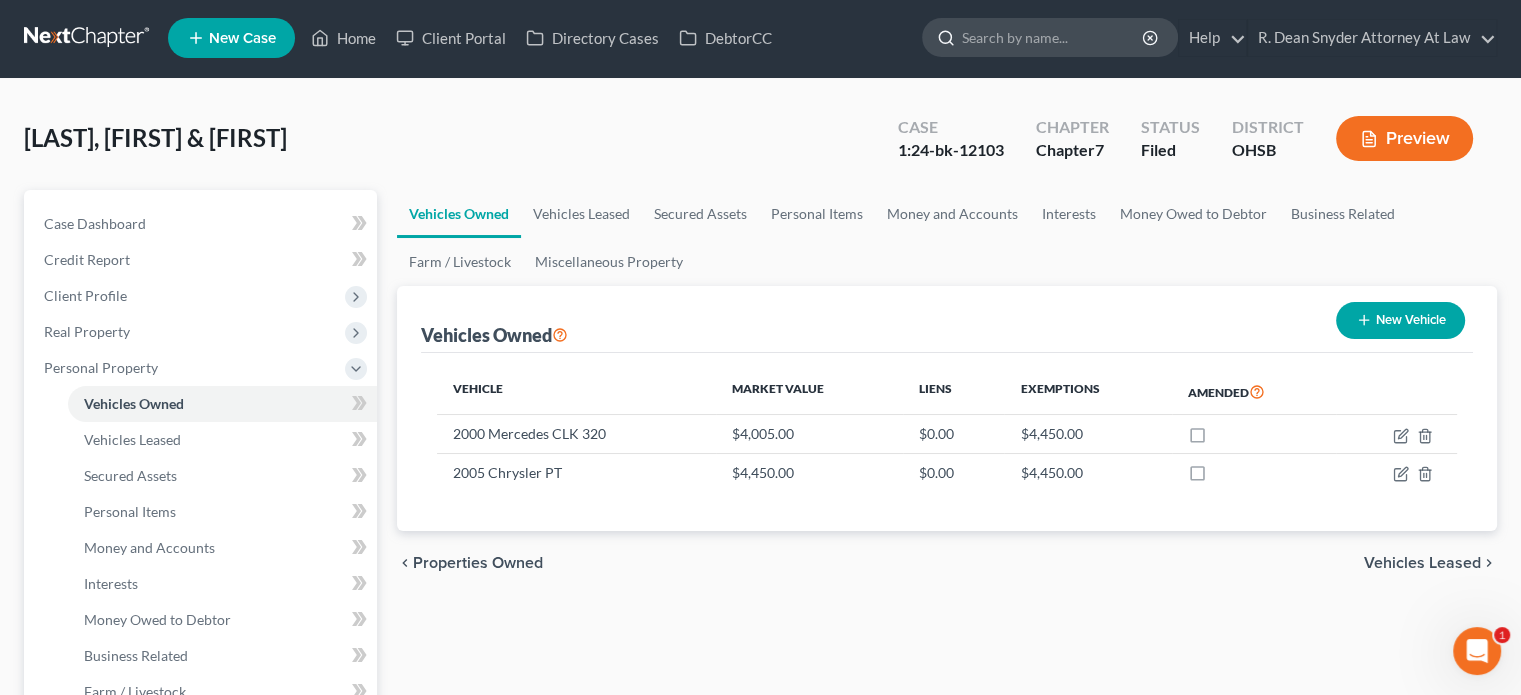 click at bounding box center (1053, 37) 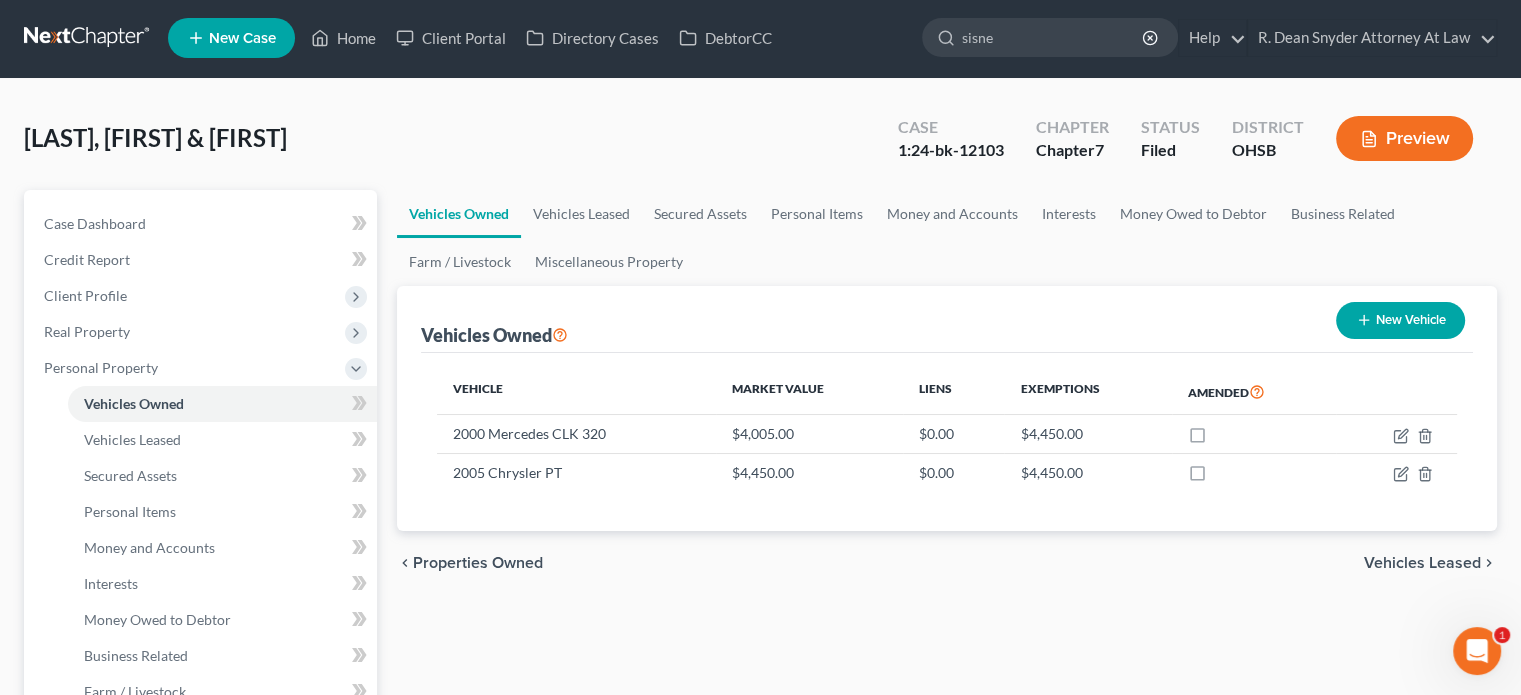 type on "sisney" 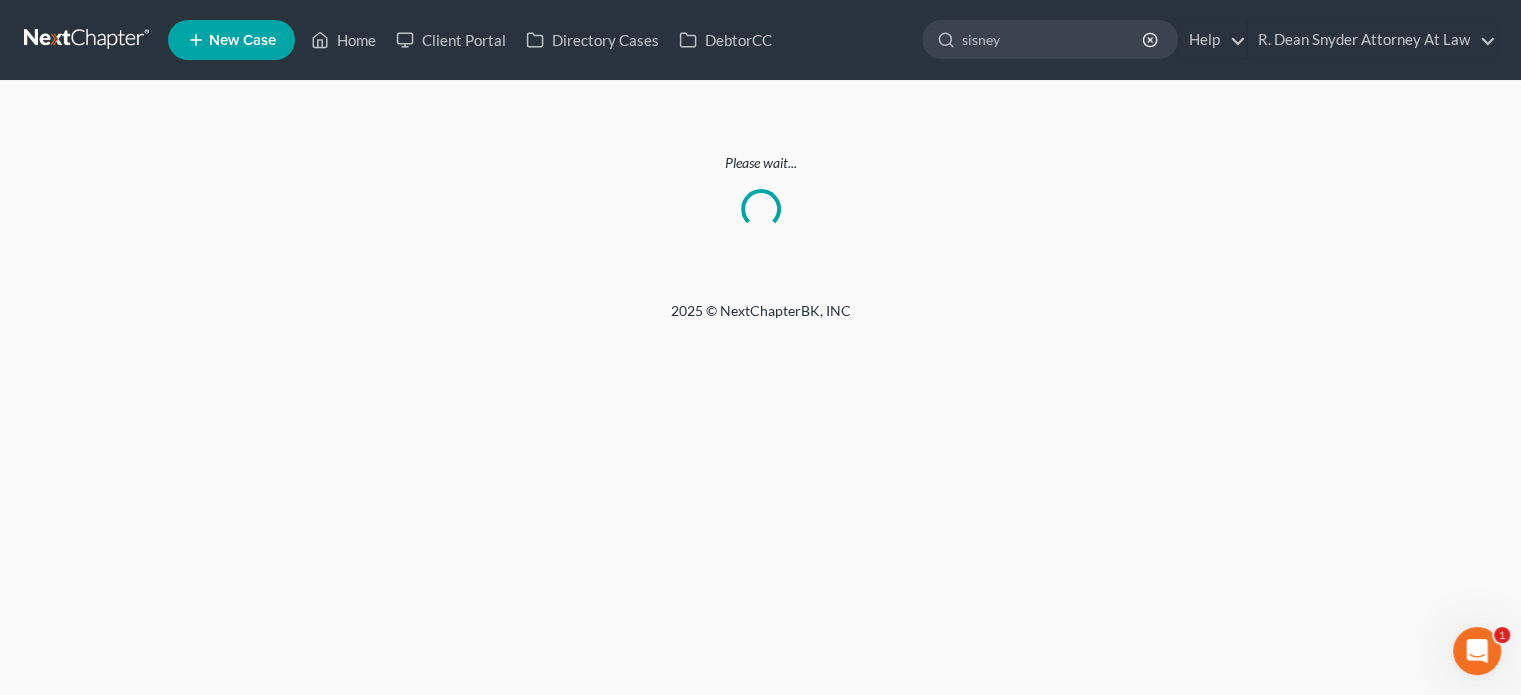 scroll, scrollTop: 0, scrollLeft: 0, axis: both 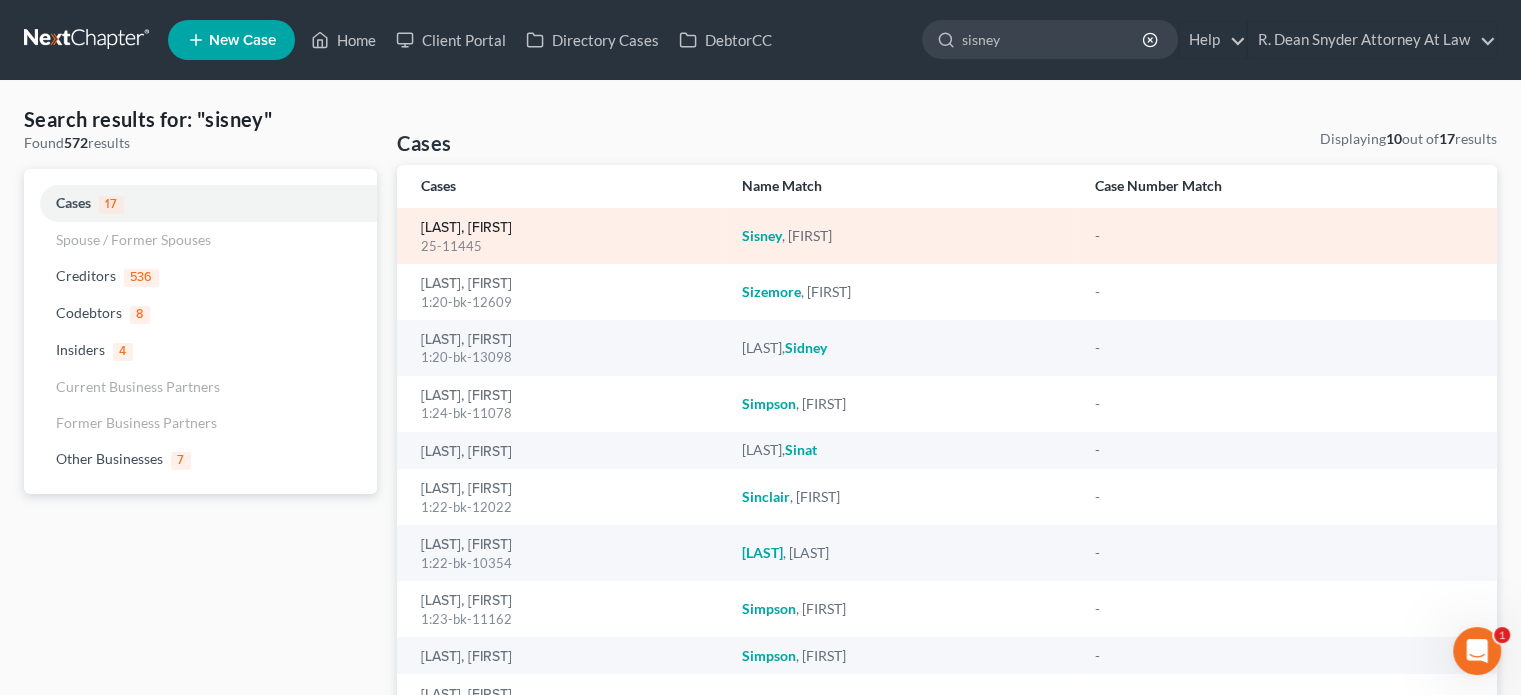 click on "[LAST], [FIRST]" at bounding box center [466, 228] 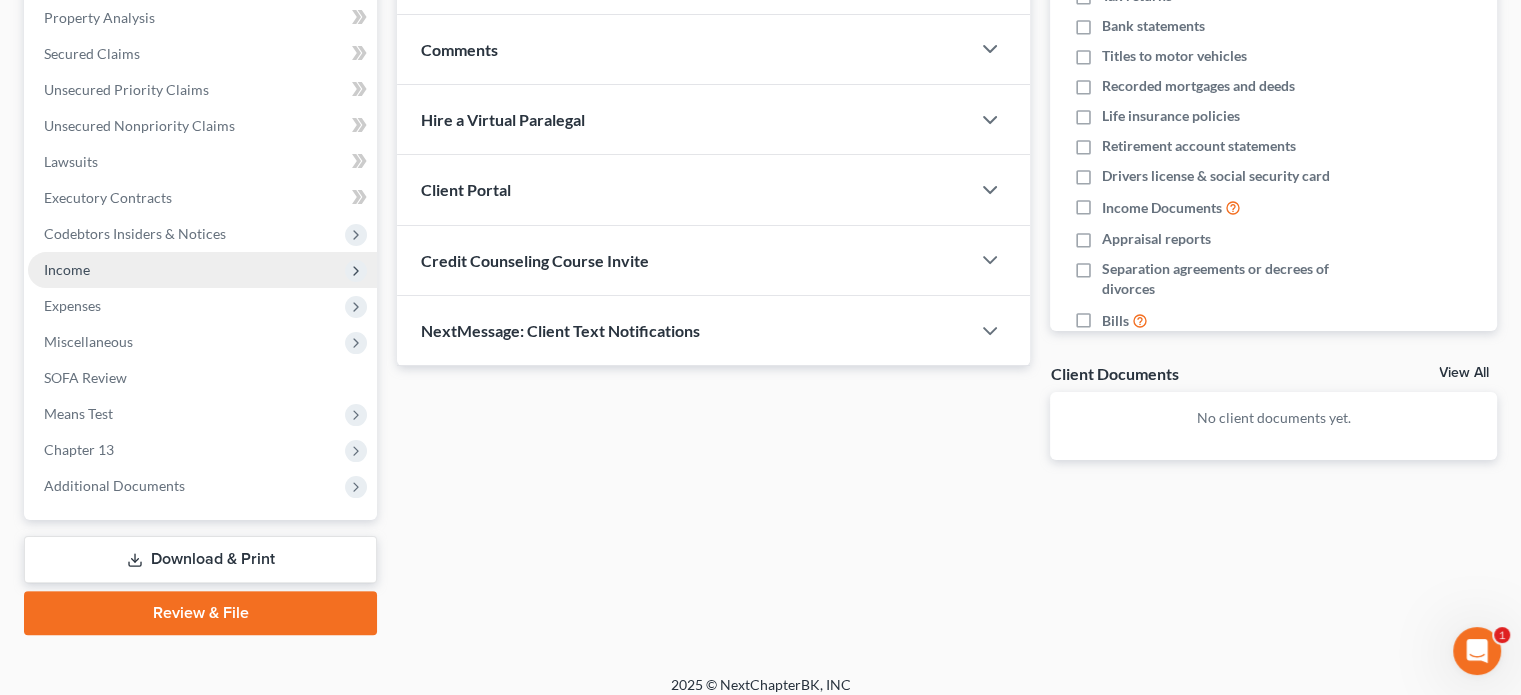 scroll, scrollTop: 402, scrollLeft: 0, axis: vertical 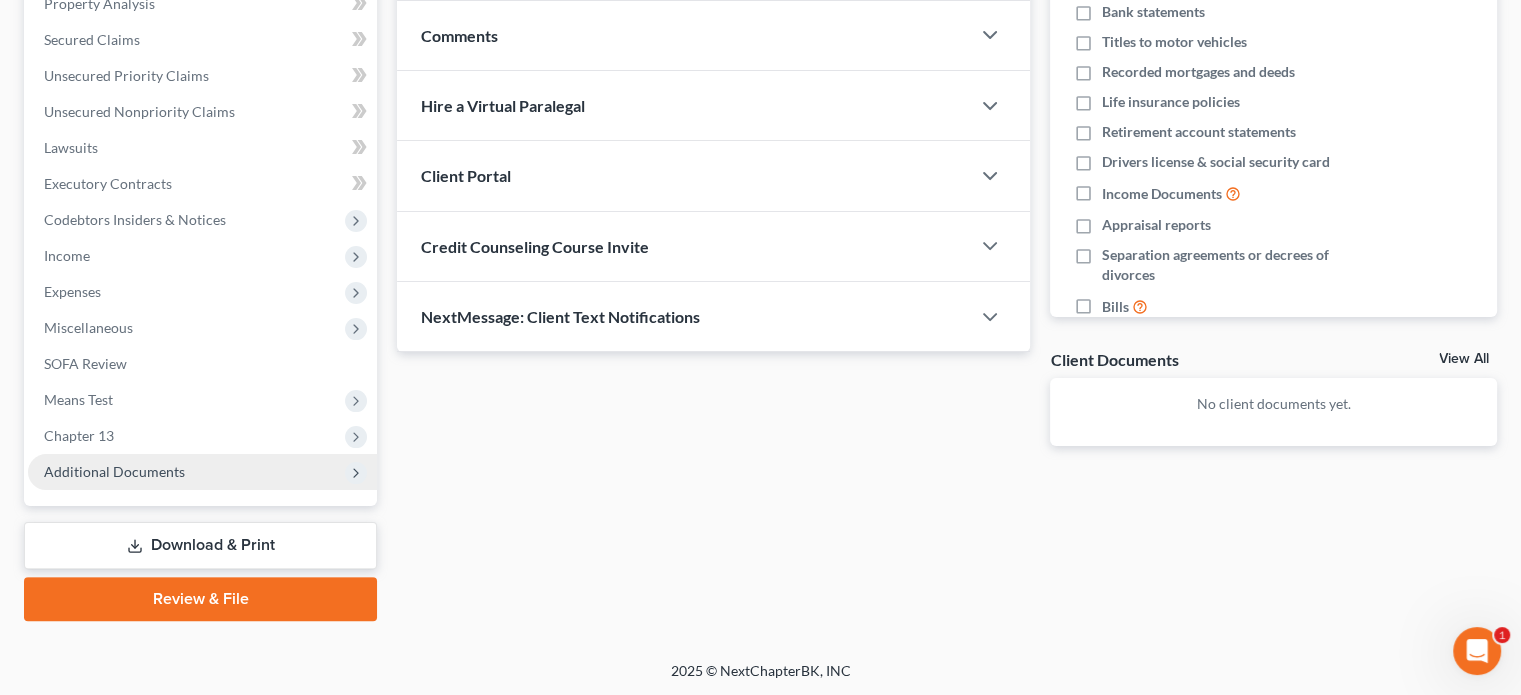 click on "Additional Documents" at bounding box center (114, 471) 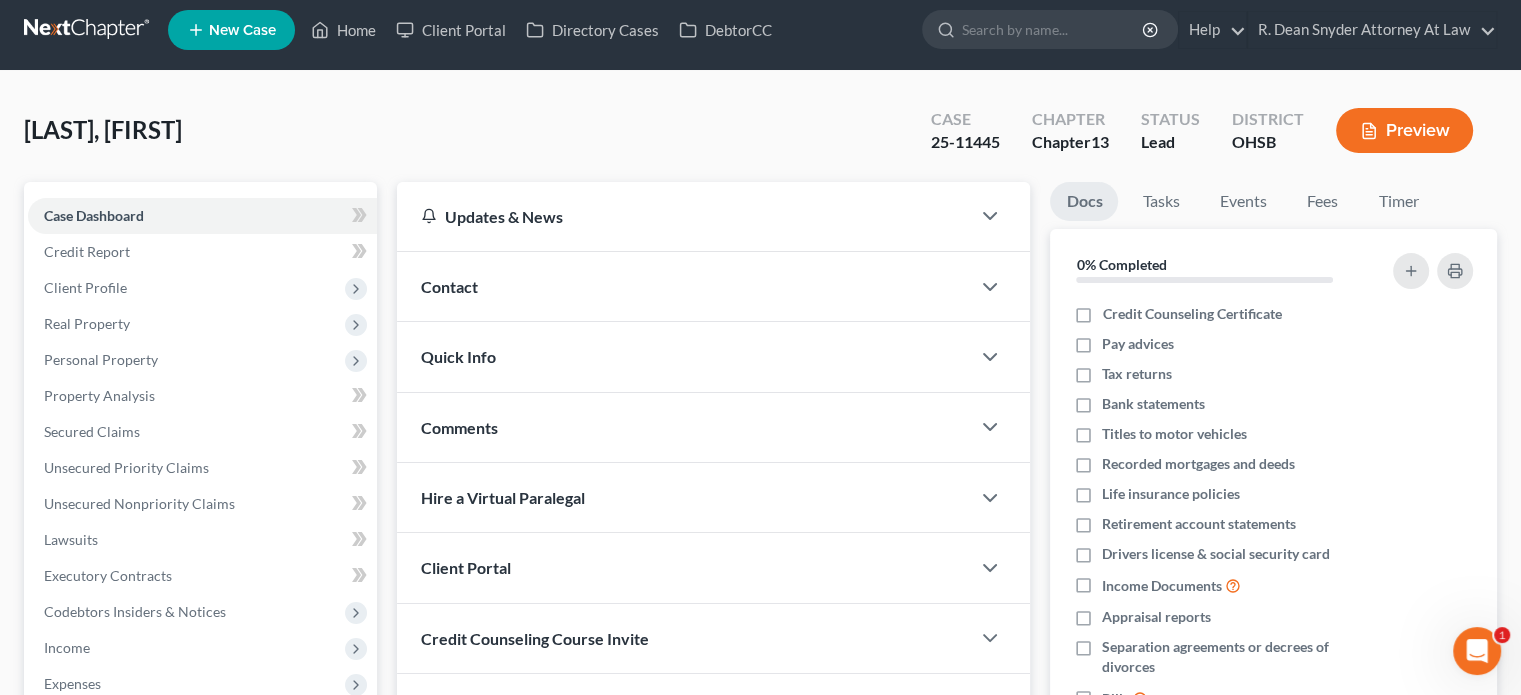 scroll, scrollTop: 0, scrollLeft: 0, axis: both 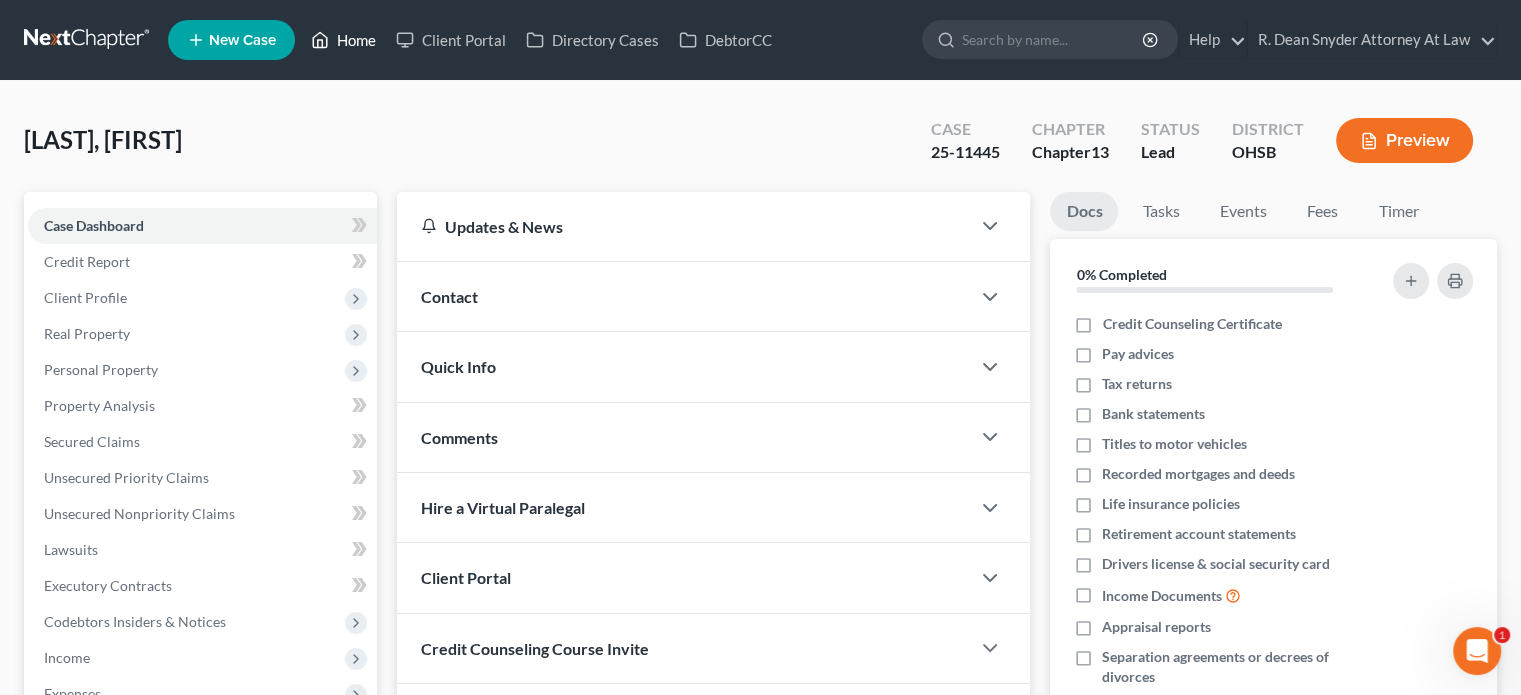 click on "Home" at bounding box center (343, 40) 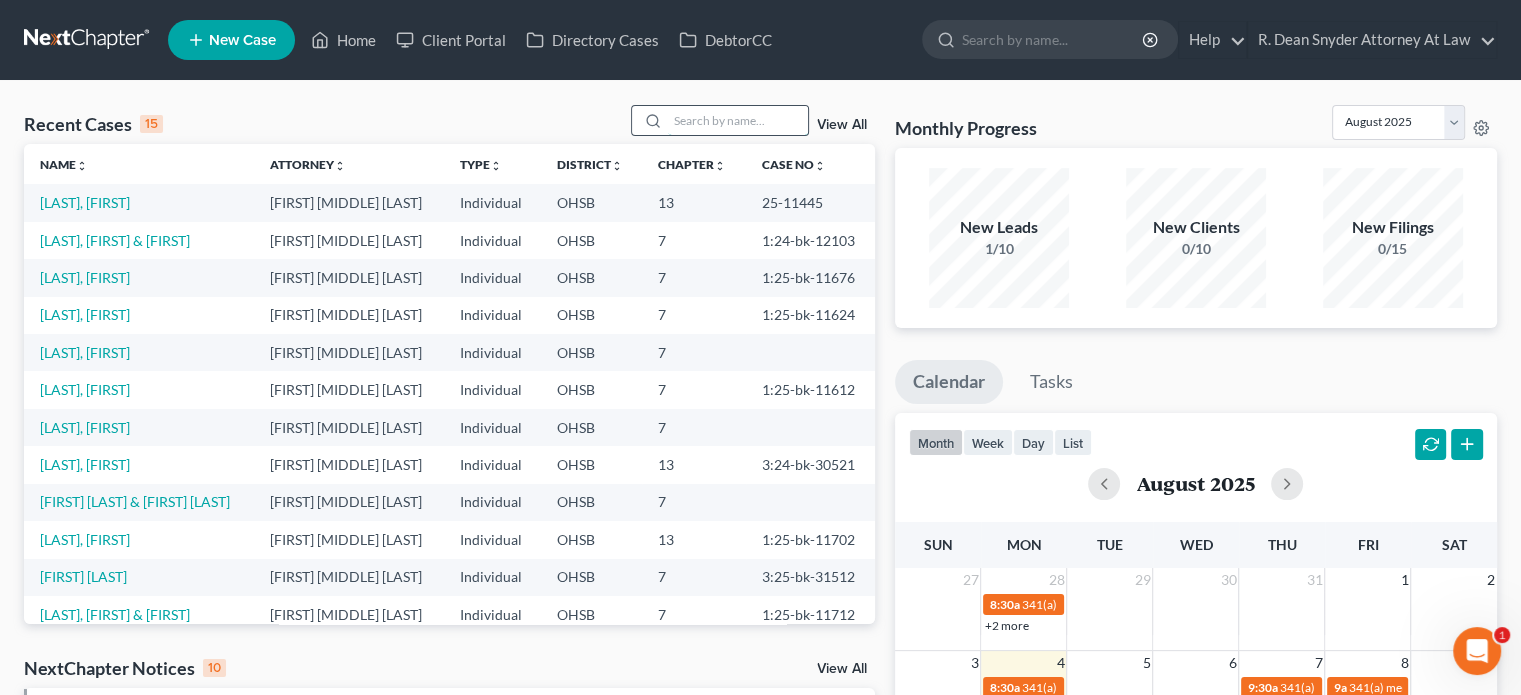 click at bounding box center [738, 120] 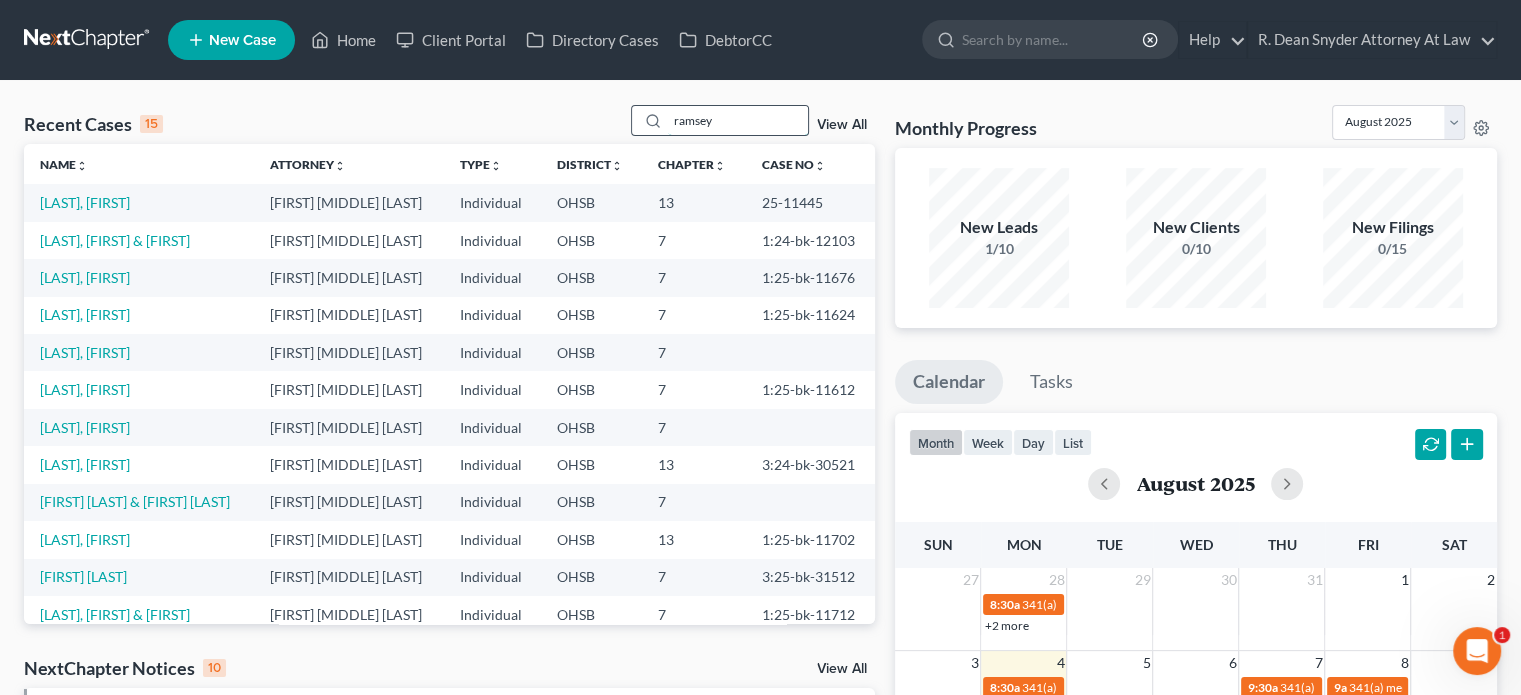 type on "ramsey" 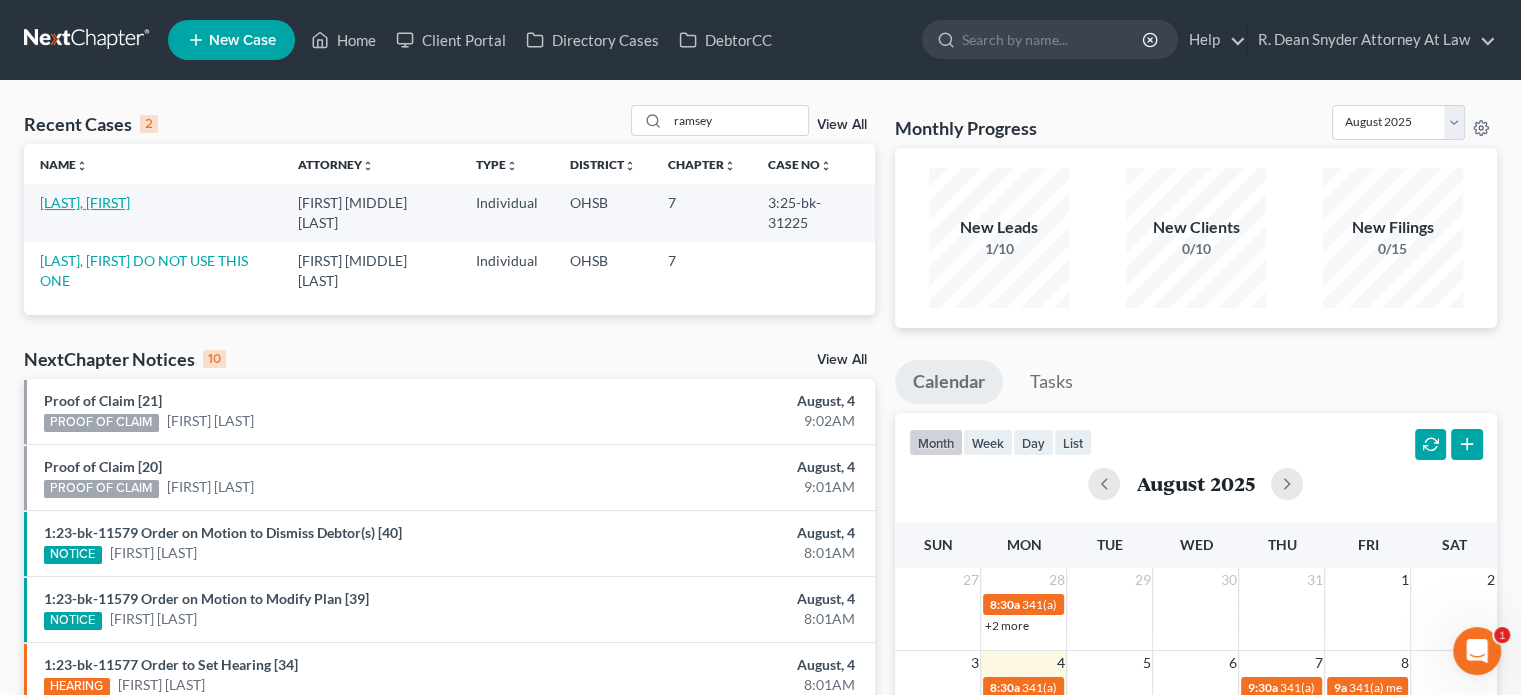 click on "[LAST], [FIRST]" at bounding box center (85, 202) 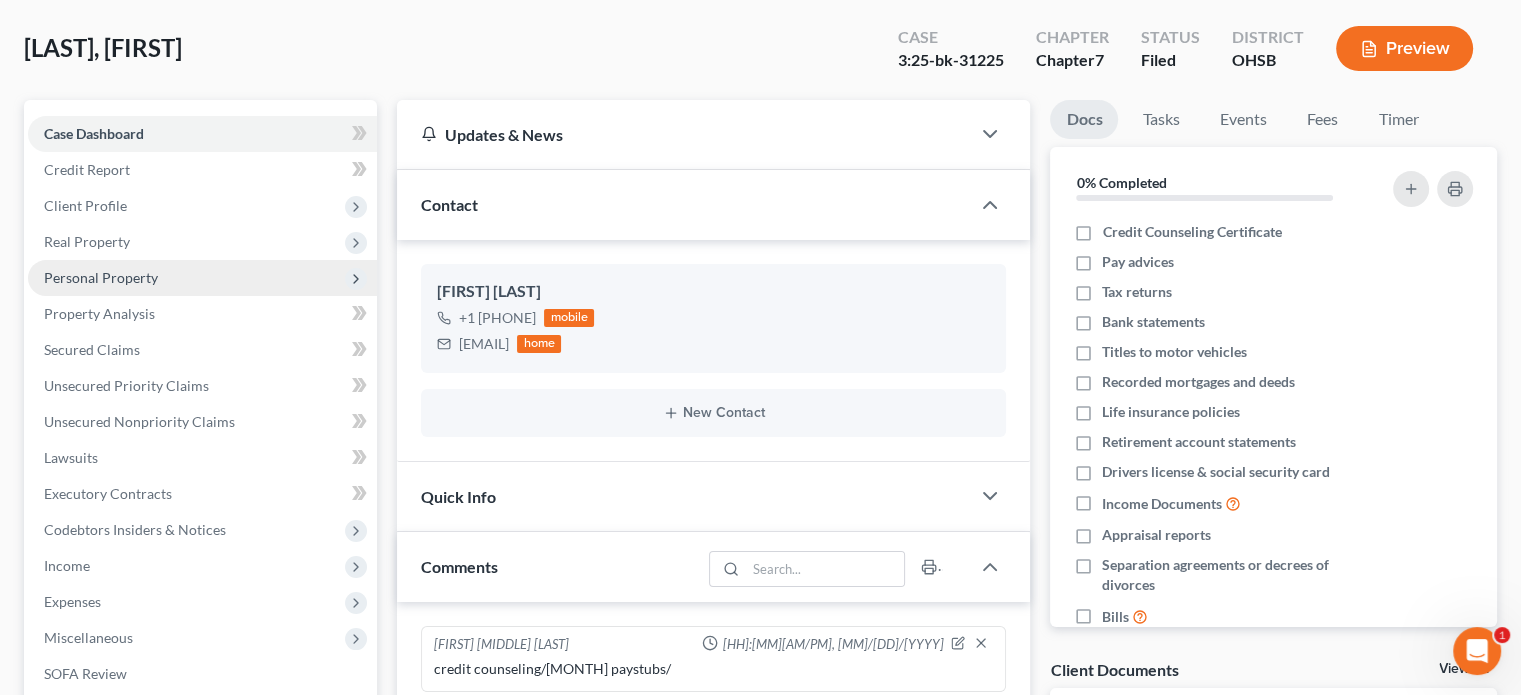 scroll, scrollTop: 100, scrollLeft: 0, axis: vertical 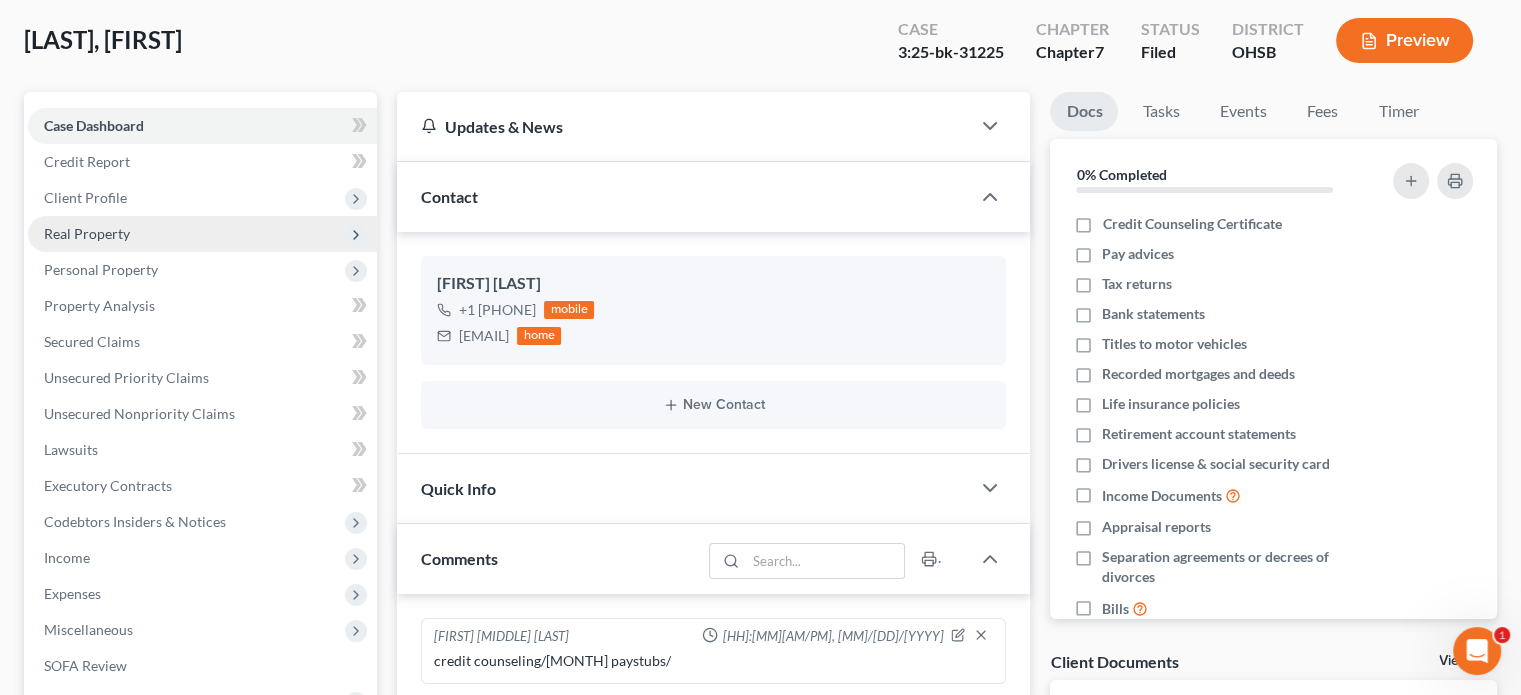 click on "Real Property" at bounding box center [87, 233] 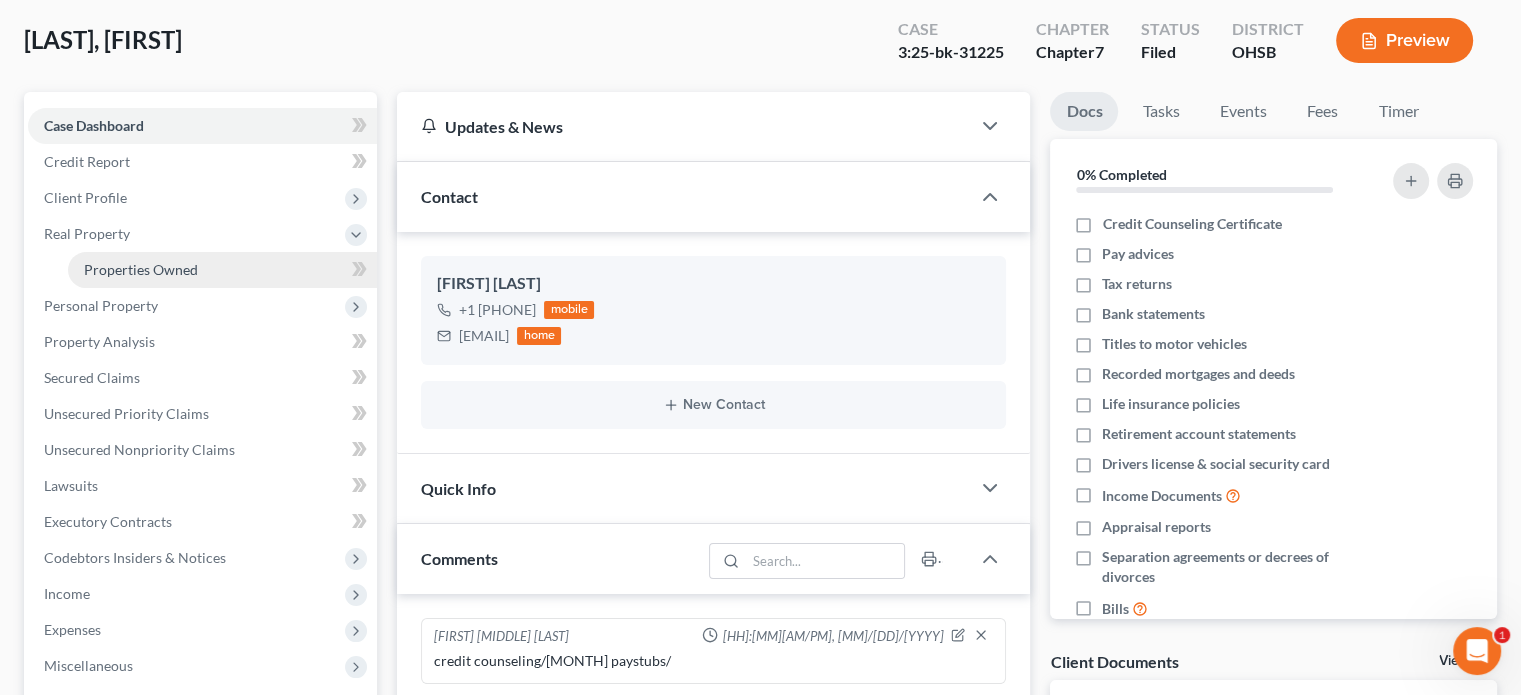 click on "Properties Owned" at bounding box center [141, 269] 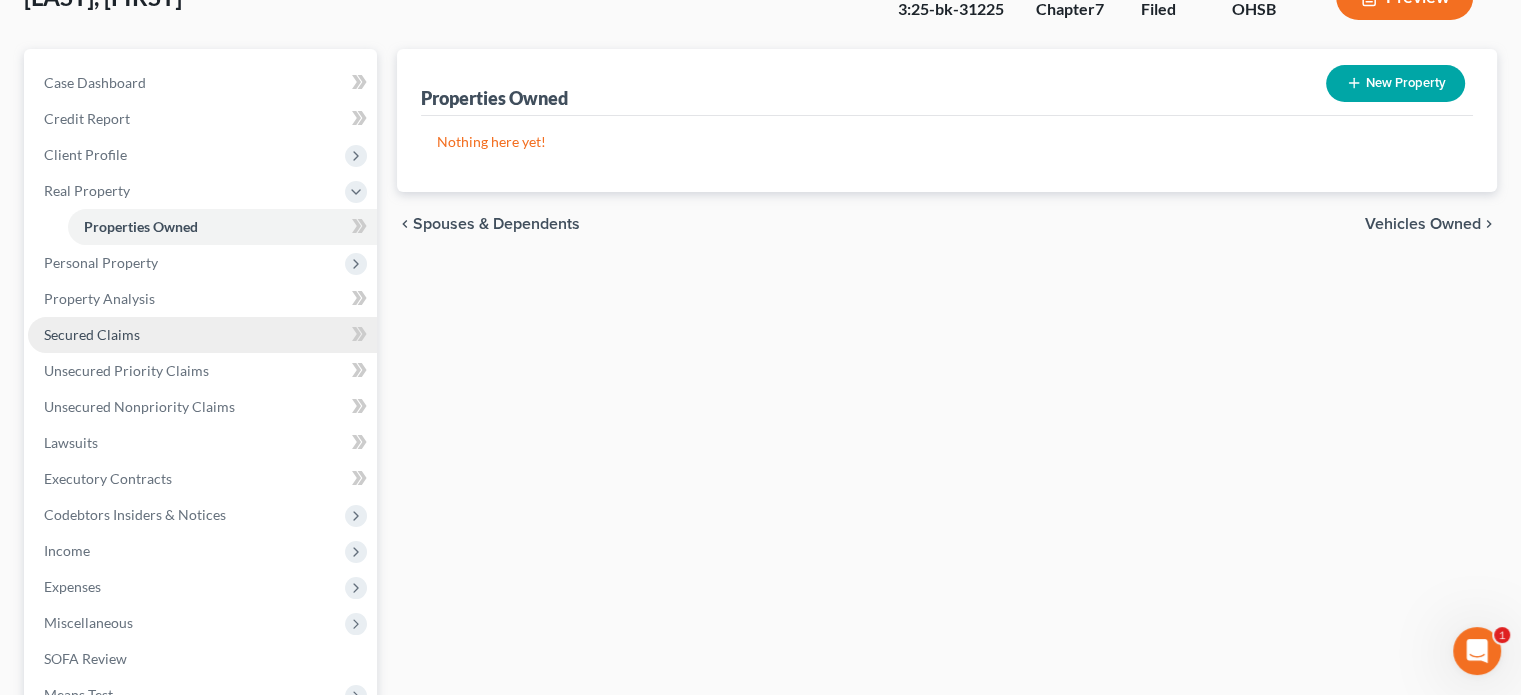 scroll, scrollTop: 200, scrollLeft: 0, axis: vertical 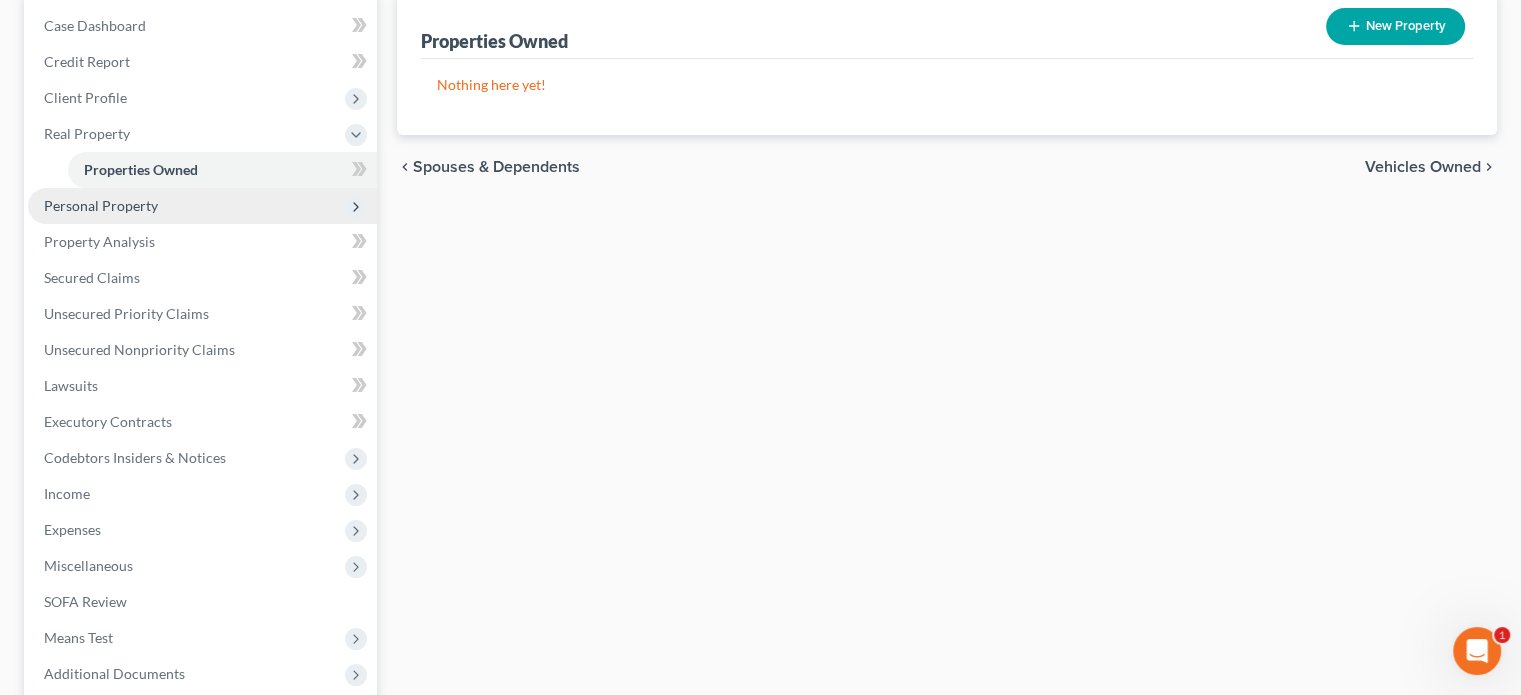 click on "Personal Property" at bounding box center [101, 205] 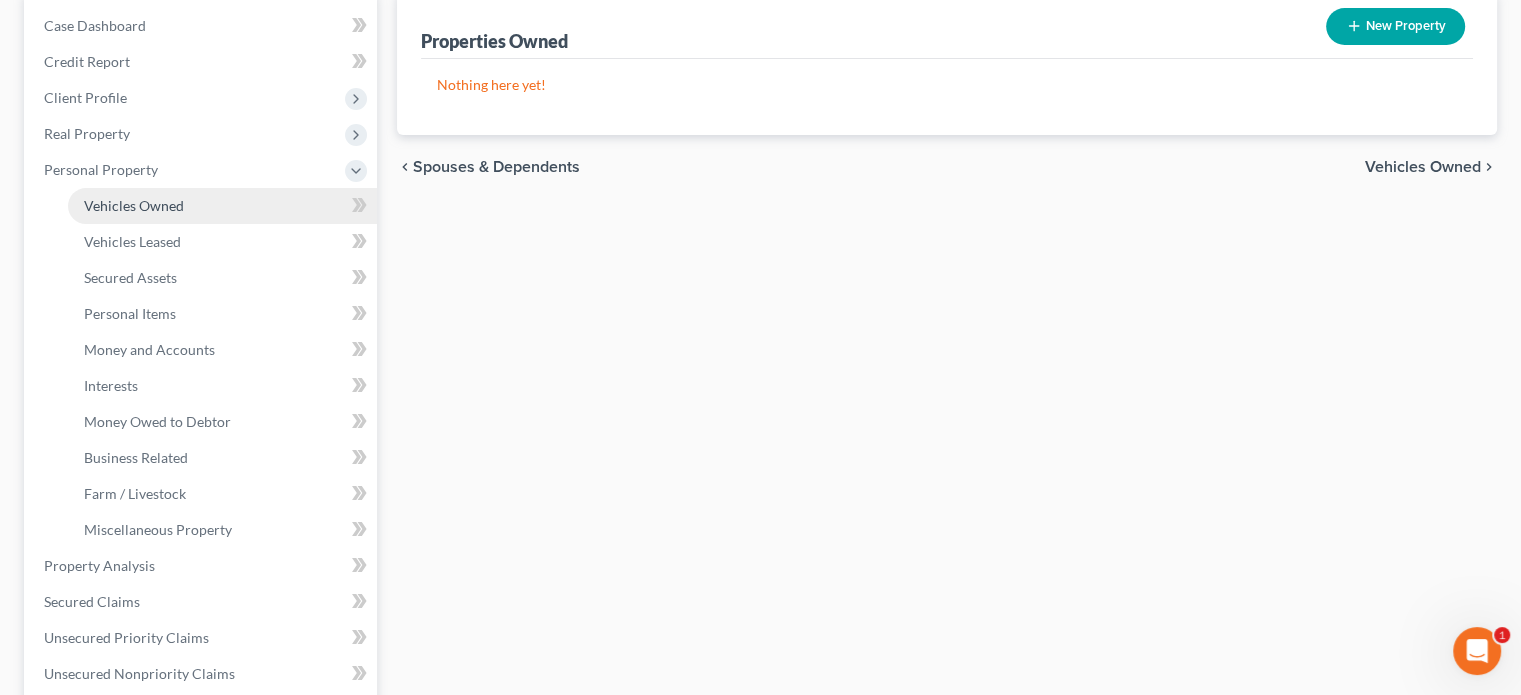 click on "Vehicles Owned" at bounding box center (134, 205) 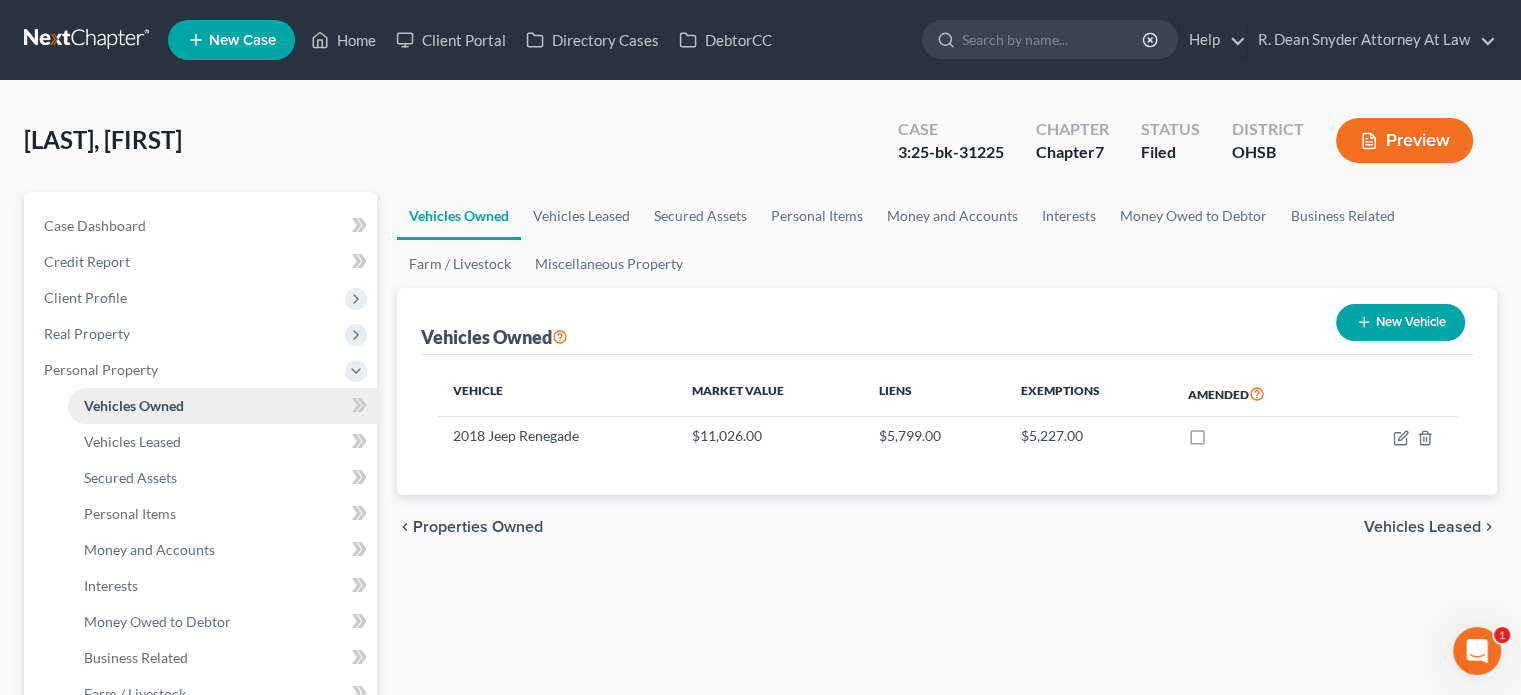 scroll, scrollTop: 0, scrollLeft: 0, axis: both 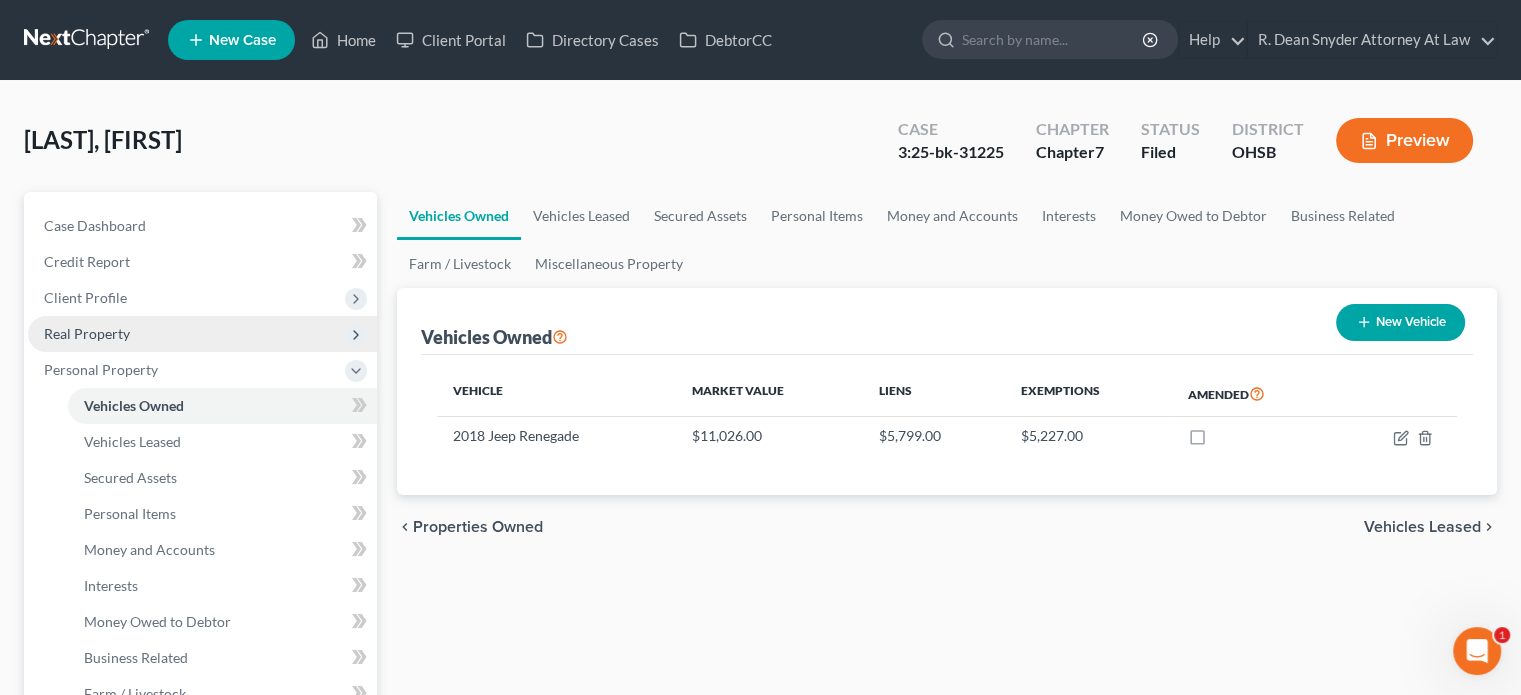 click on "Real Property" at bounding box center [87, 333] 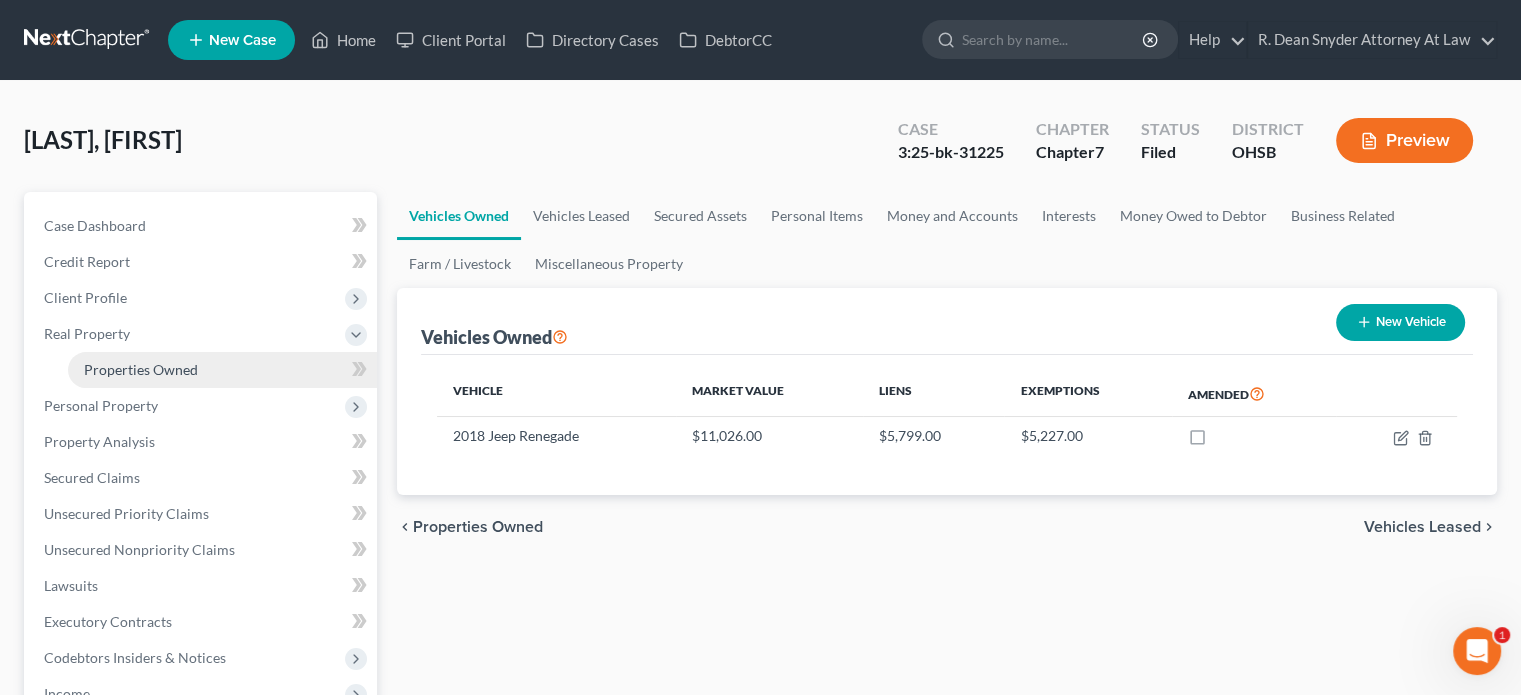 click on "Properties Owned" at bounding box center (141, 369) 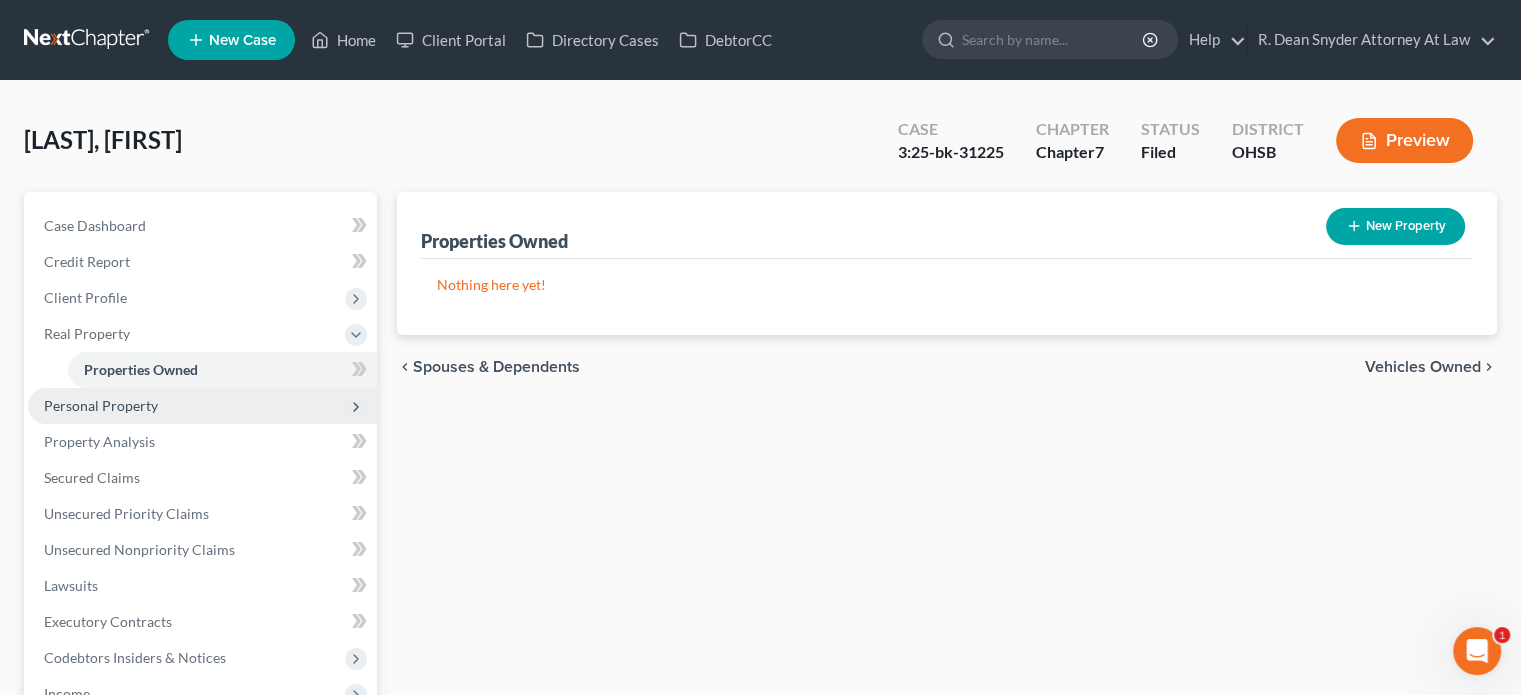 click on "Personal Property" at bounding box center [202, 406] 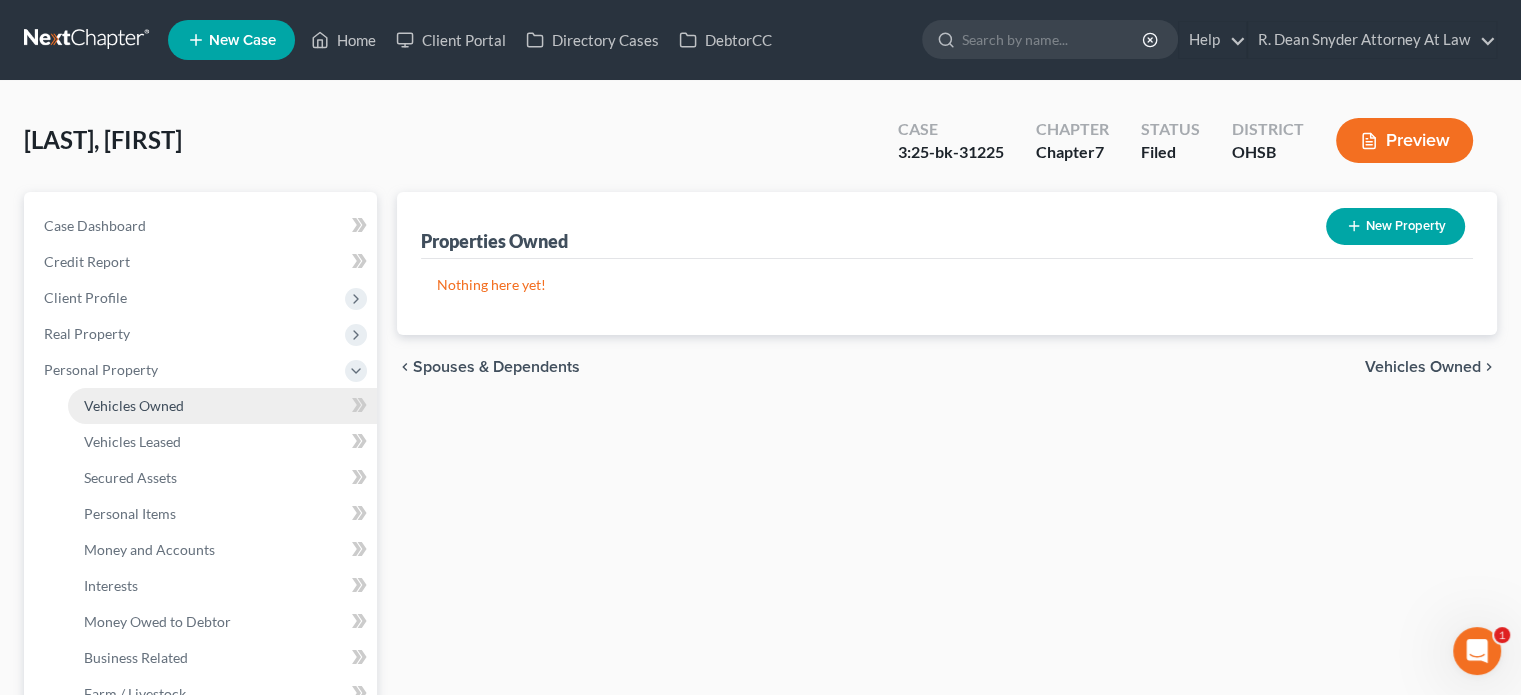 click on "Vehicles Owned" at bounding box center (134, 405) 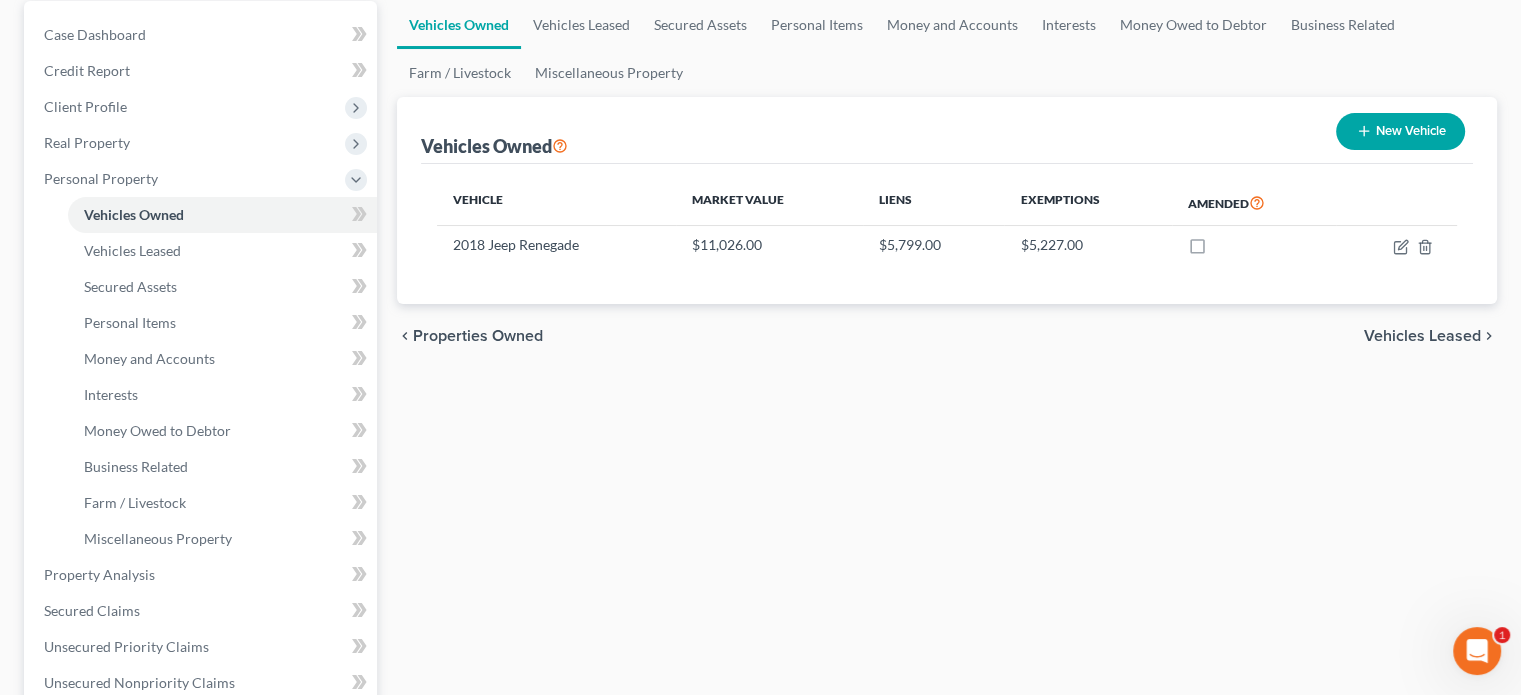 scroll, scrollTop: 200, scrollLeft: 0, axis: vertical 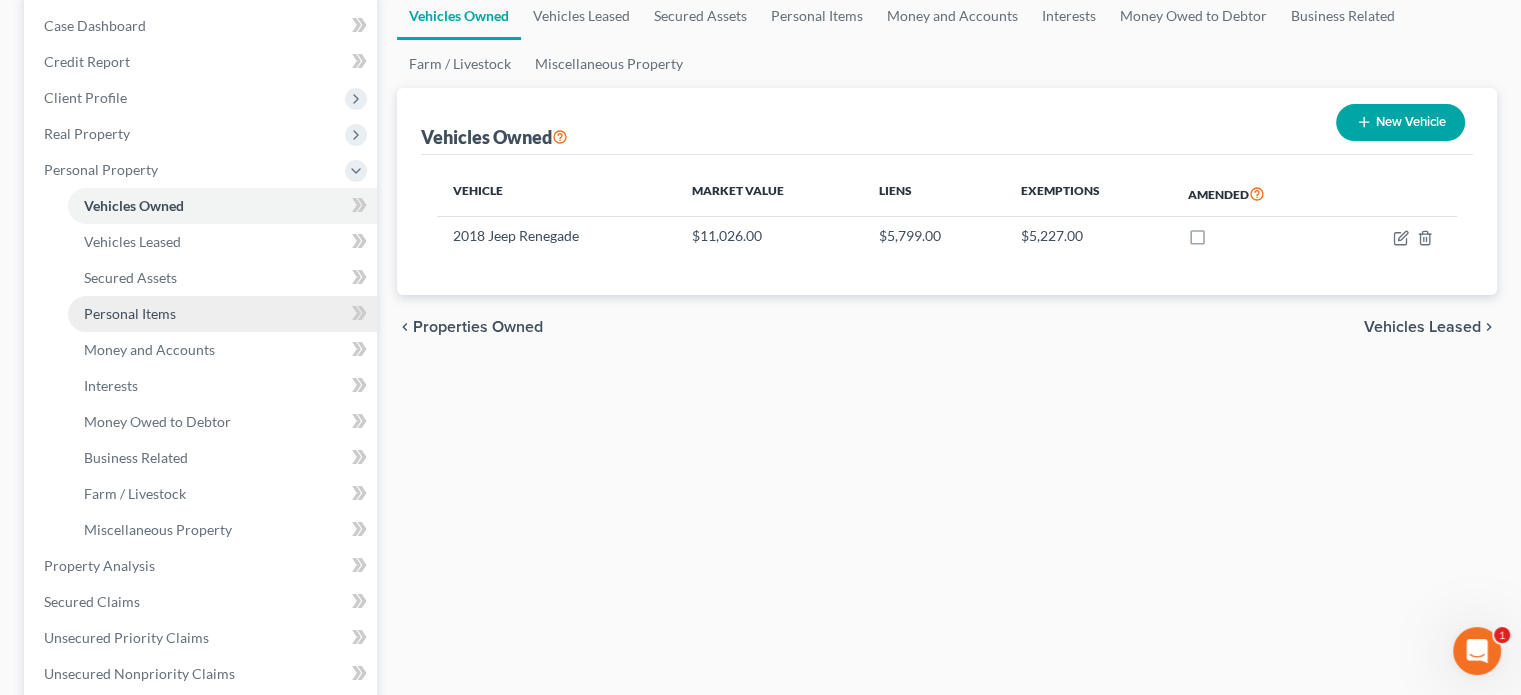 click on "Personal Items" at bounding box center (130, 313) 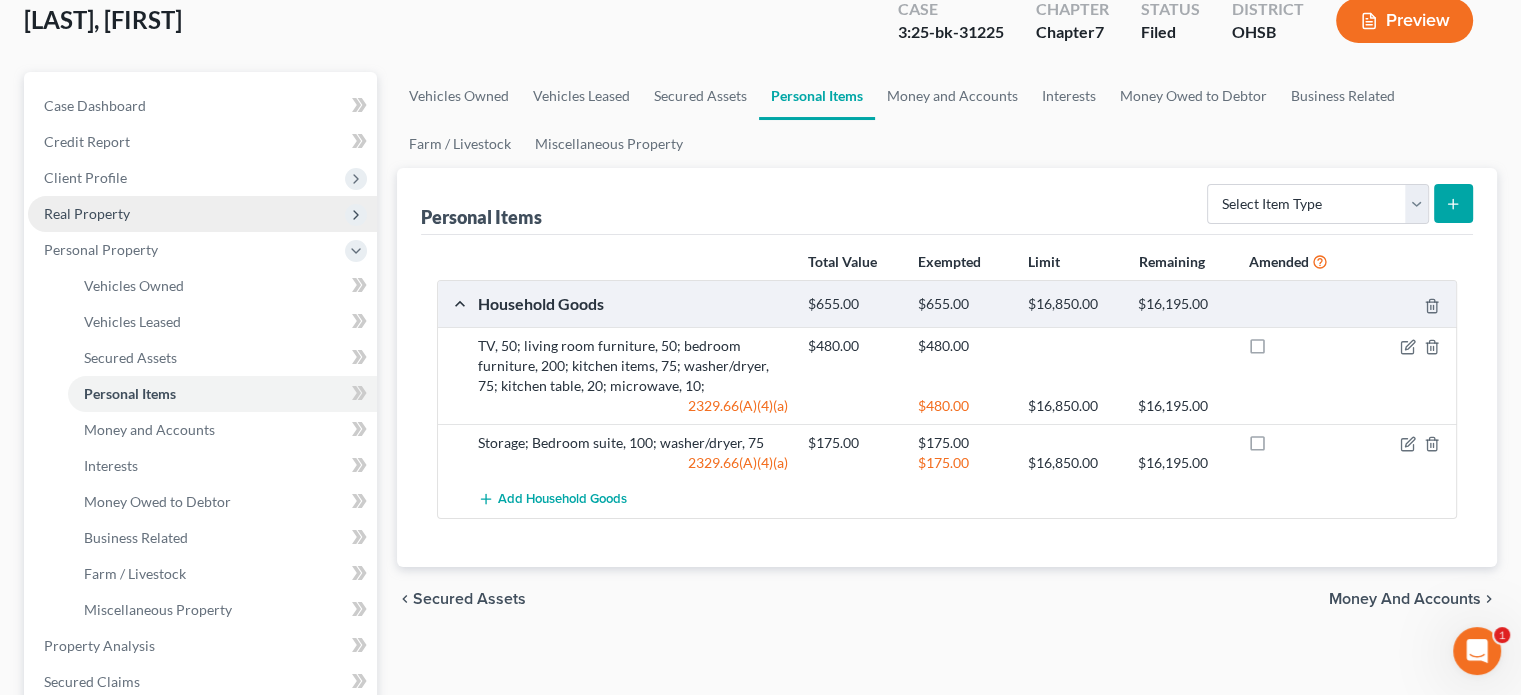 scroll, scrollTop: 200, scrollLeft: 0, axis: vertical 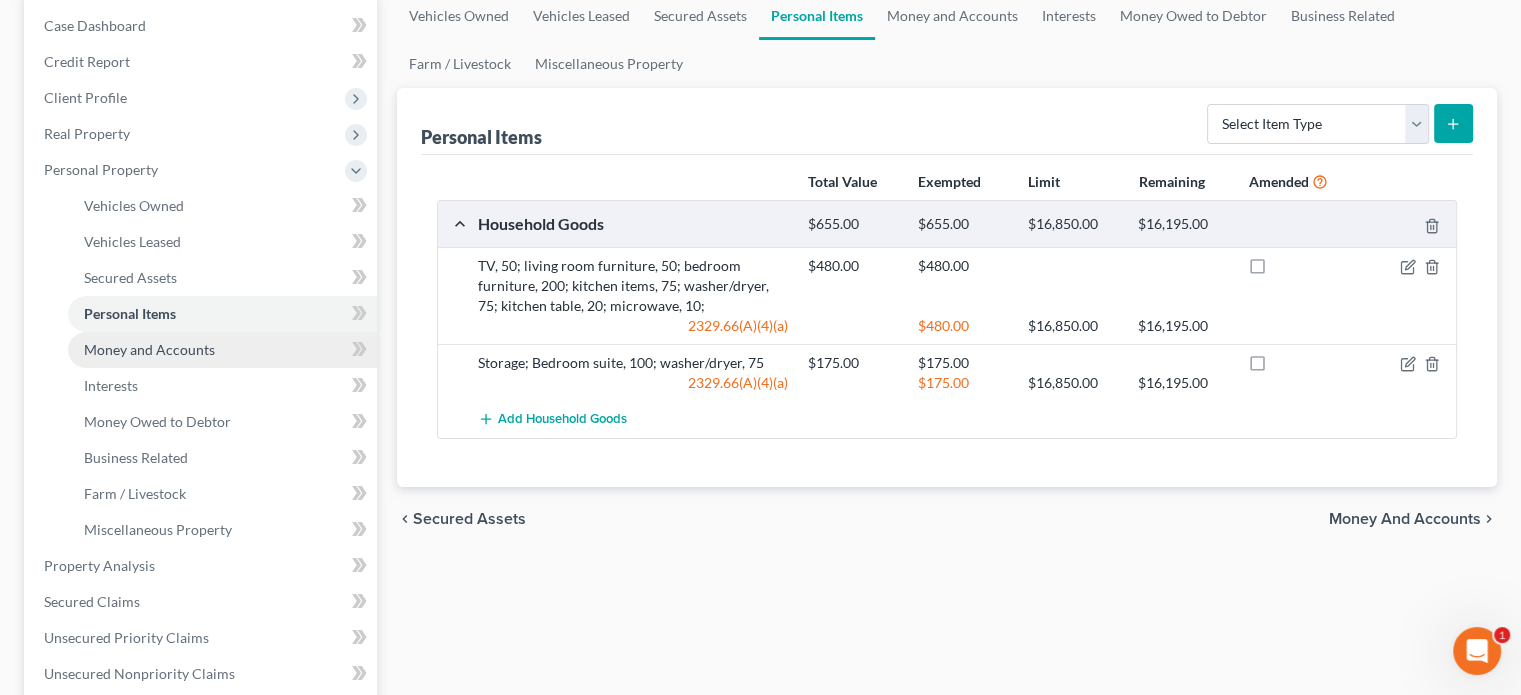 click on "Money and Accounts" at bounding box center [149, 349] 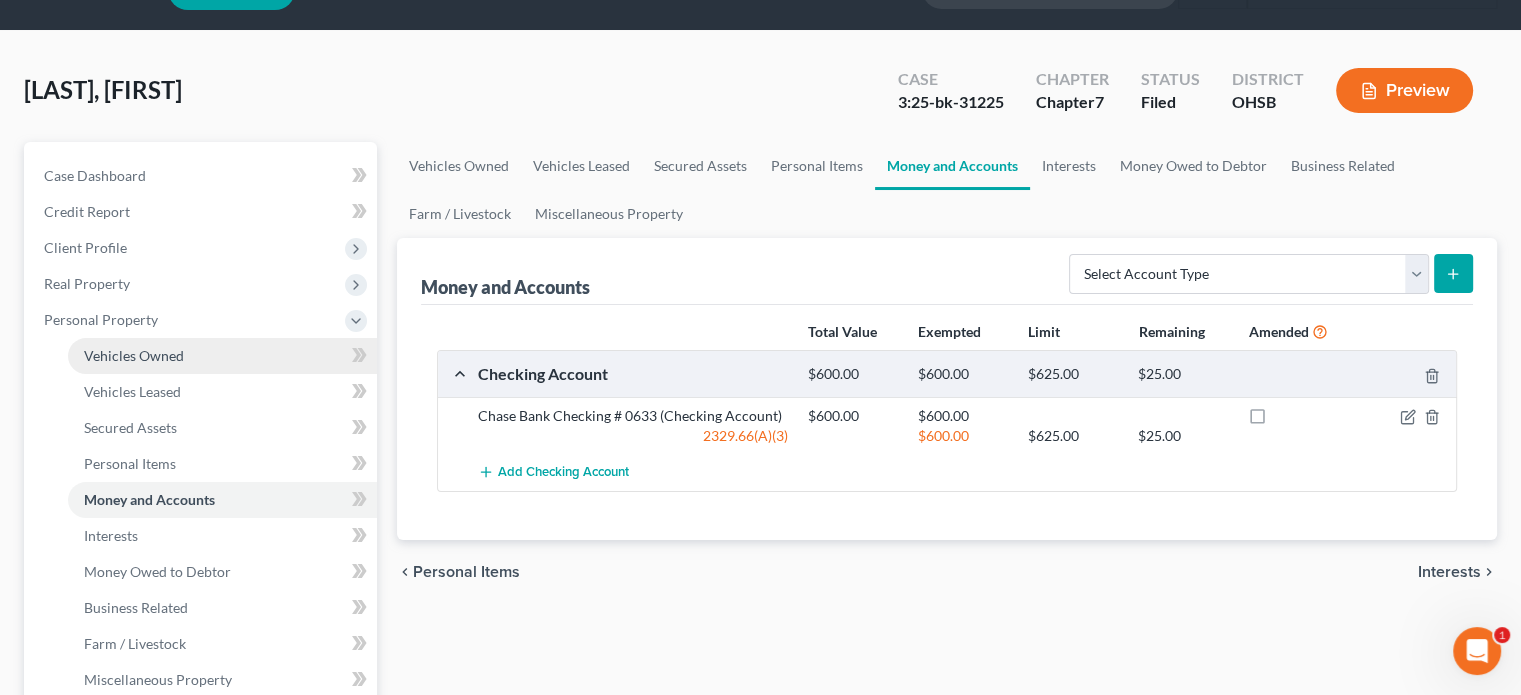 scroll, scrollTop: 200, scrollLeft: 0, axis: vertical 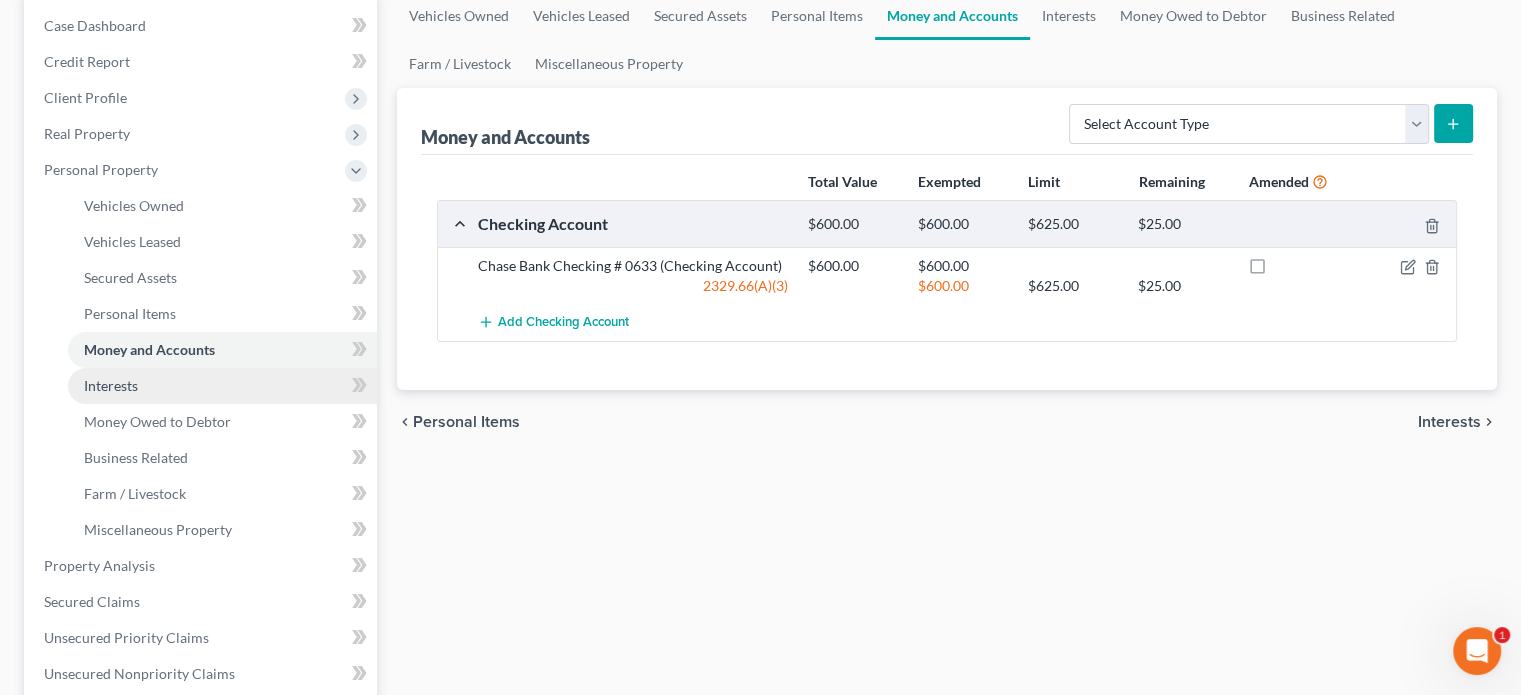 click on "Interests" at bounding box center (111, 385) 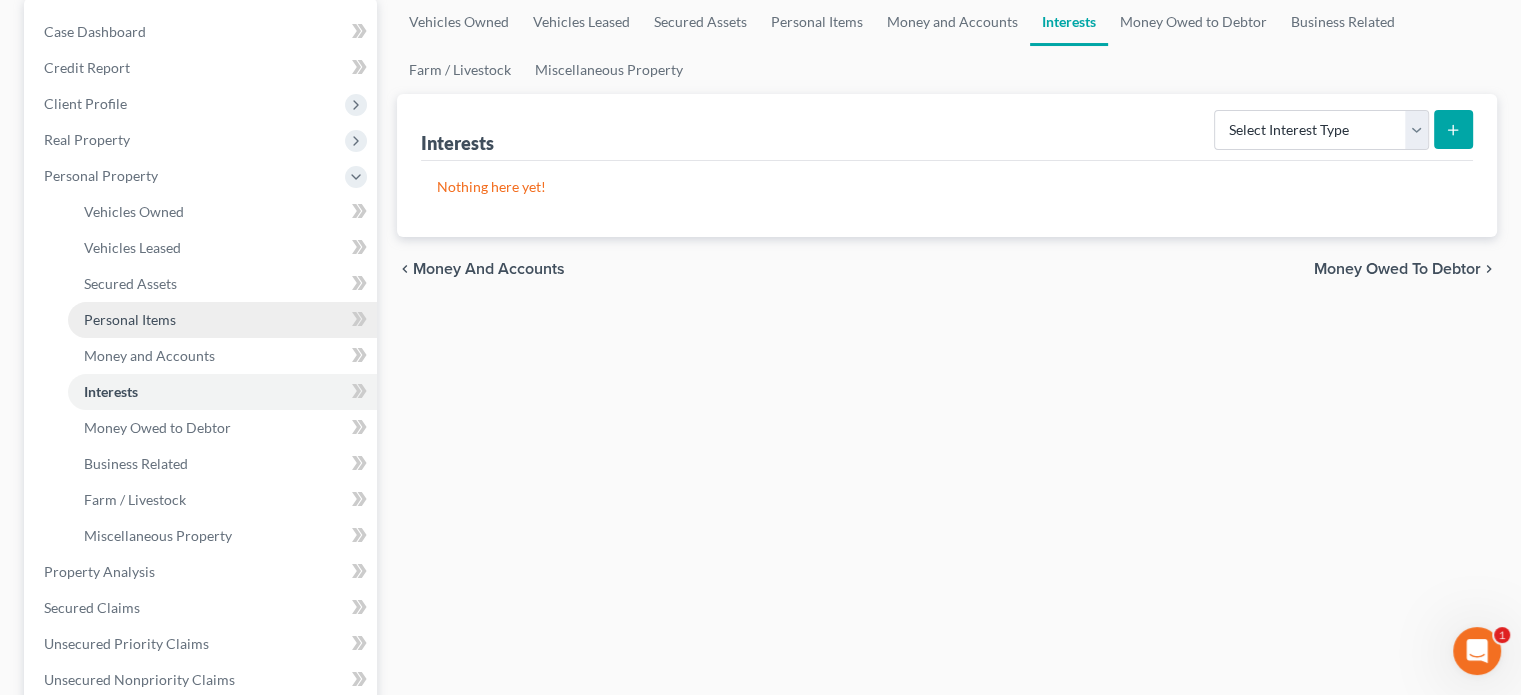 scroll, scrollTop: 200, scrollLeft: 0, axis: vertical 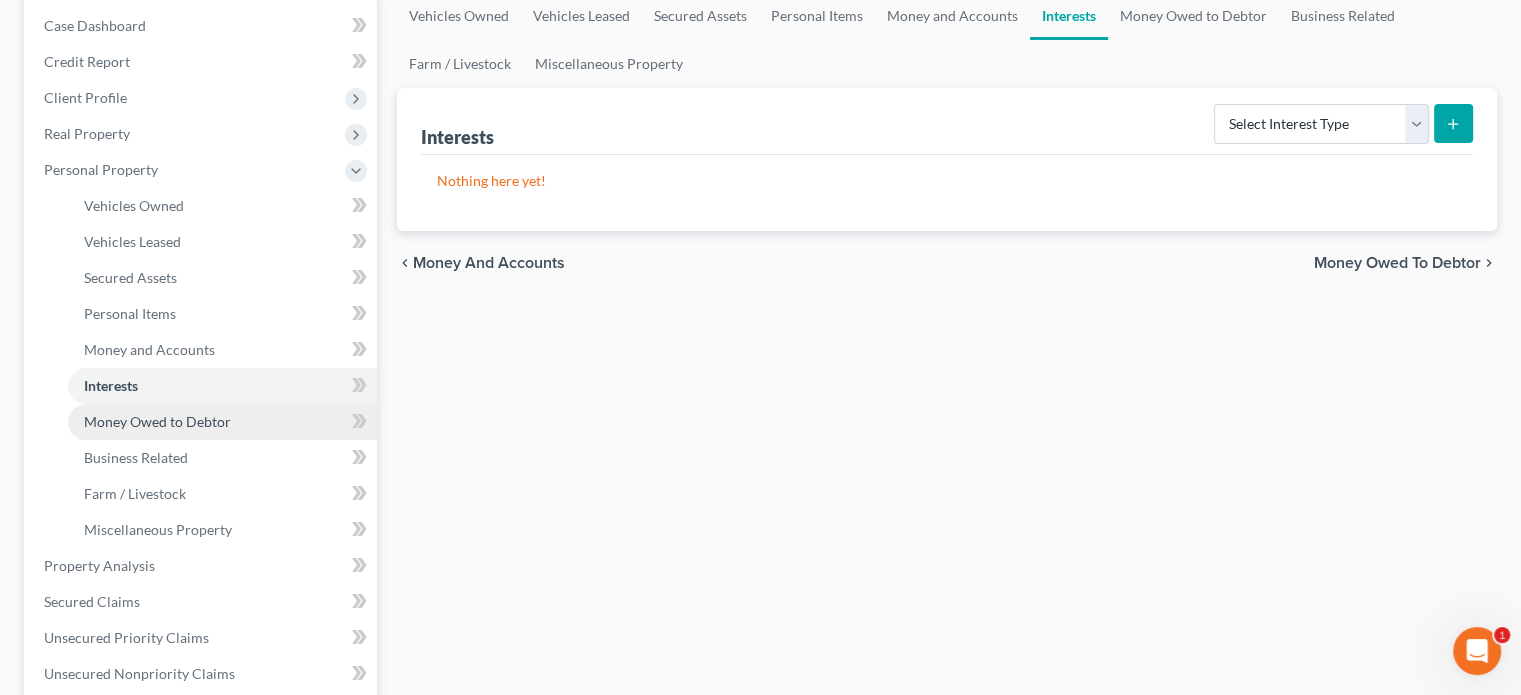 click on "Money Owed to Debtor" at bounding box center (157, 421) 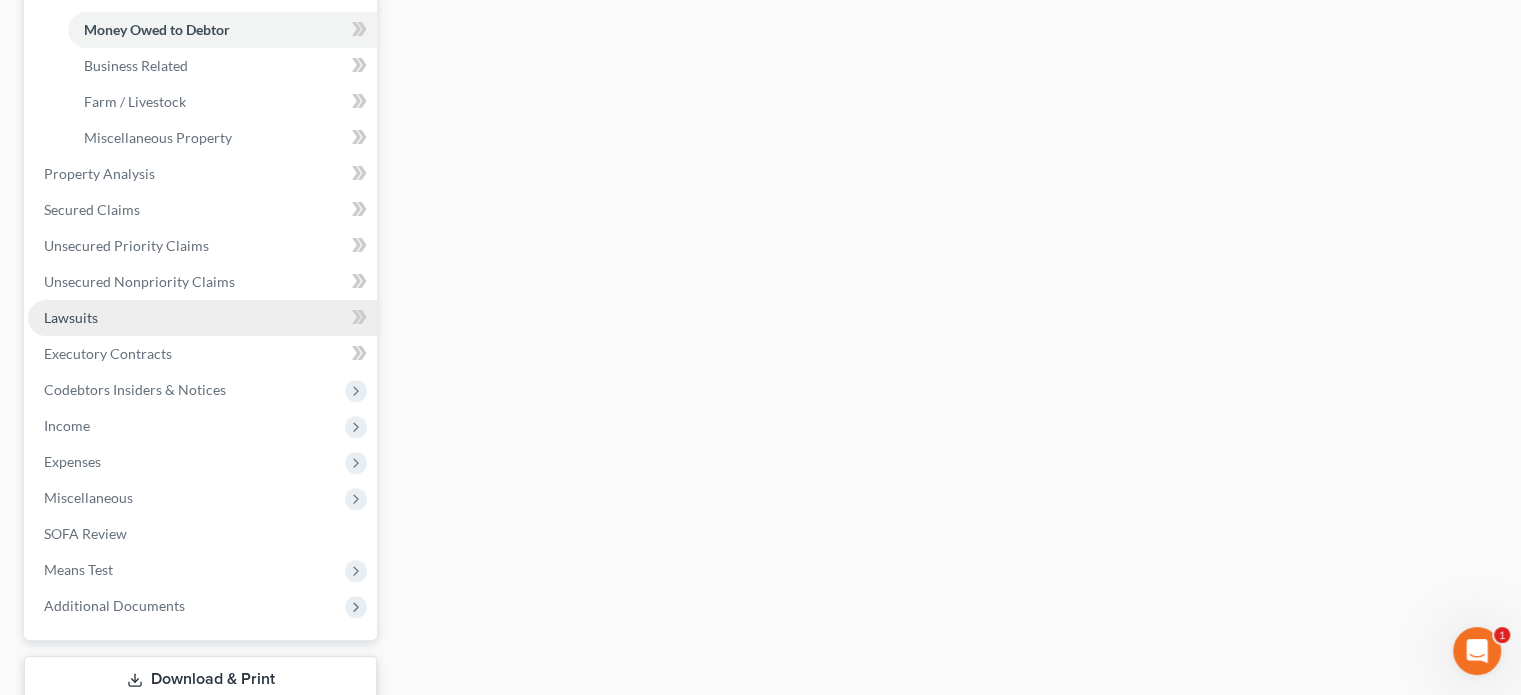 scroll, scrollTop: 600, scrollLeft: 0, axis: vertical 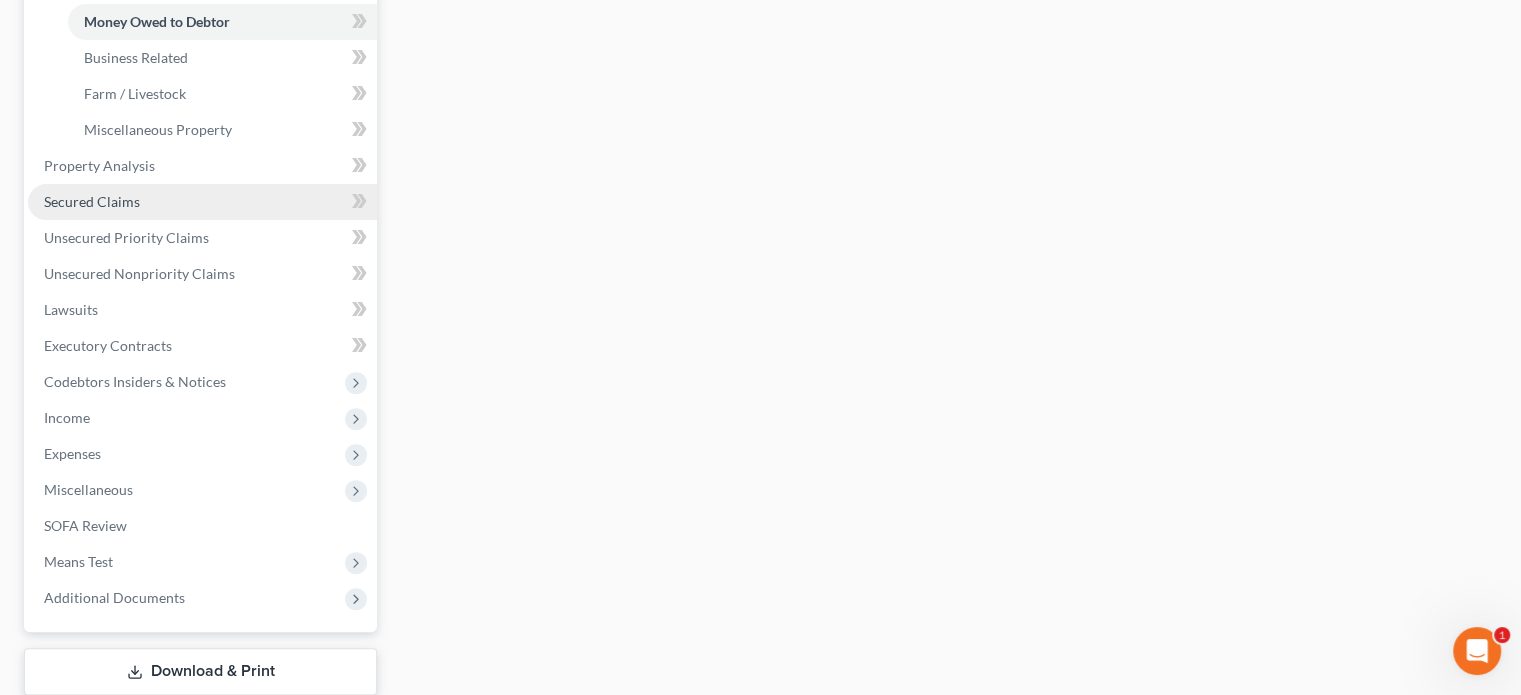 click on "Secured Claims" at bounding box center (202, 202) 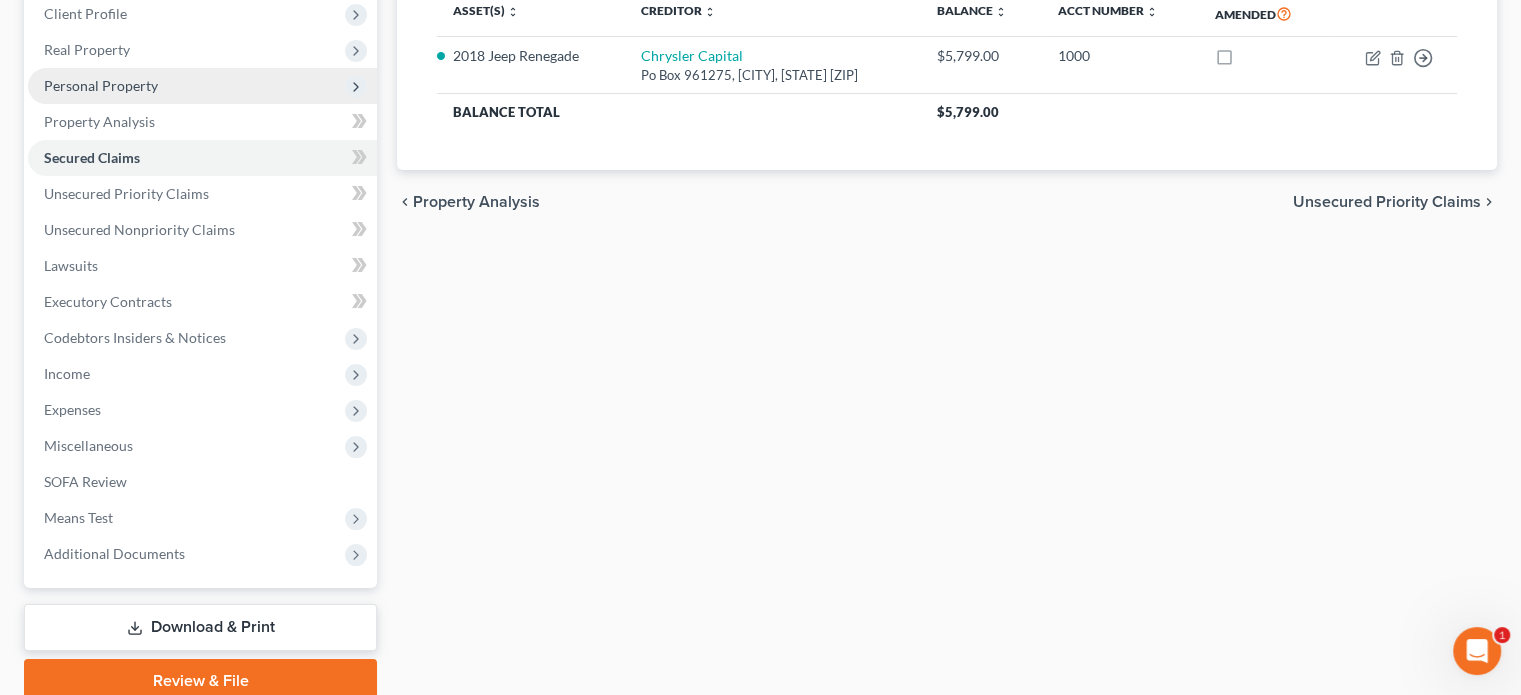 scroll, scrollTop: 300, scrollLeft: 0, axis: vertical 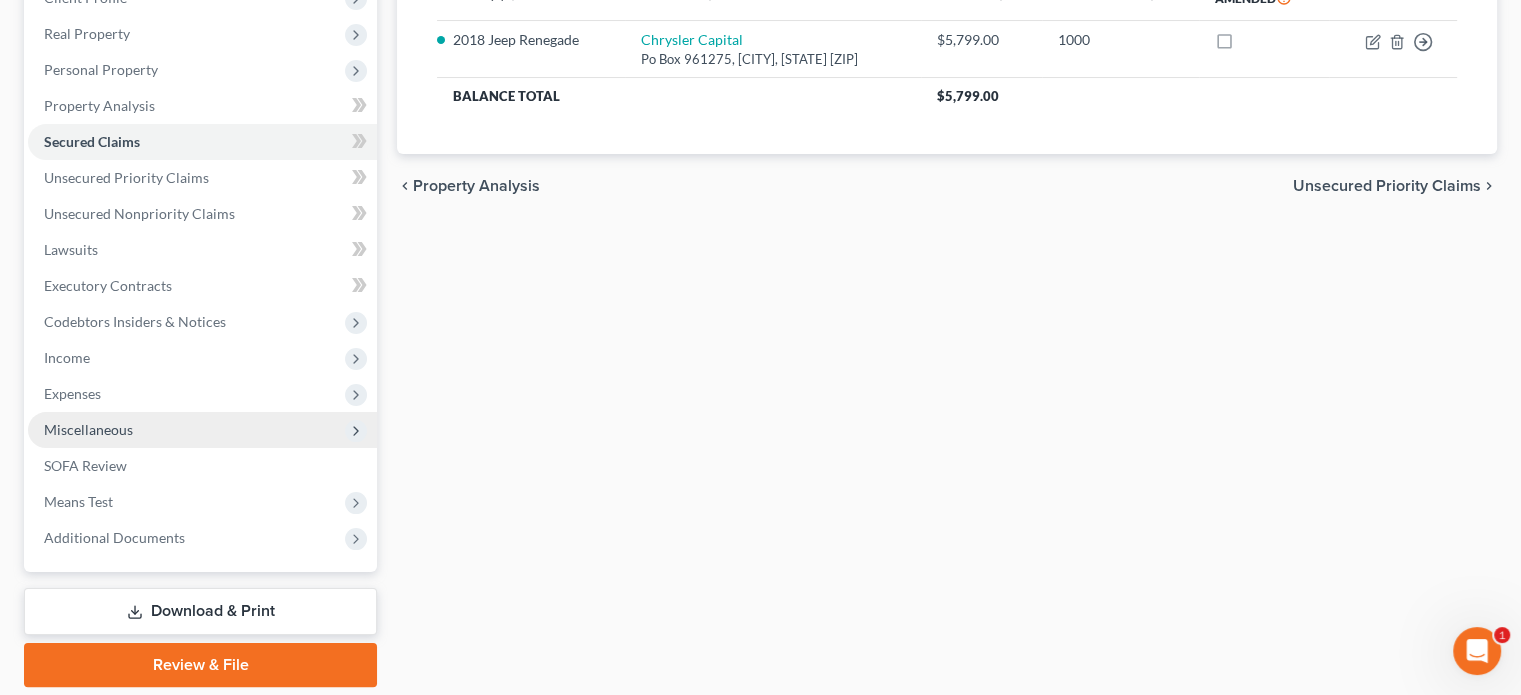 click on "Miscellaneous" at bounding box center [202, 430] 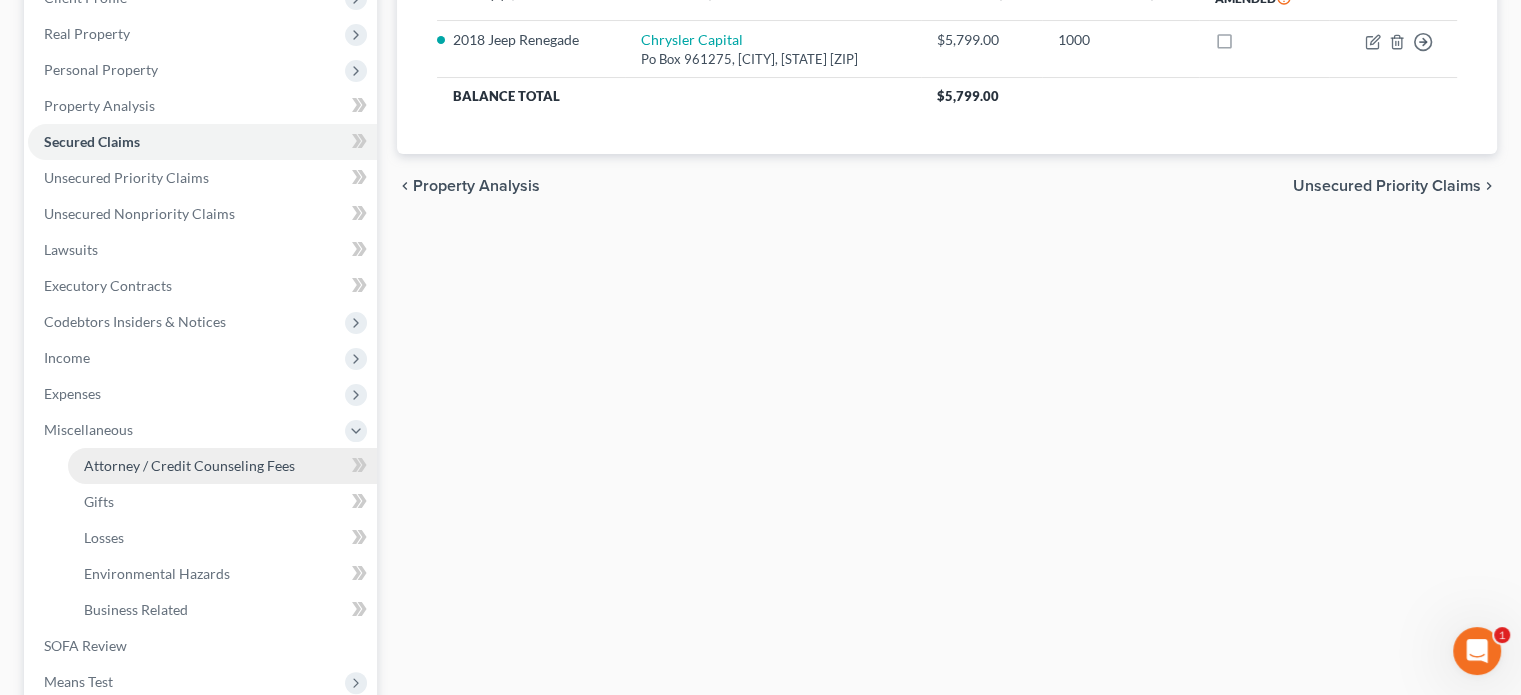 click on "Attorney / Credit Counseling Fees" at bounding box center [222, 466] 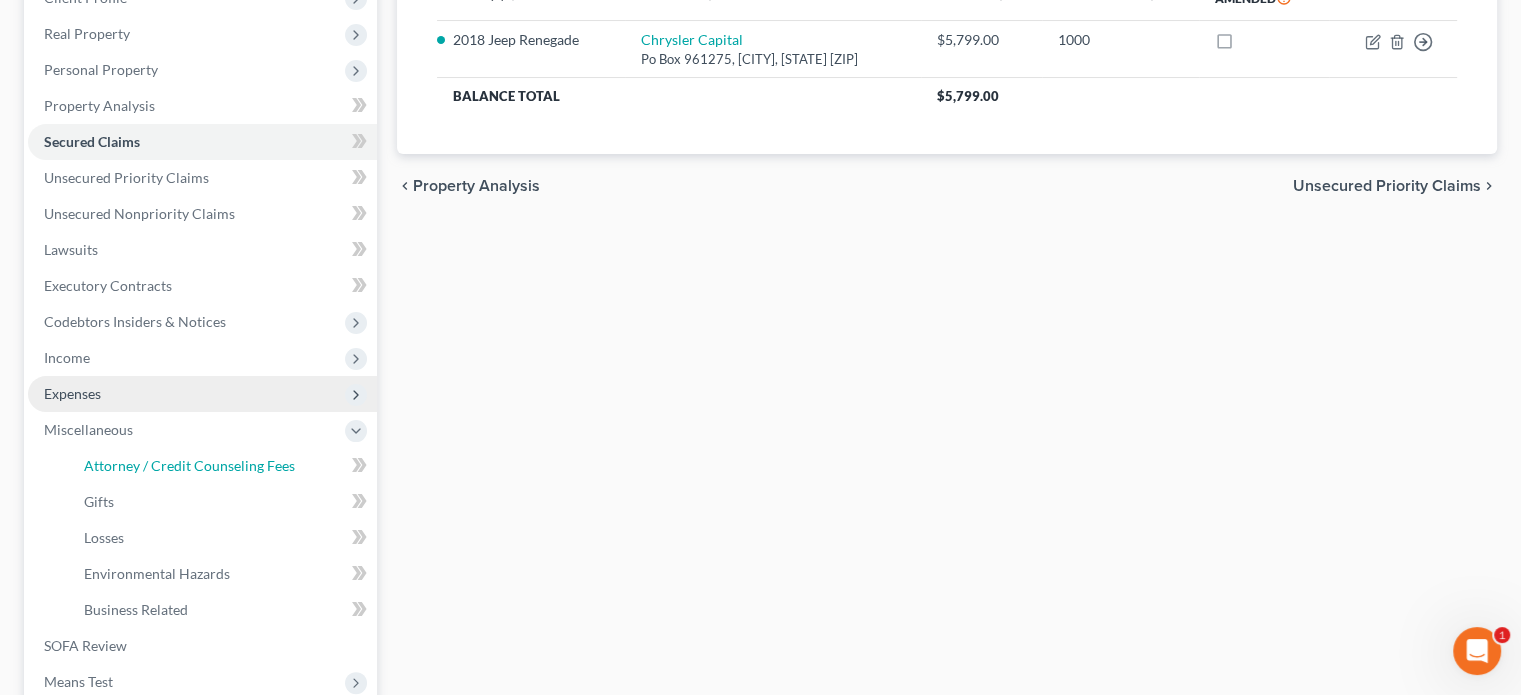 select on "1" 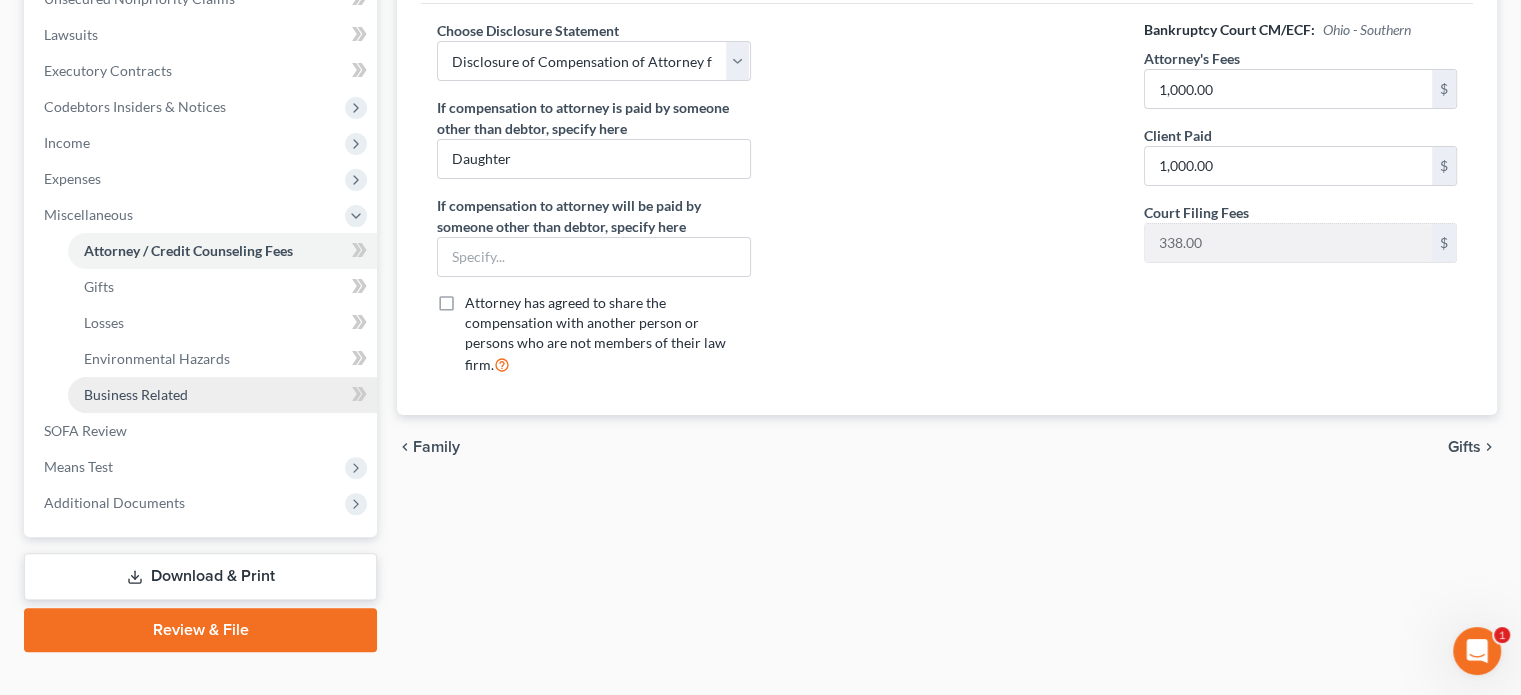 scroll, scrollTop: 546, scrollLeft: 0, axis: vertical 